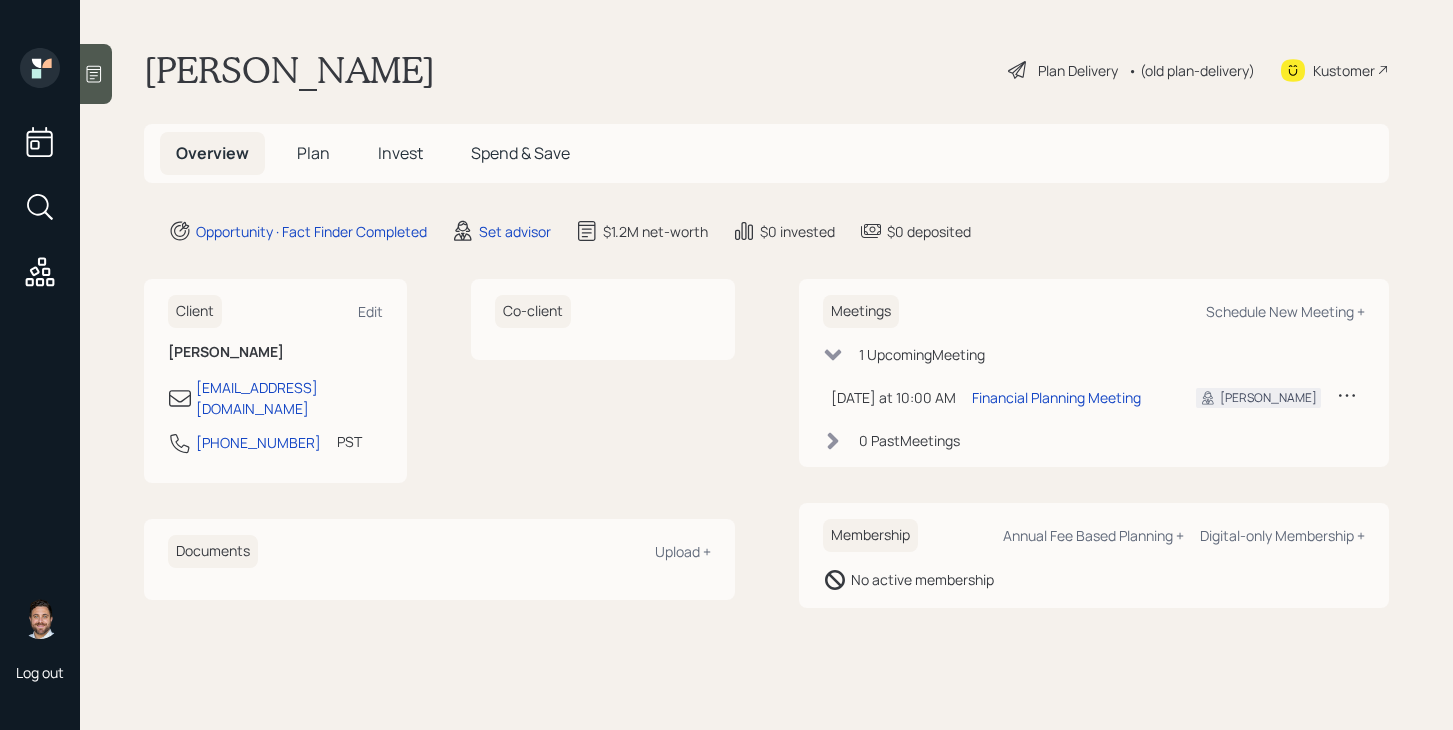 scroll, scrollTop: 0, scrollLeft: 0, axis: both 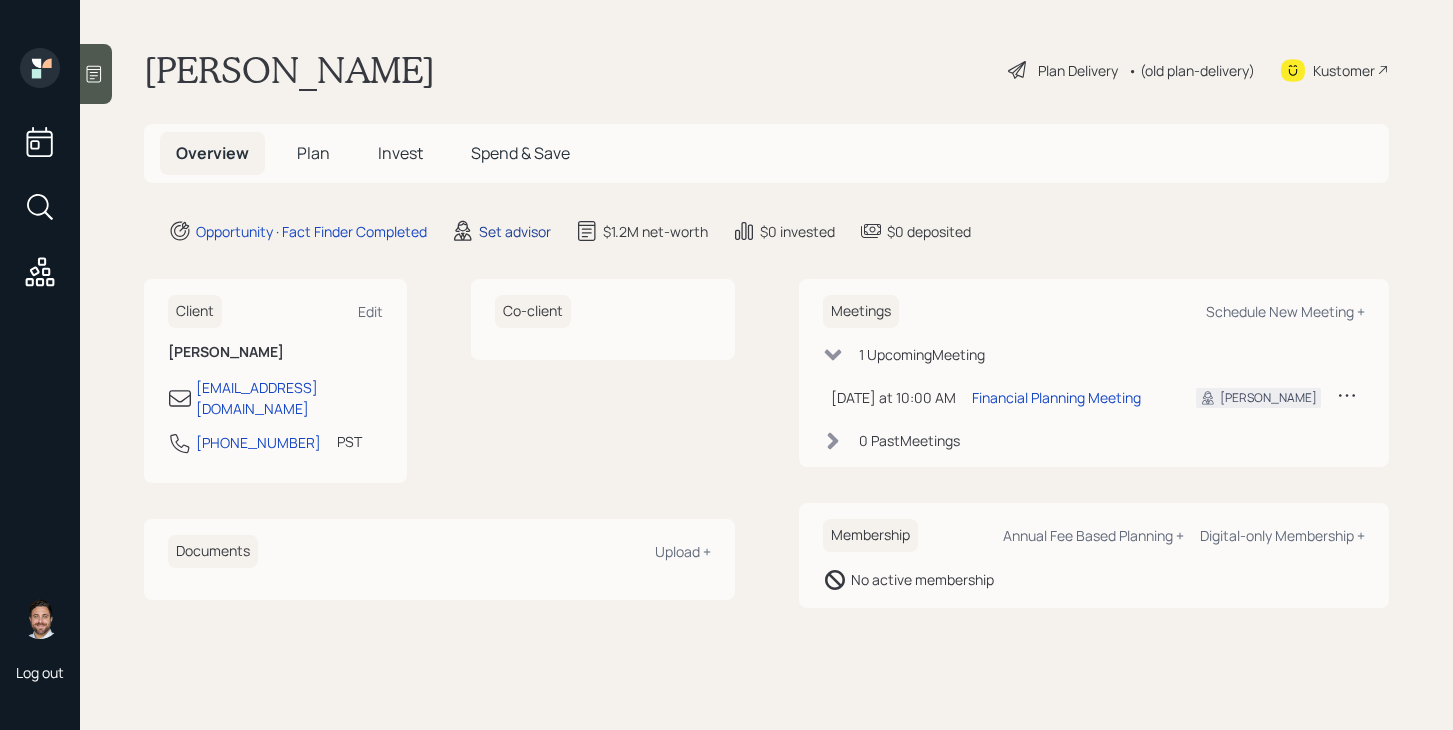 click on "Set advisor" at bounding box center [515, 231] 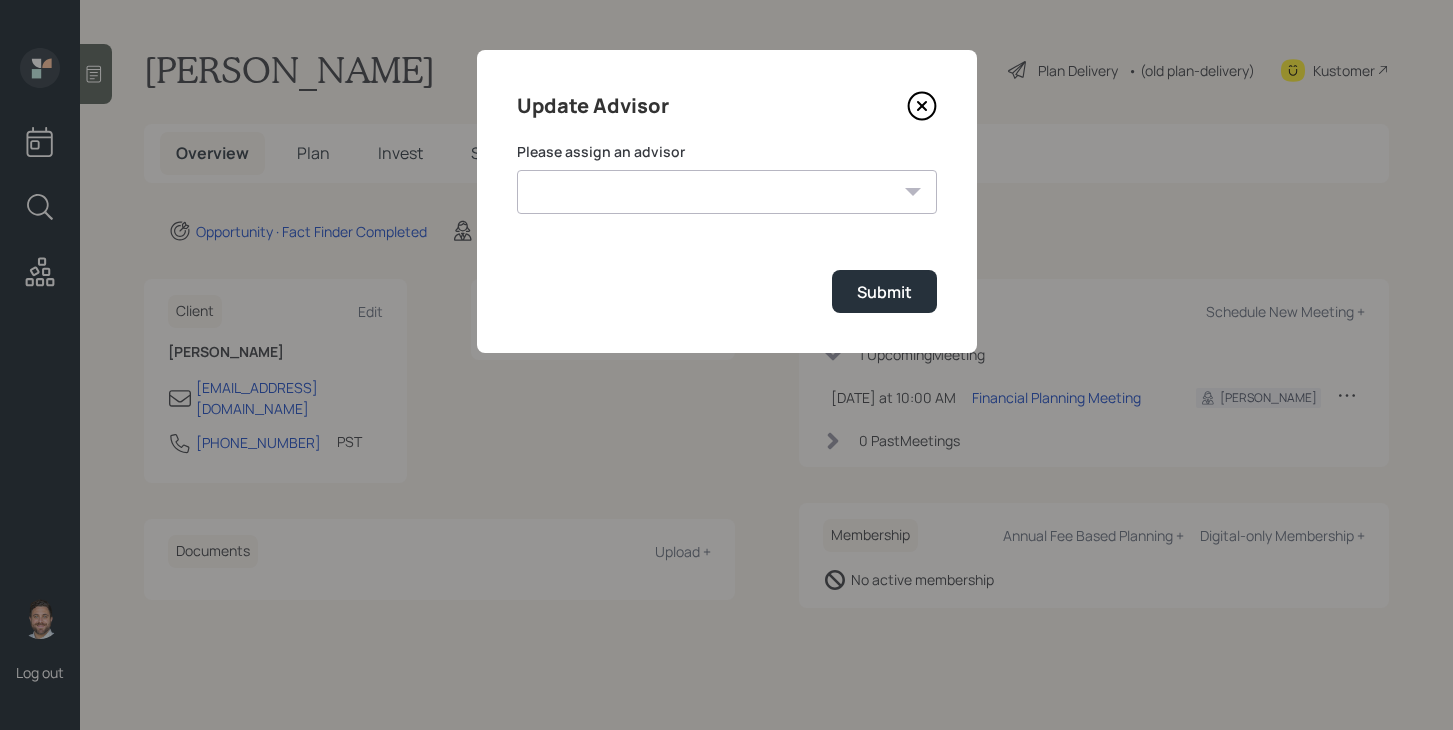 click on "[PERSON_NAME] [PERSON_NAME] End [PERSON_NAME] [PERSON_NAME] [PERSON_NAME] [PERSON_NAME] [PERSON_NAME] [PERSON_NAME] [PERSON_NAME]" at bounding box center [727, 192] 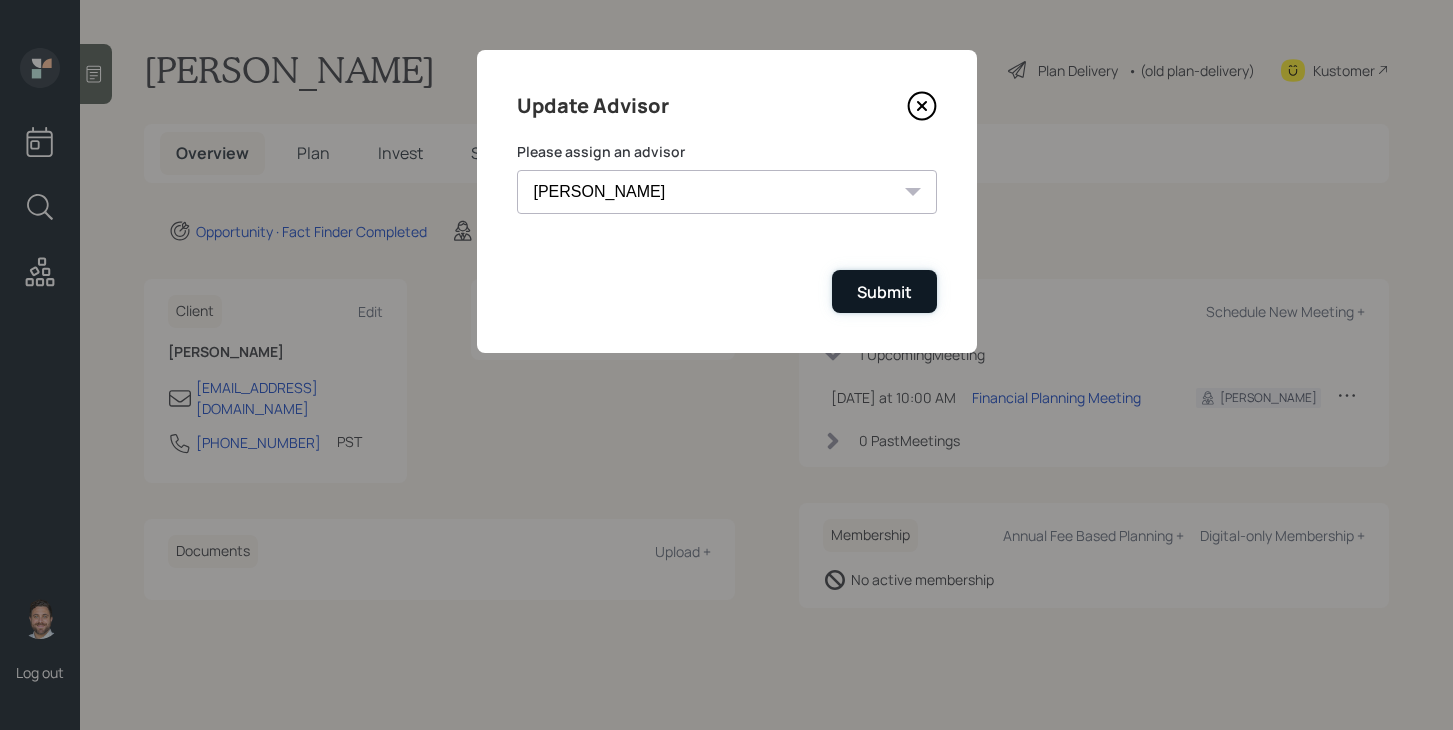 click on "Submit" at bounding box center (884, 292) 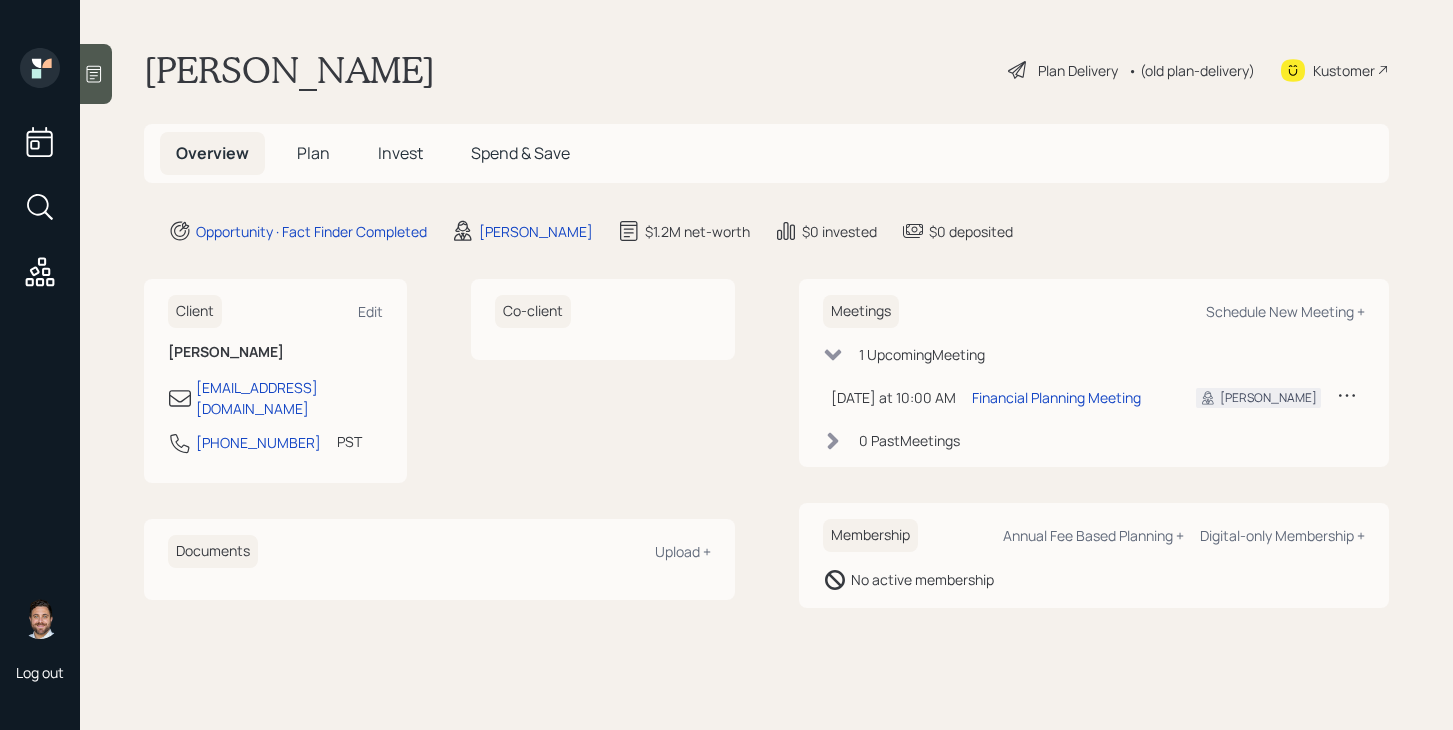 click on "Plan" at bounding box center (313, 153) 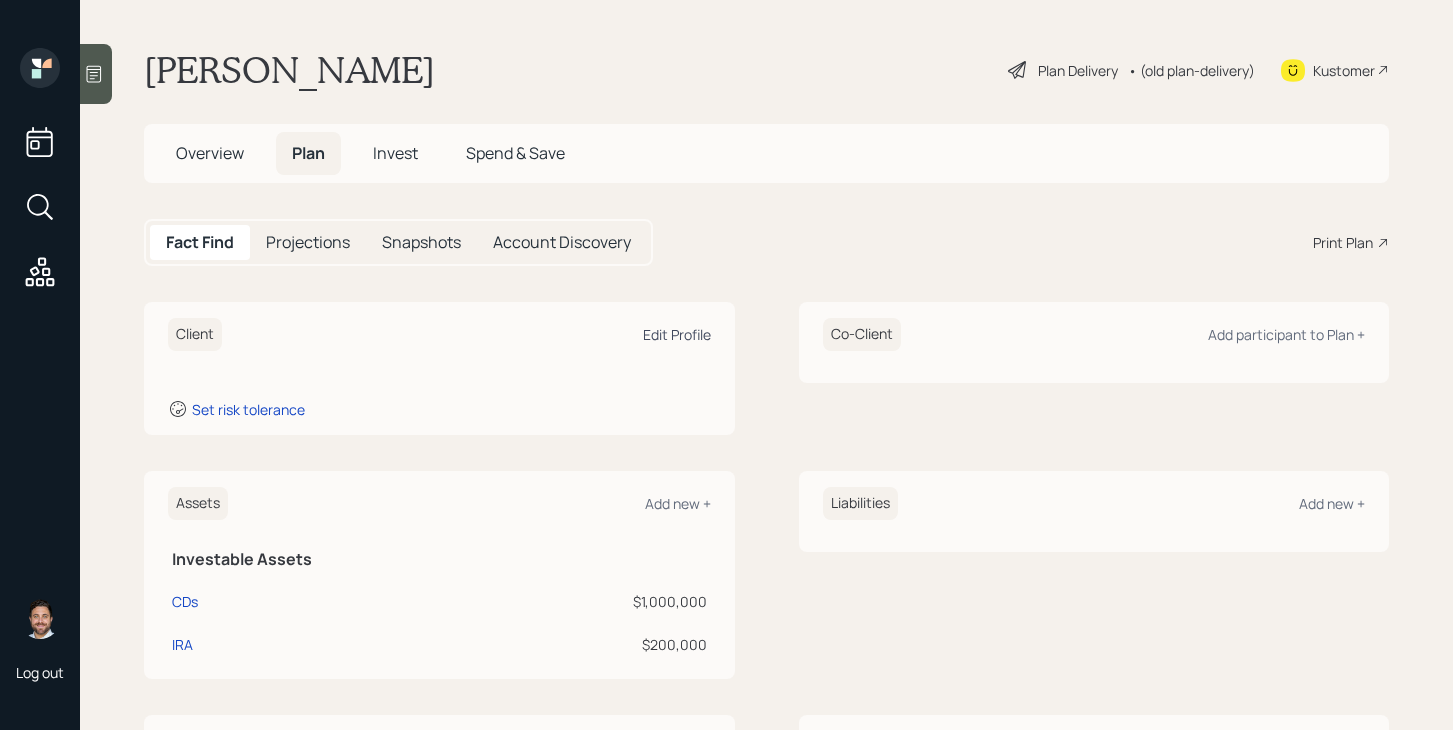 click on "Edit Profile" at bounding box center [677, 334] 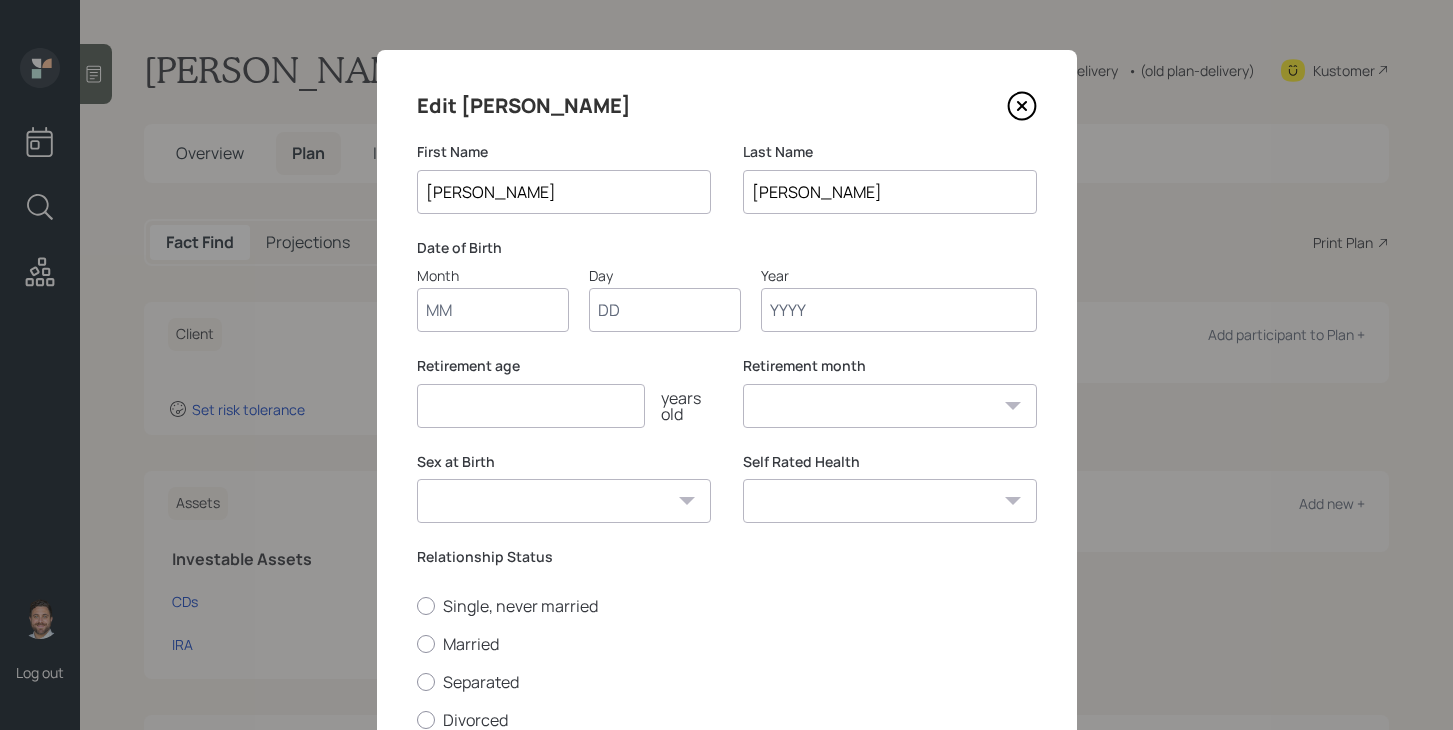 click on "Month" at bounding box center (493, 310) 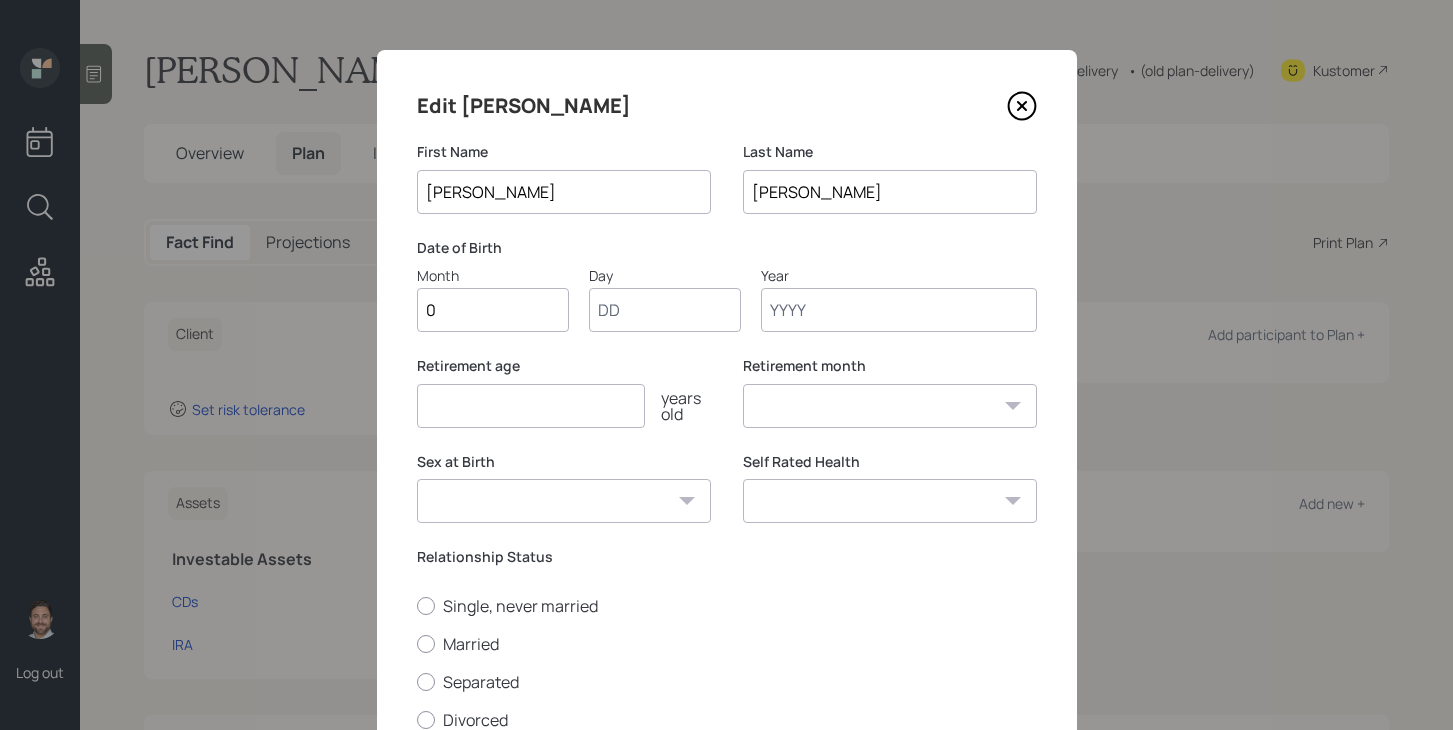 type on "07" 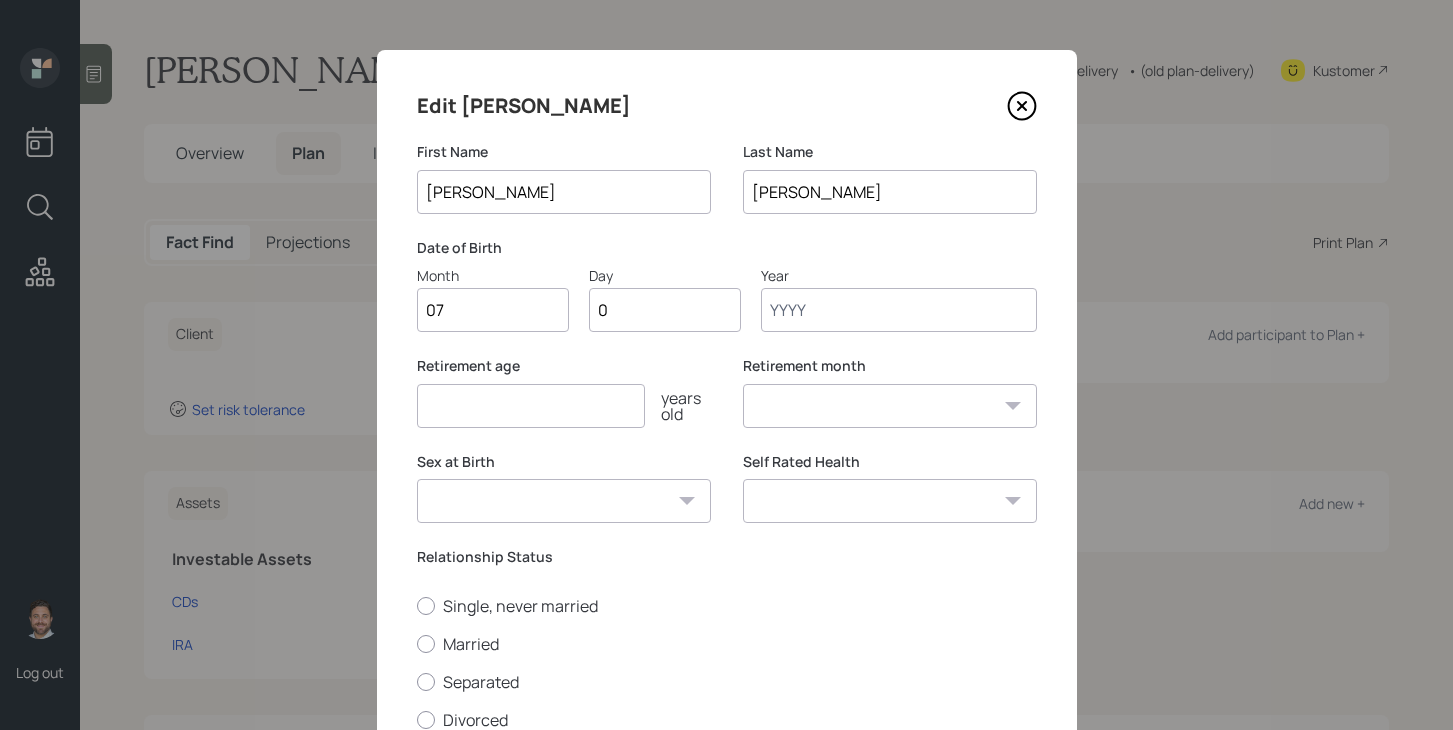 type on "06" 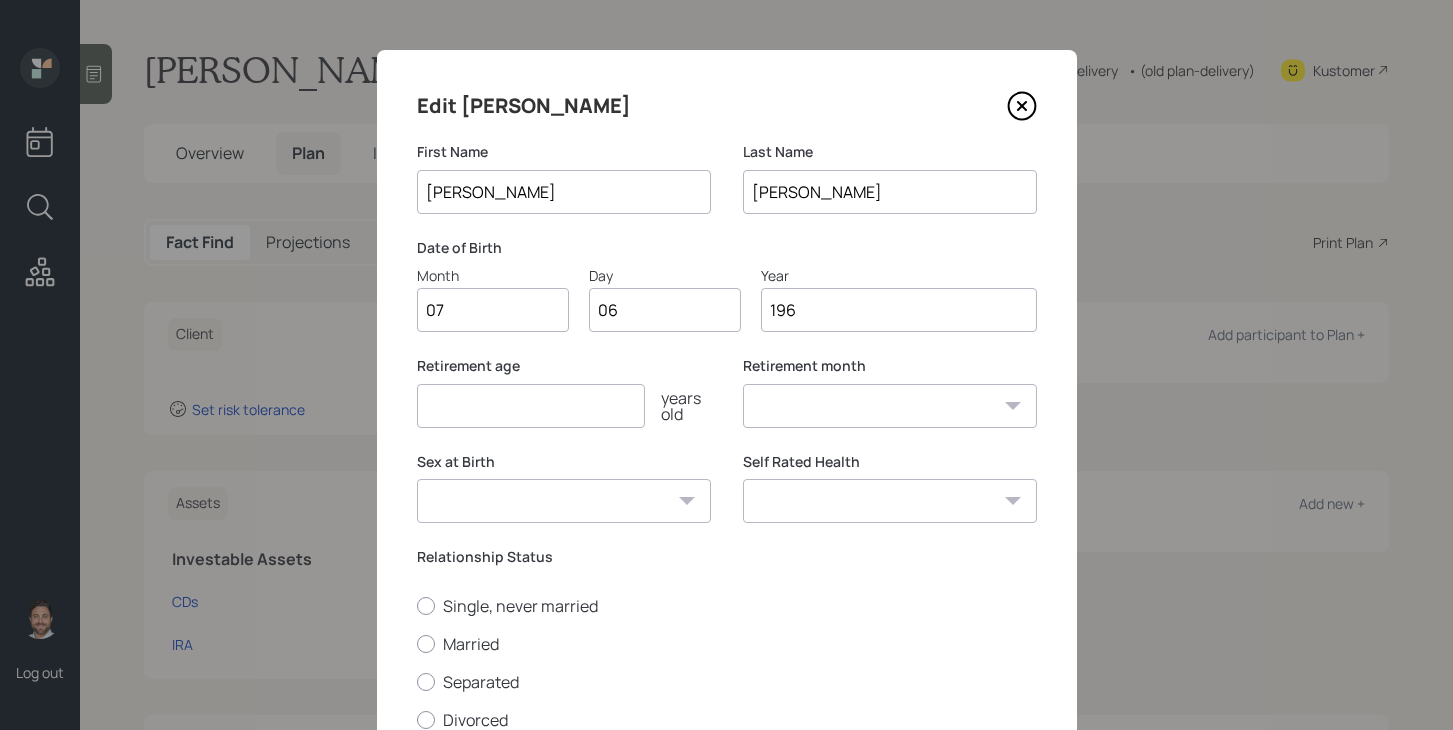 type on "1962" 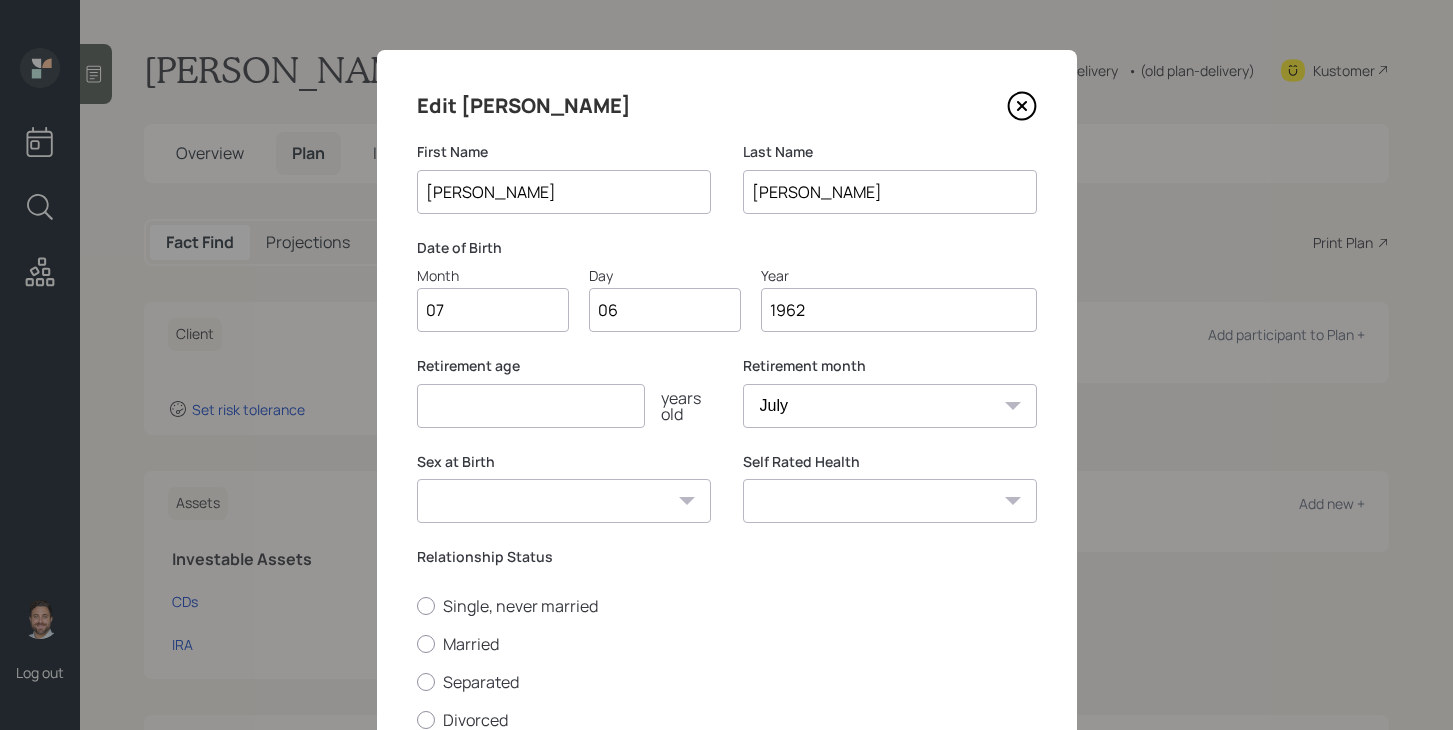 type on "1962" 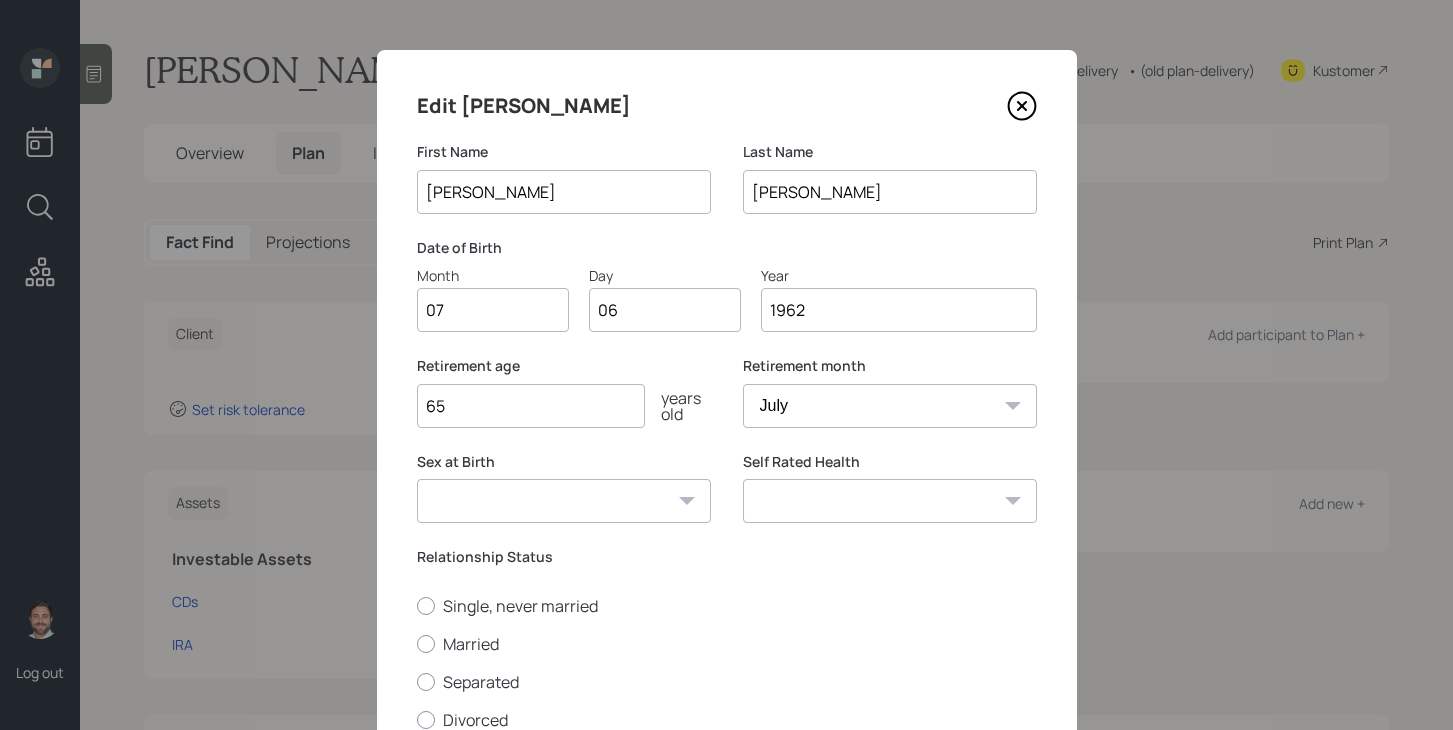 type on "65" 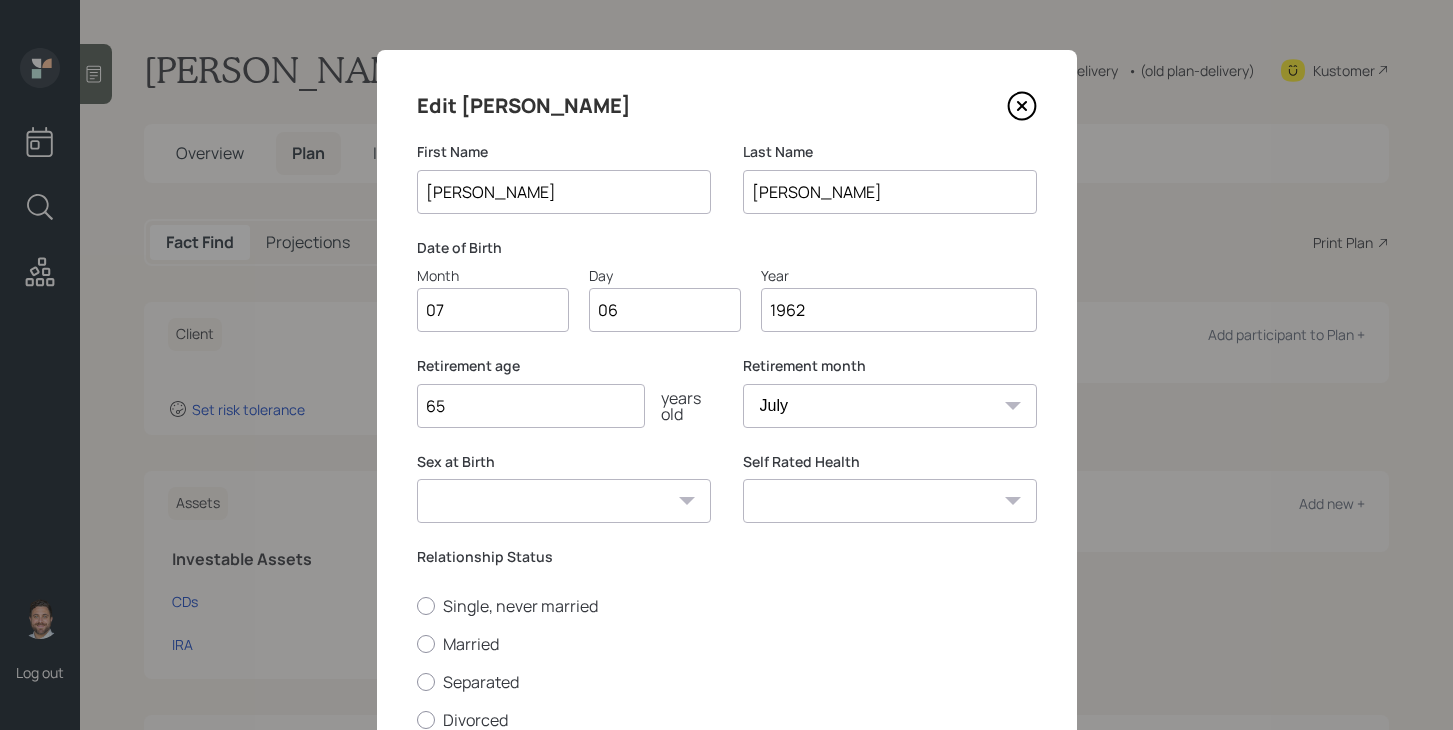 click on "[DEMOGRAPHIC_DATA] [DEMOGRAPHIC_DATA] Other / Prefer not to say" at bounding box center (564, 501) 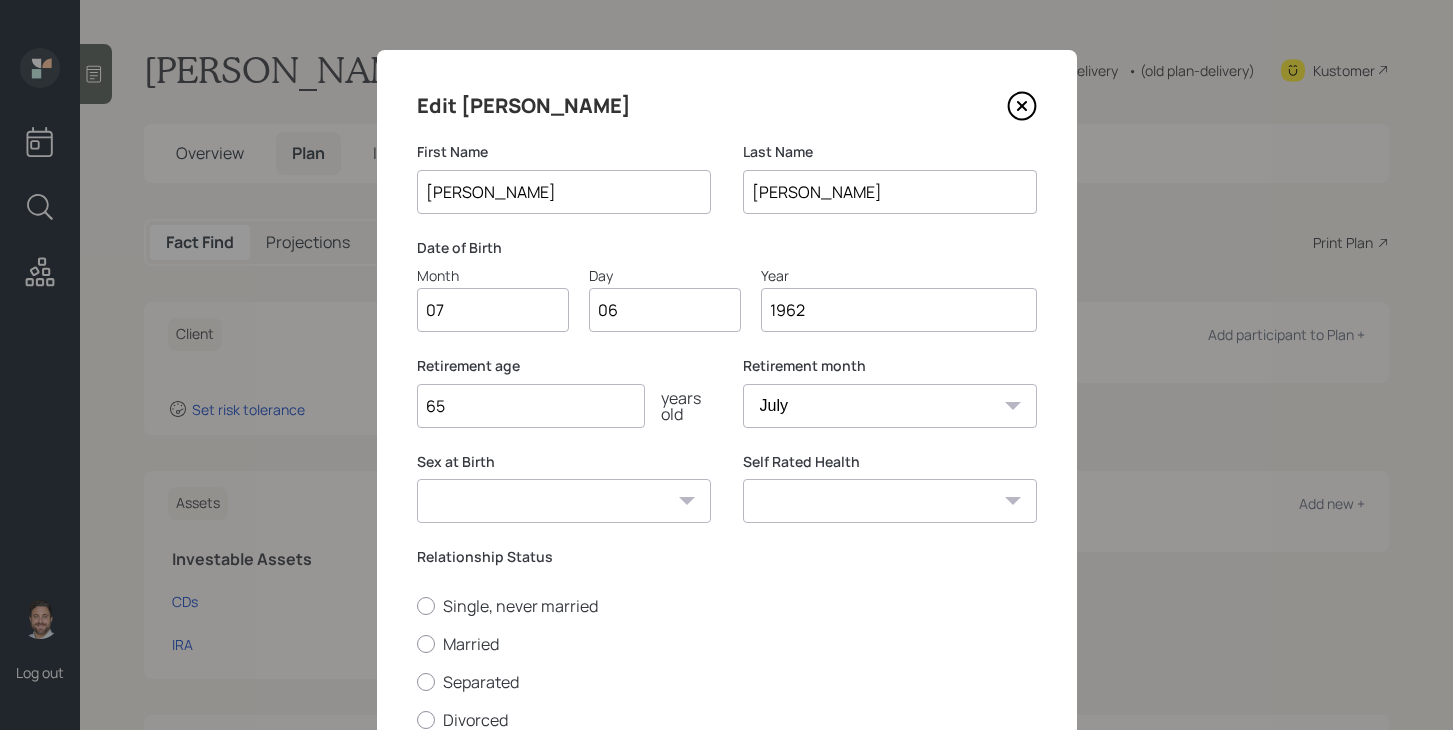 select on "[DEMOGRAPHIC_DATA]" 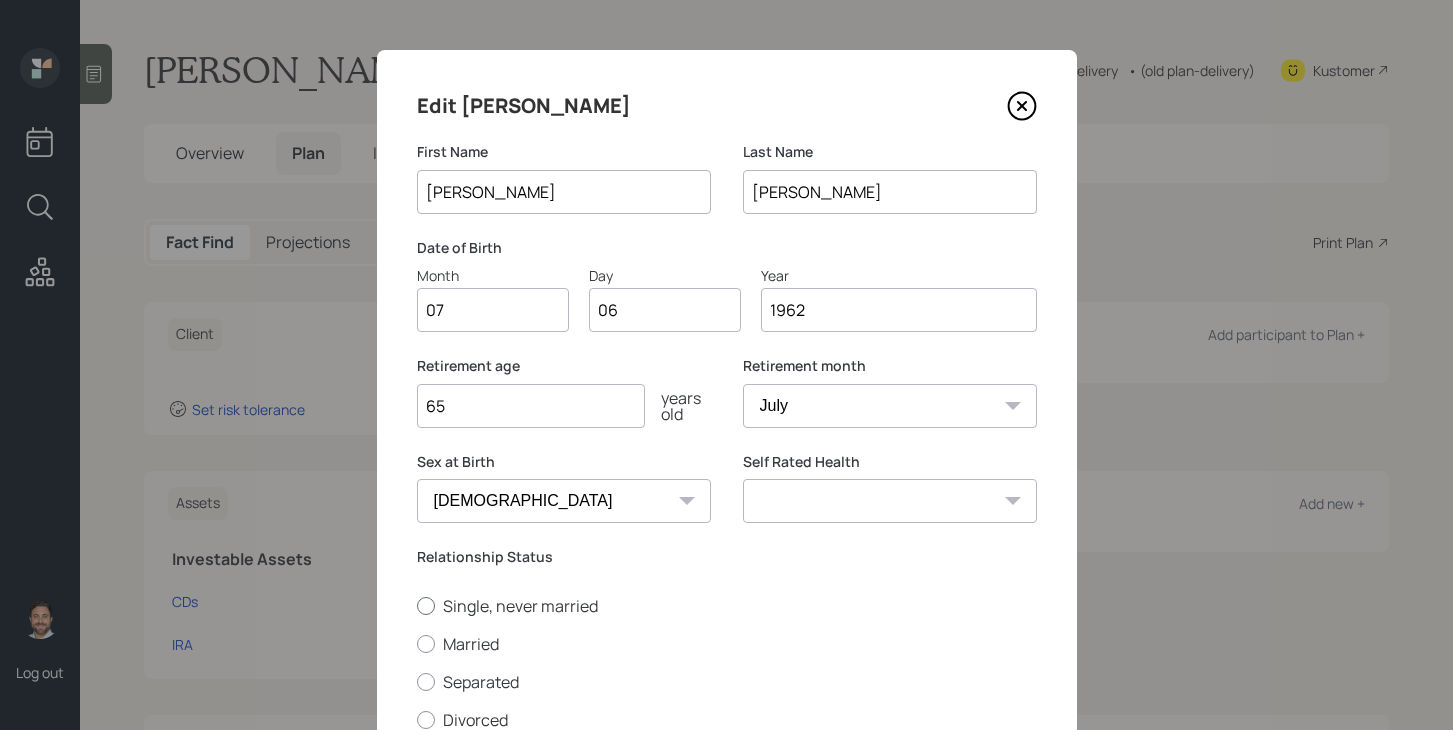 click on "Single, never married" at bounding box center (727, 606) 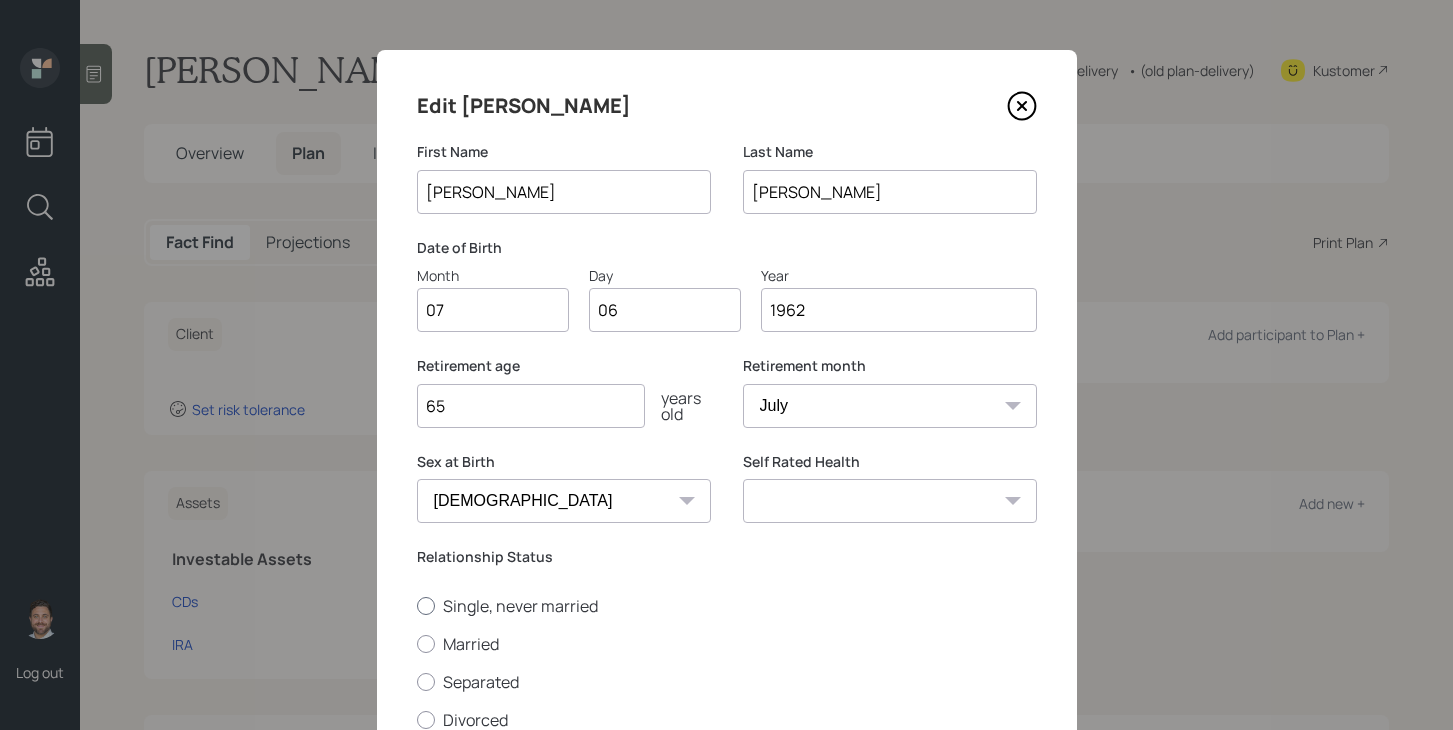 radio on "true" 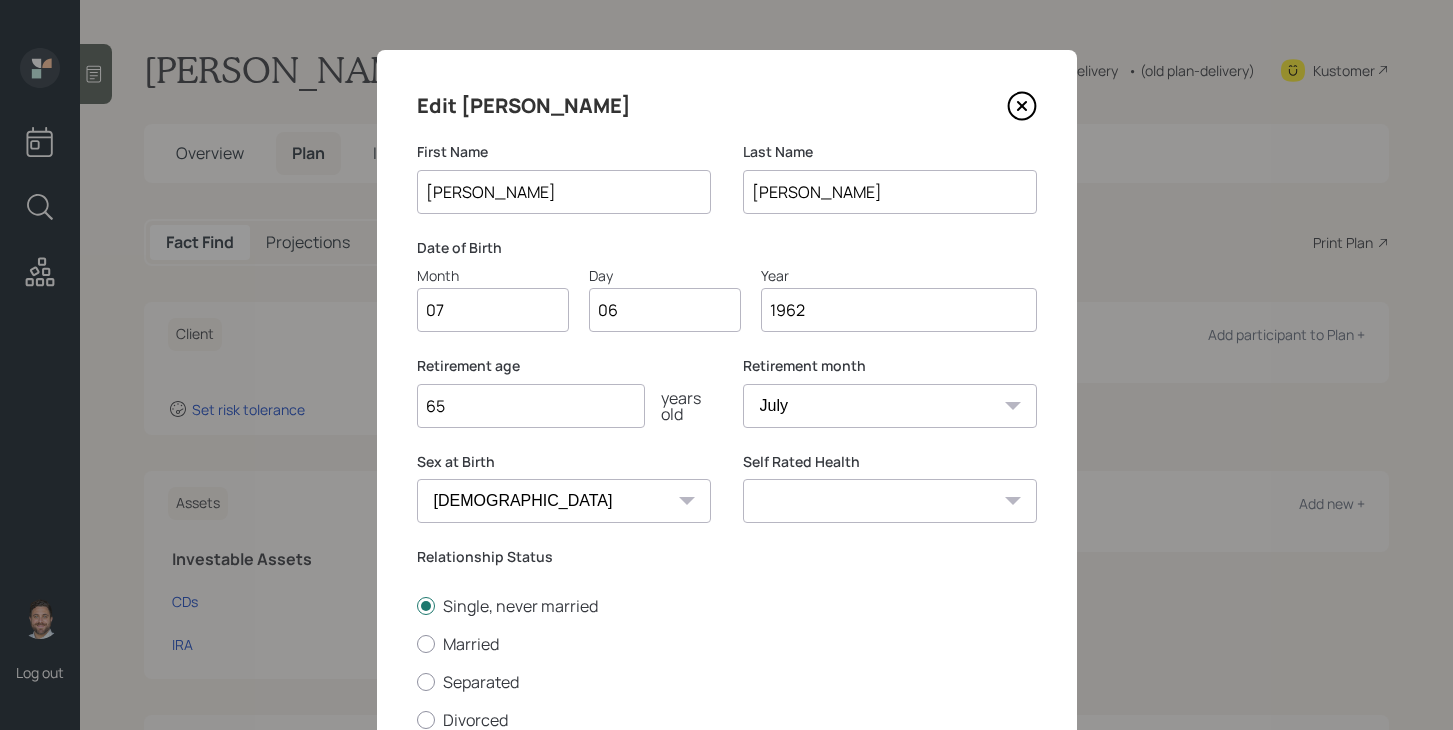 click on "Excellent Very Good Good Fair Poor" at bounding box center [890, 501] 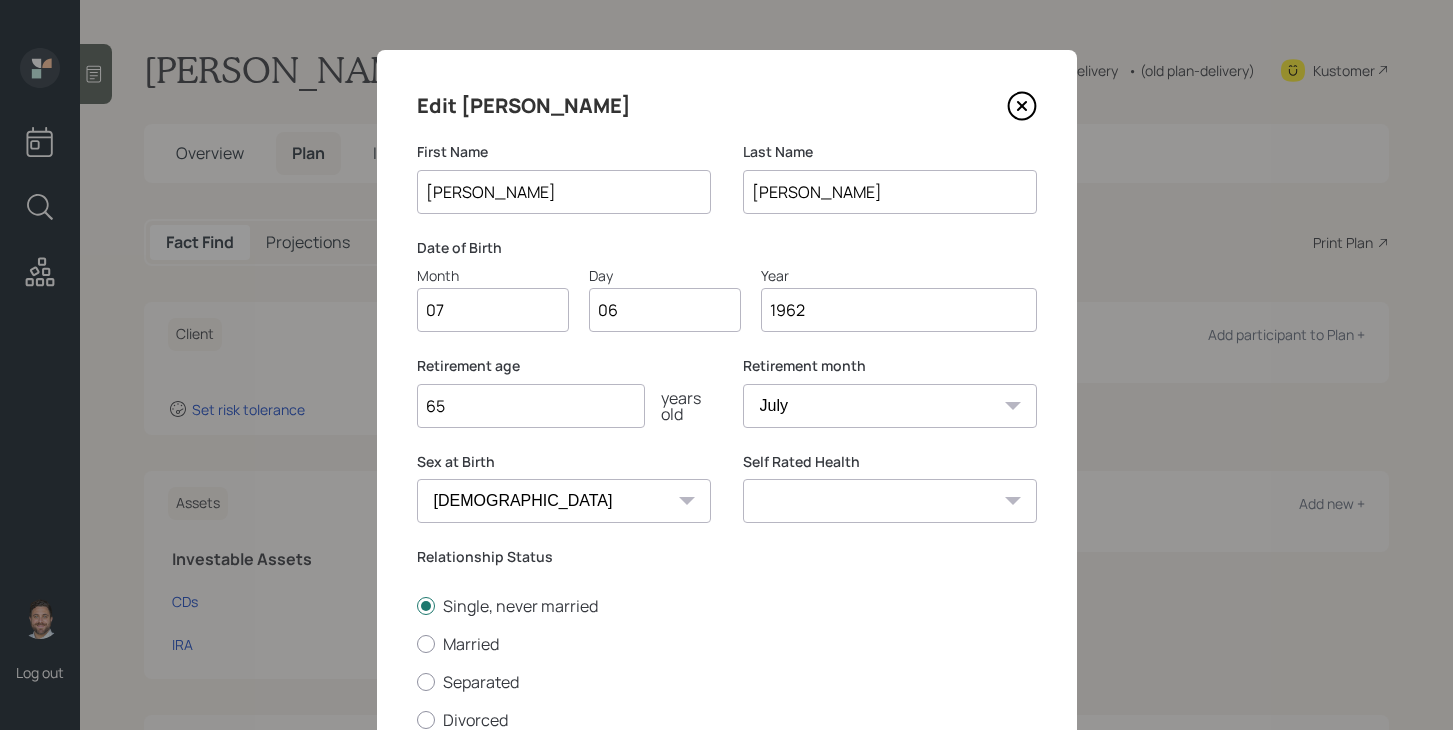 click on "Excellent Very Good Good Fair Poor" at bounding box center (890, 501) 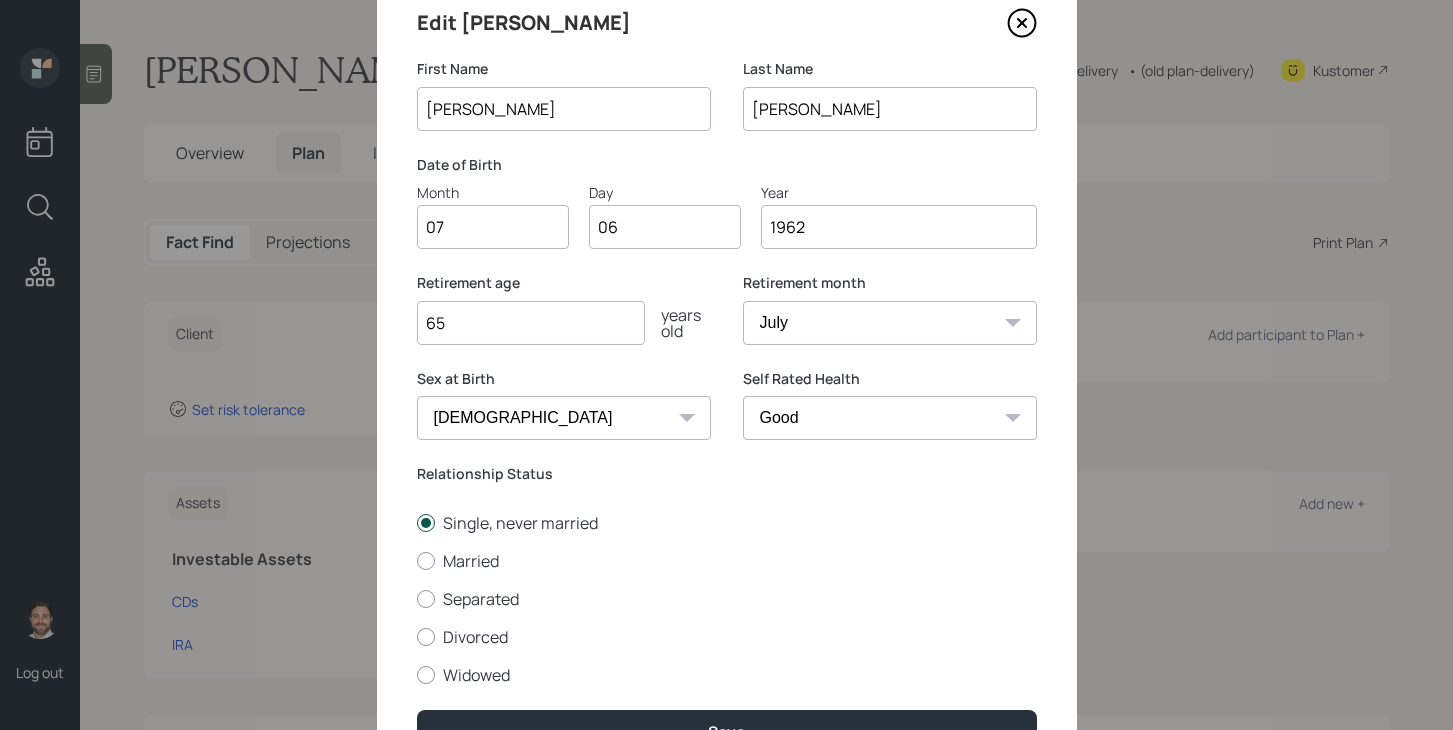 scroll, scrollTop: 197, scrollLeft: 0, axis: vertical 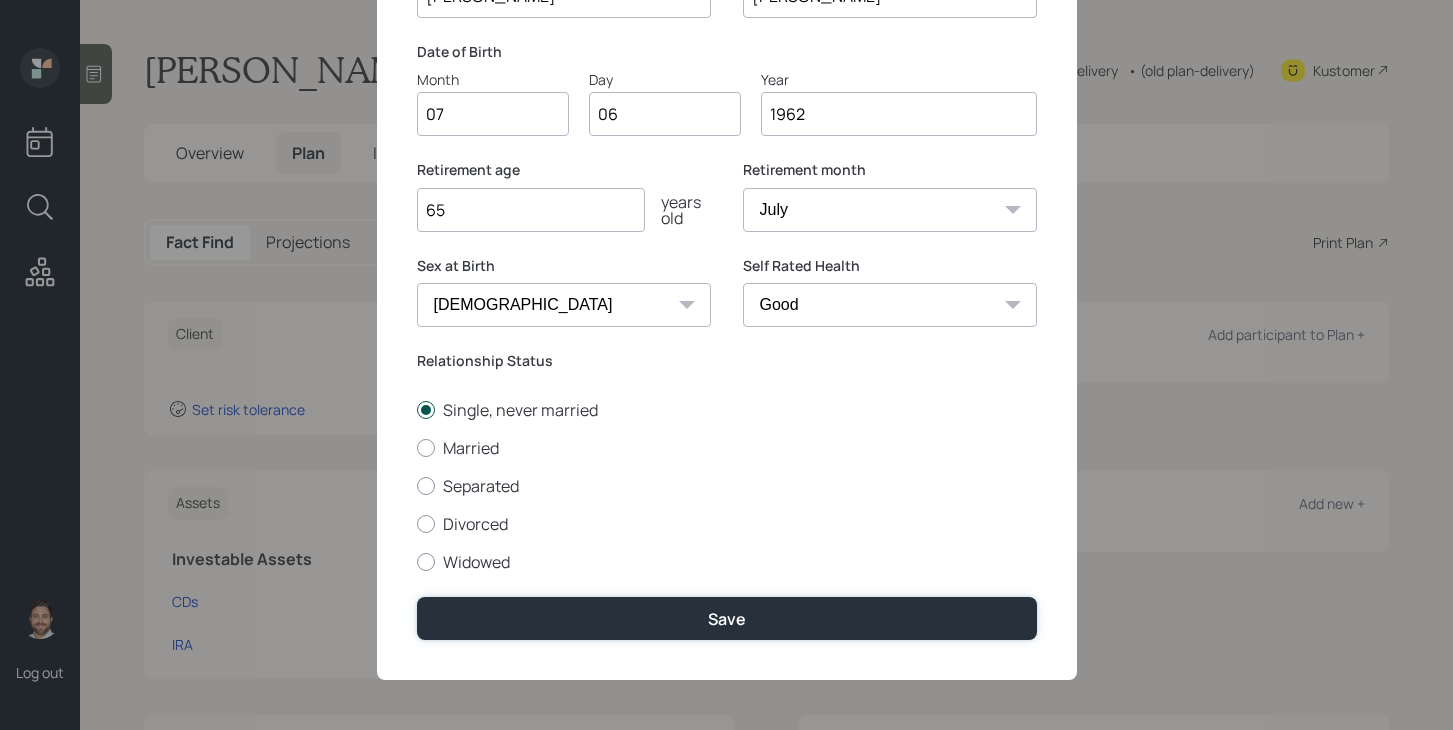 click on "Save" at bounding box center [727, 618] 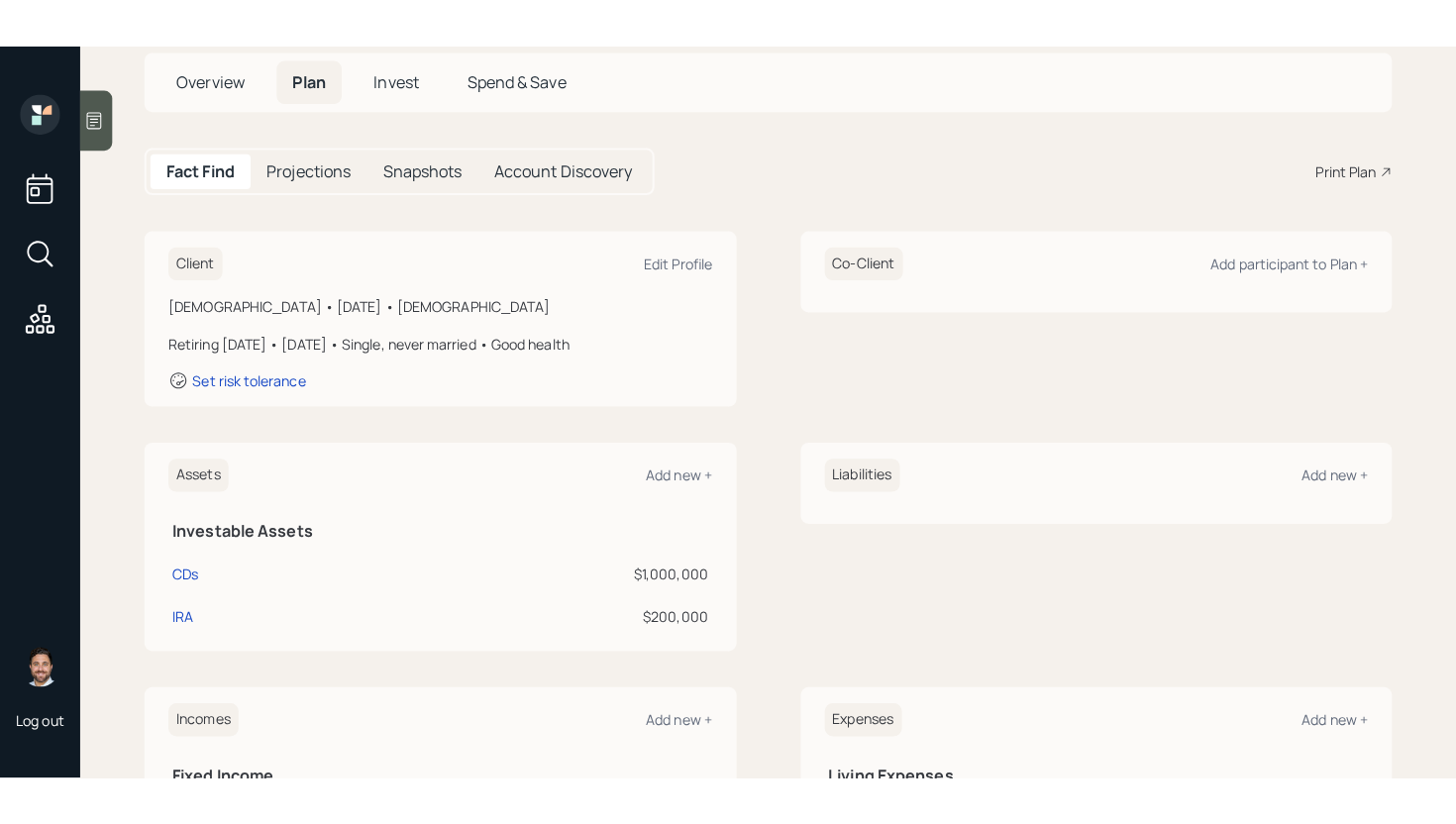 scroll, scrollTop: 0, scrollLeft: 0, axis: both 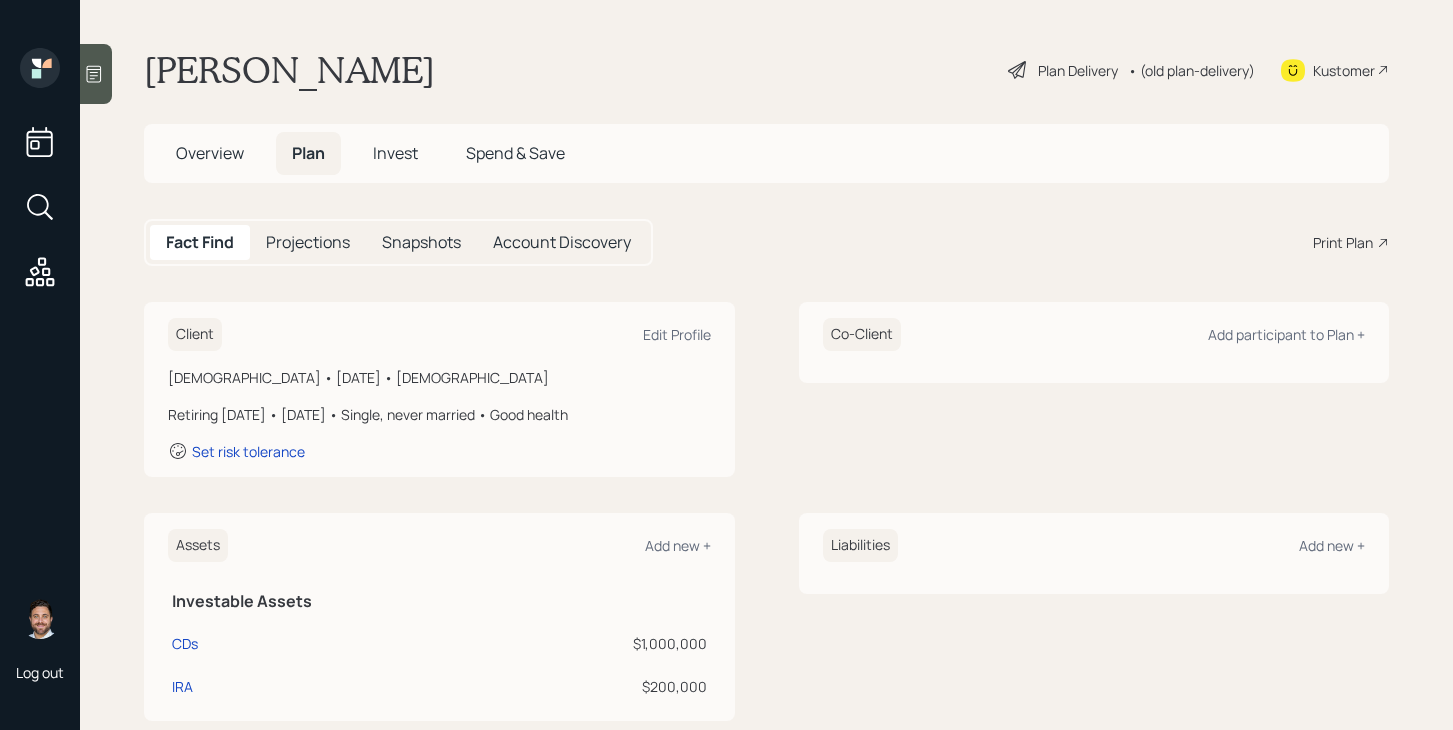 click on "Plan Delivery" at bounding box center (1078, 70) 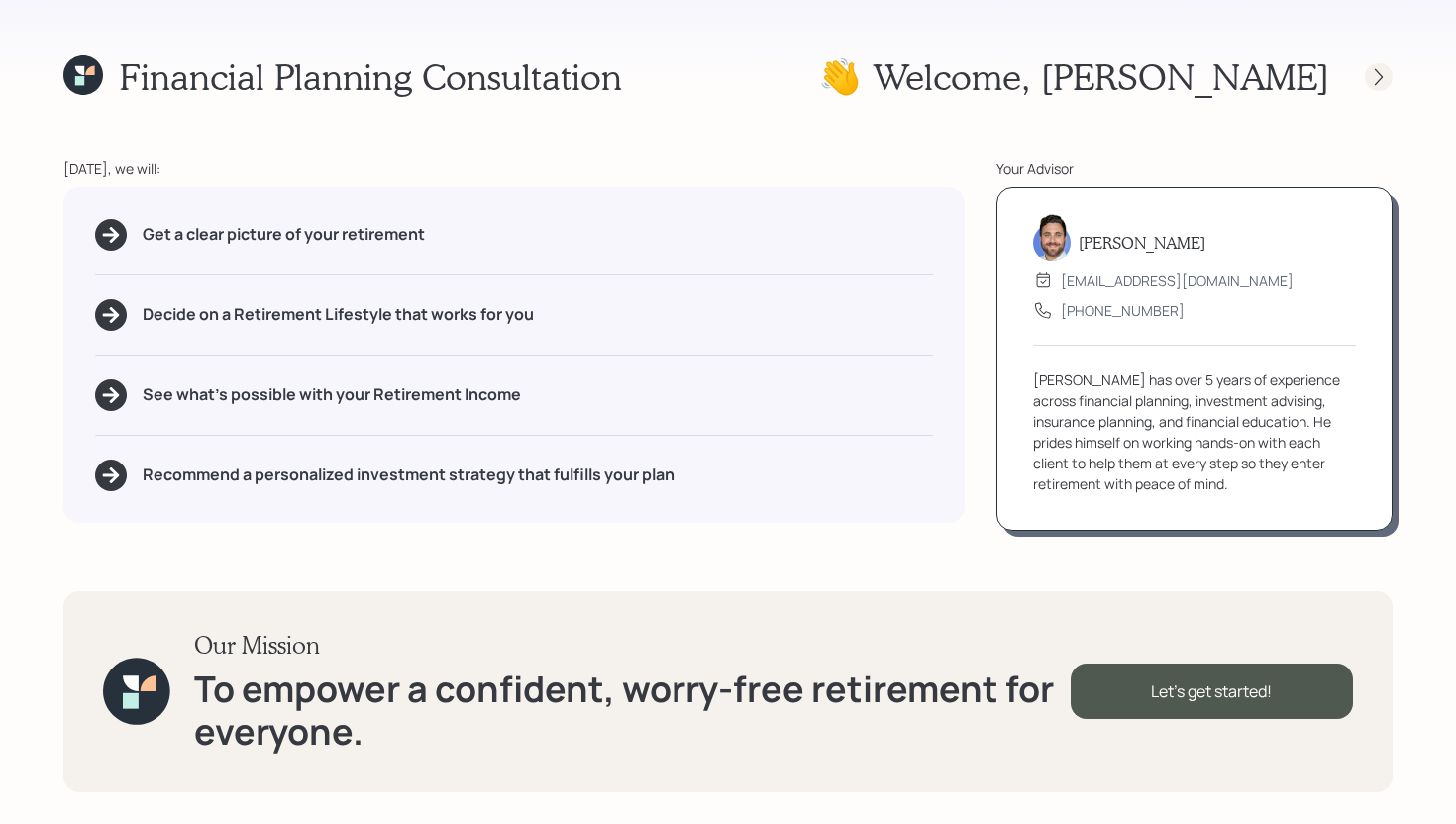click 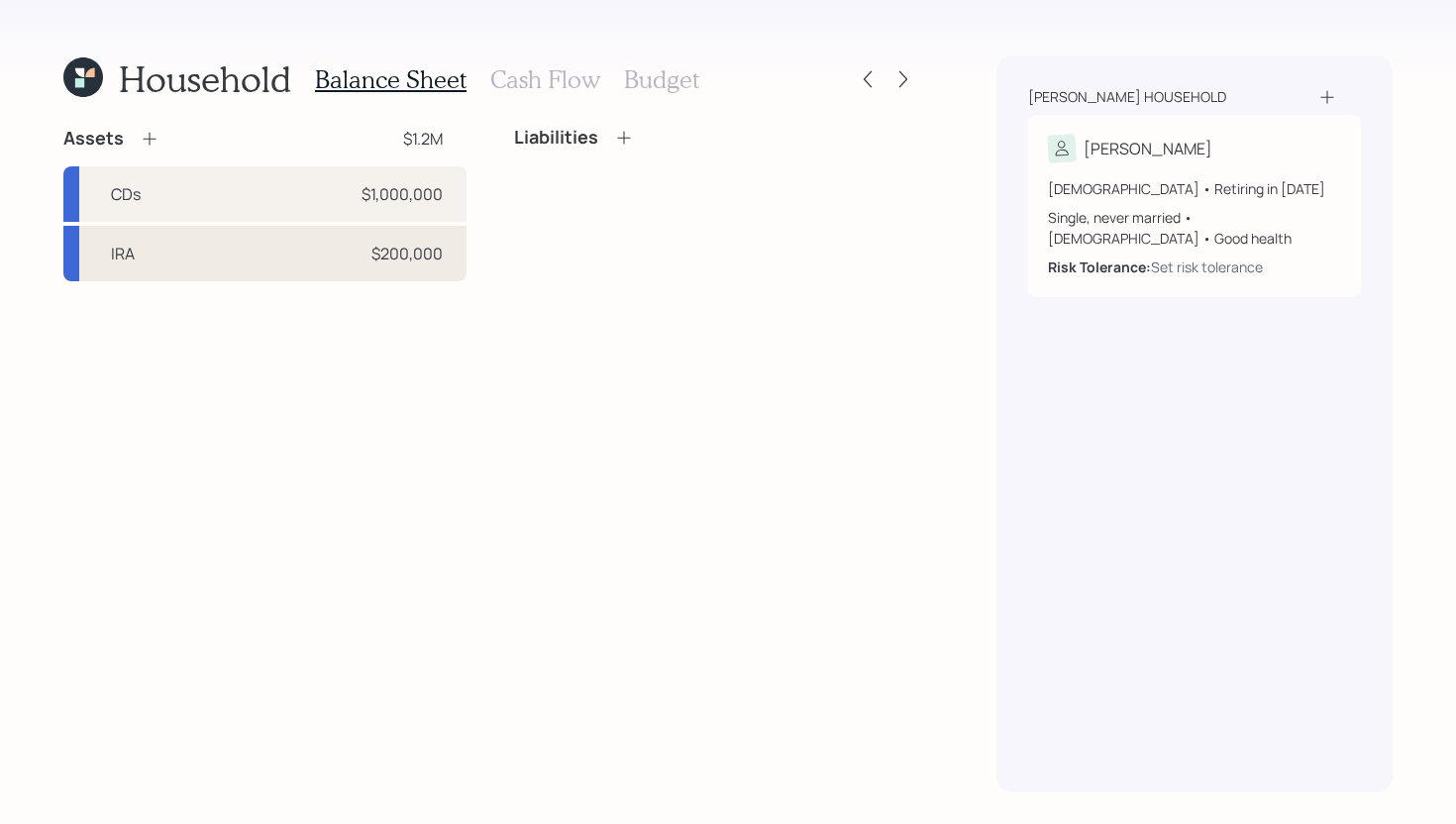 click on "IRA $200,000" at bounding box center [264, 254] 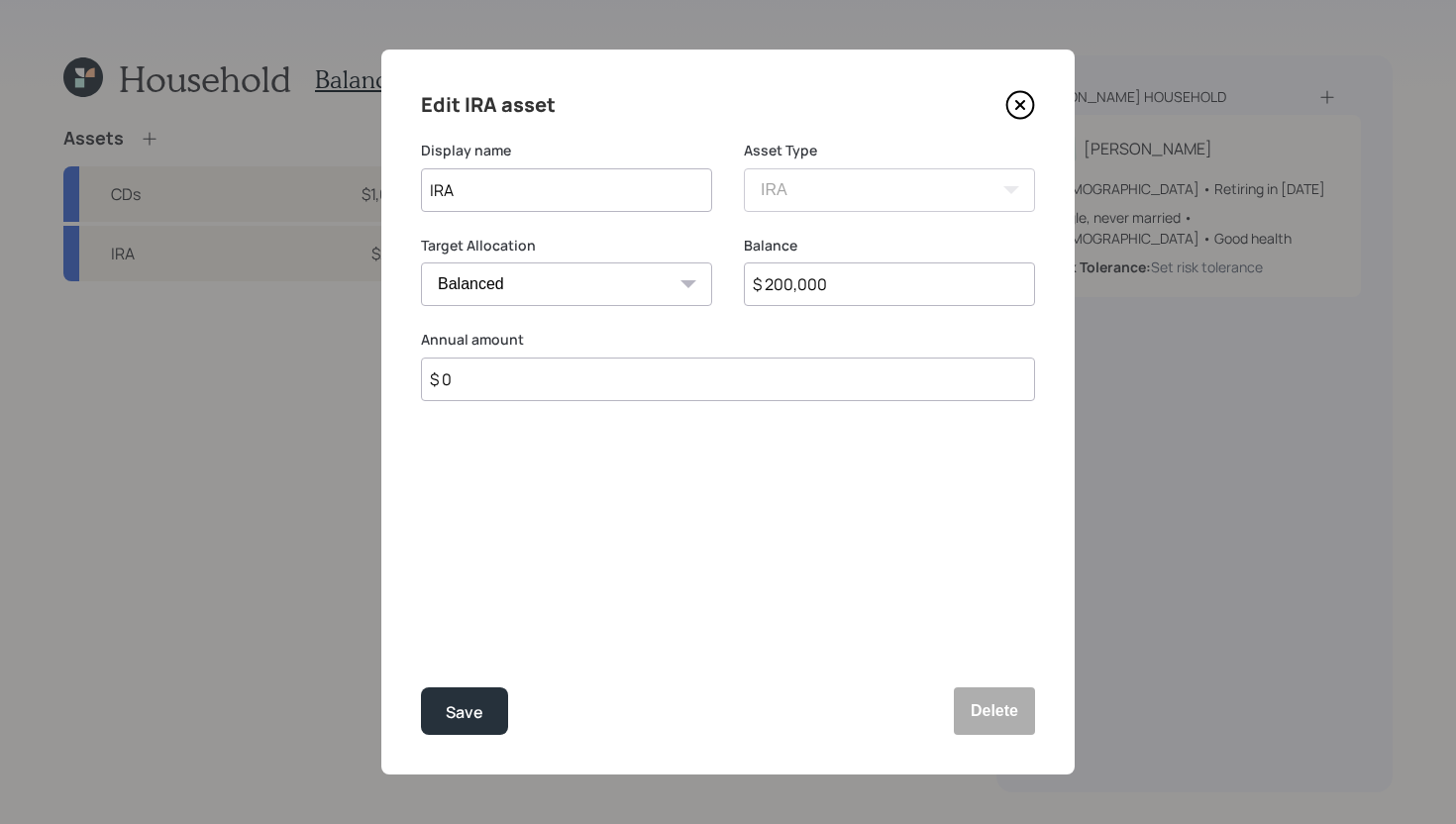 click on "IRA" at bounding box center [567, 190] 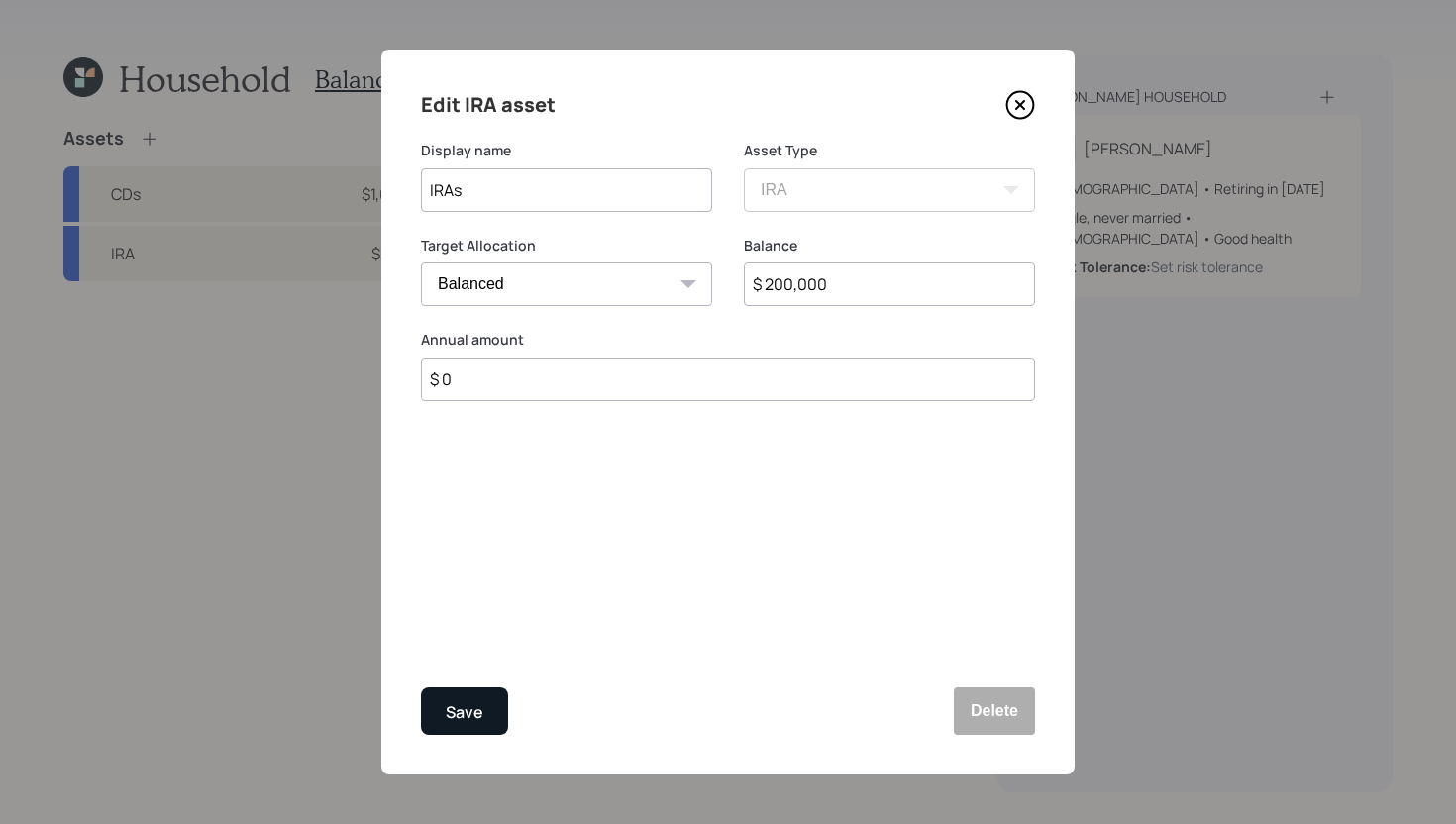 type on "IRAs" 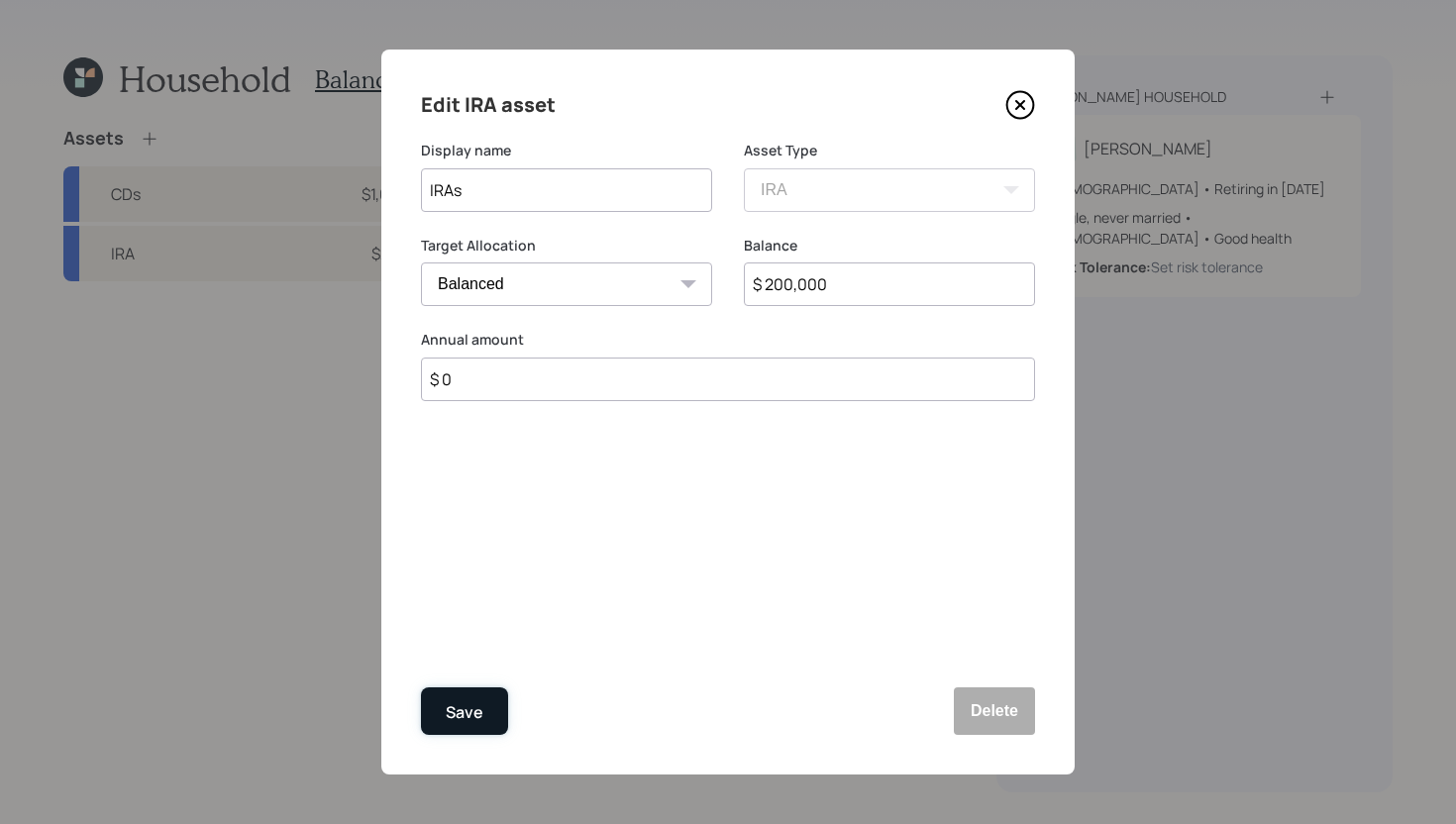 click on "Save" at bounding box center [465, 712] 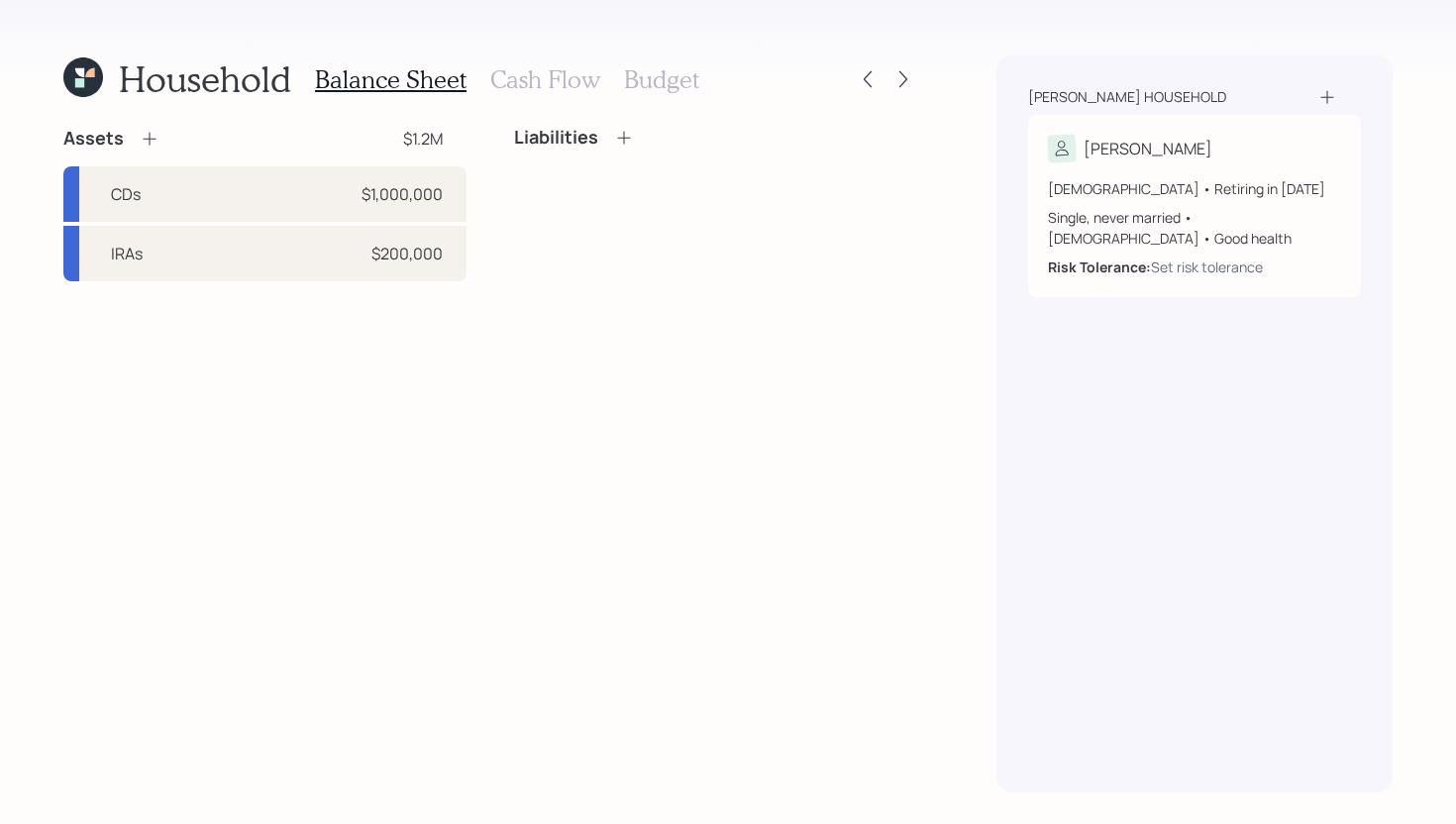 click 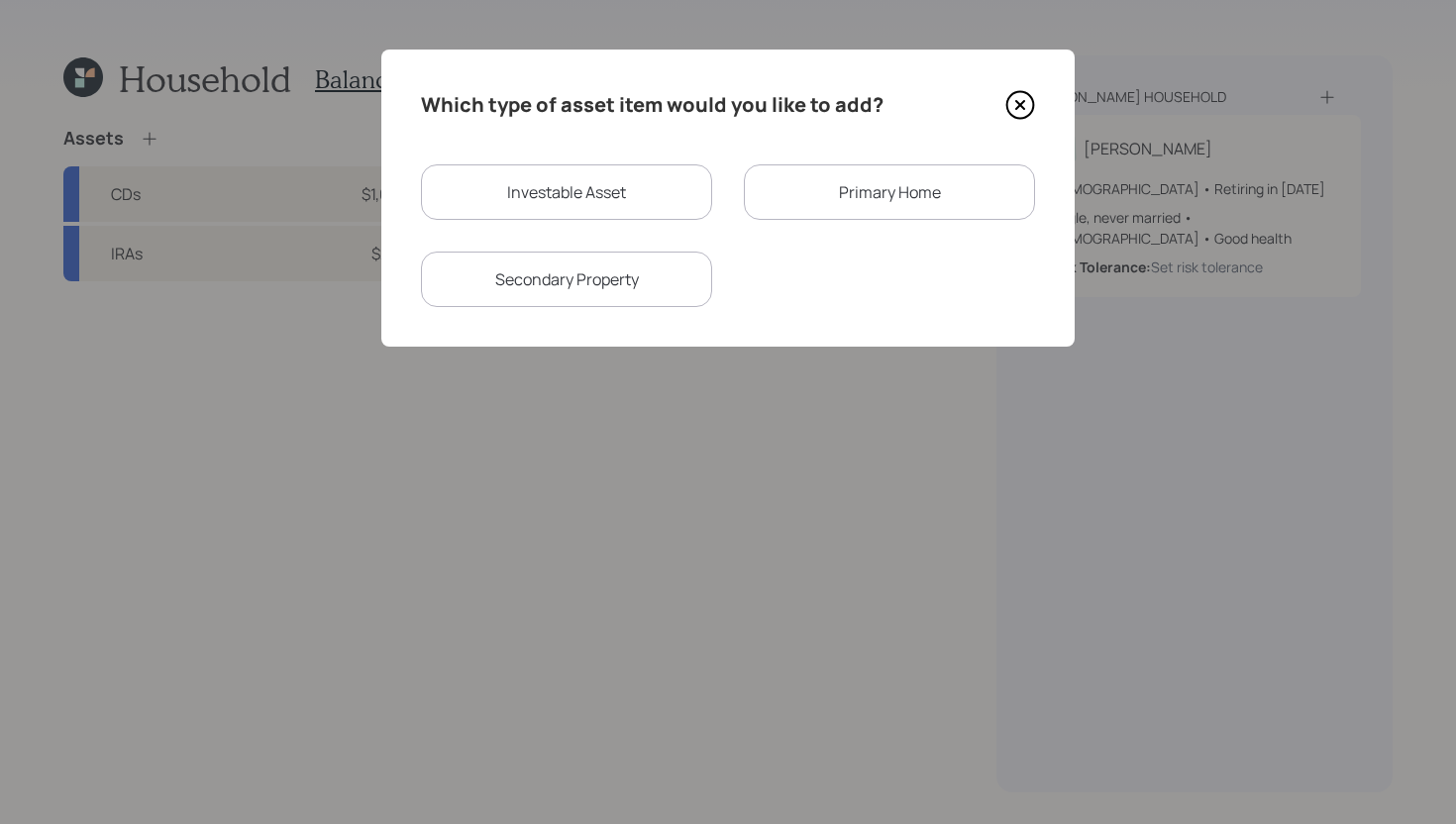click on "Investable Asset" at bounding box center [567, 192] 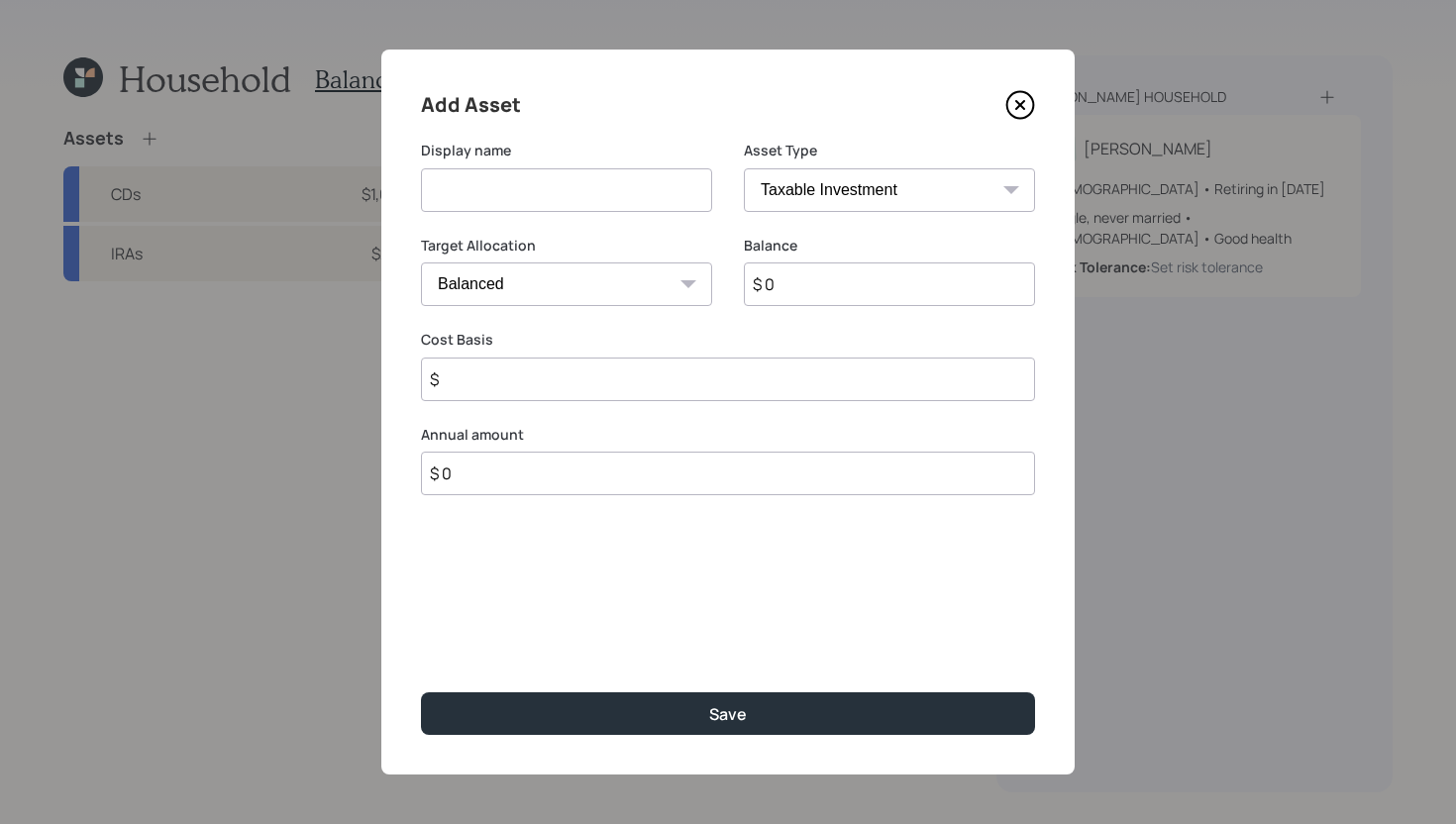click on "SEP [PERSON_NAME] IRA 401(k) [PERSON_NAME] 401(k) 403(b) [PERSON_NAME] 403(b) 457(b) [PERSON_NAME] 457(b) Health Savings Account 529 Taxable Investment Checking / Savings Emergency Fund" at bounding box center (889, 190) 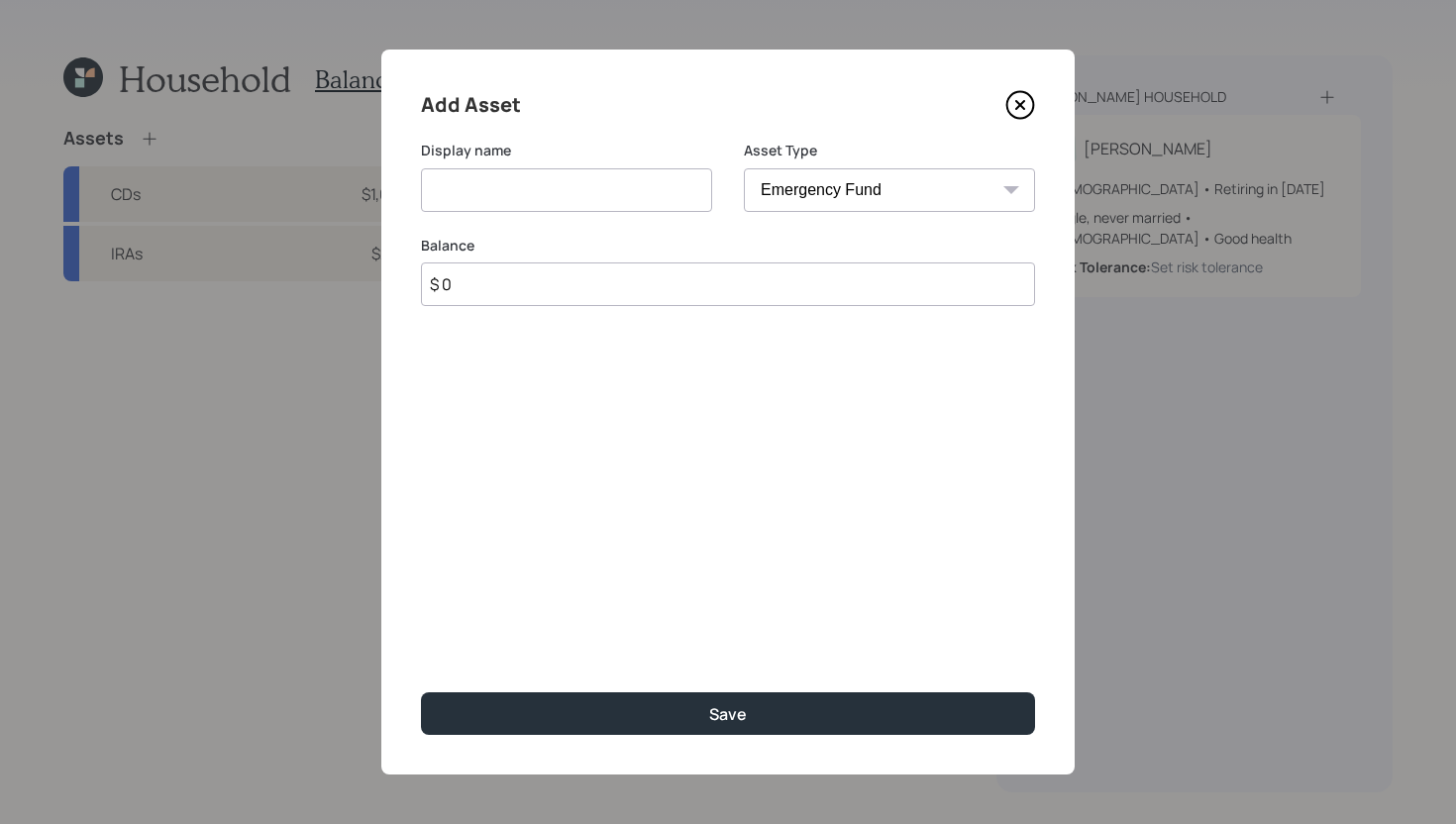 click at bounding box center [567, 190] 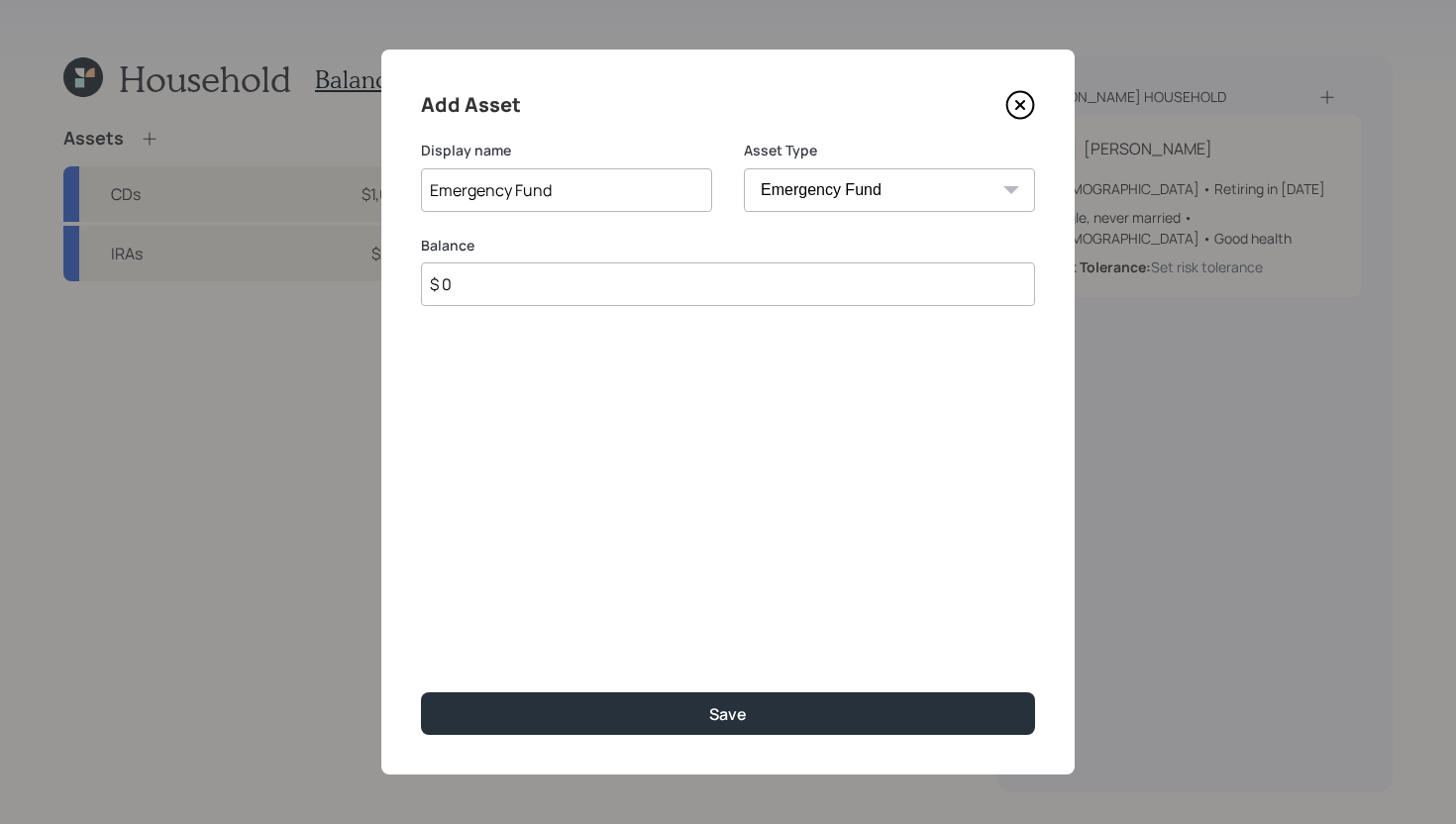 type on "Emergency Fund" 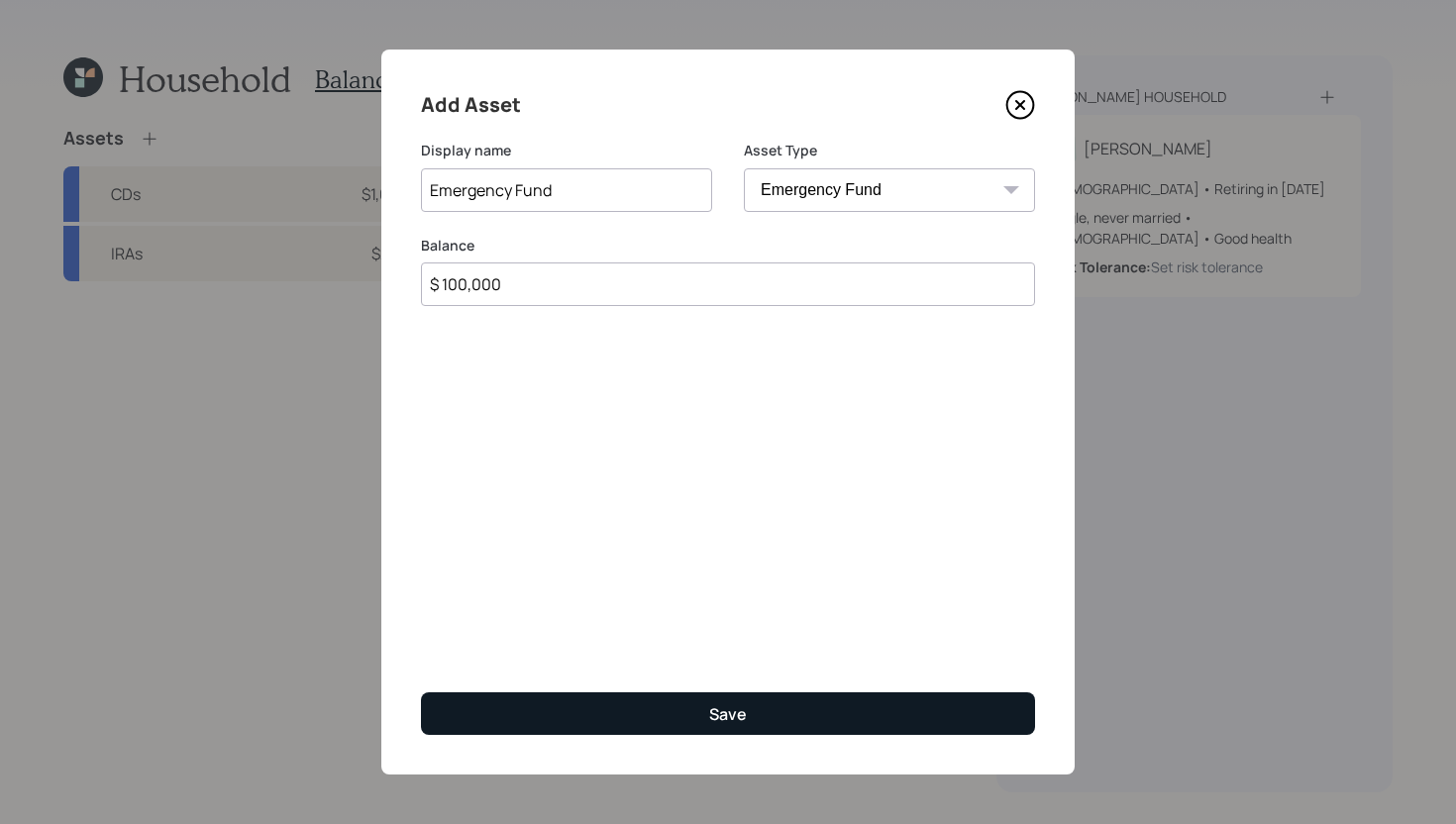 type on "$ 100,000" 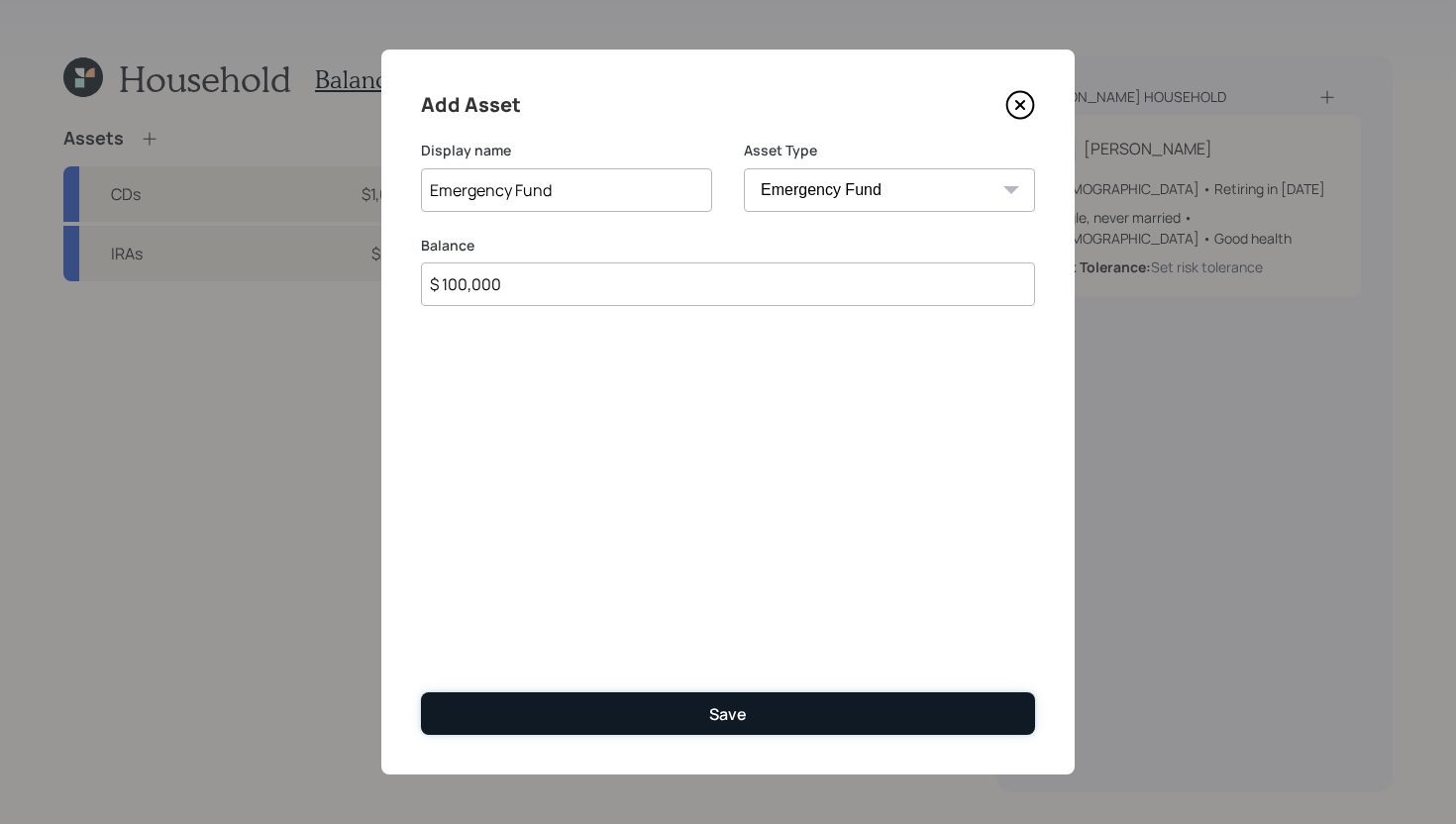 click on "Save" at bounding box center (728, 713) 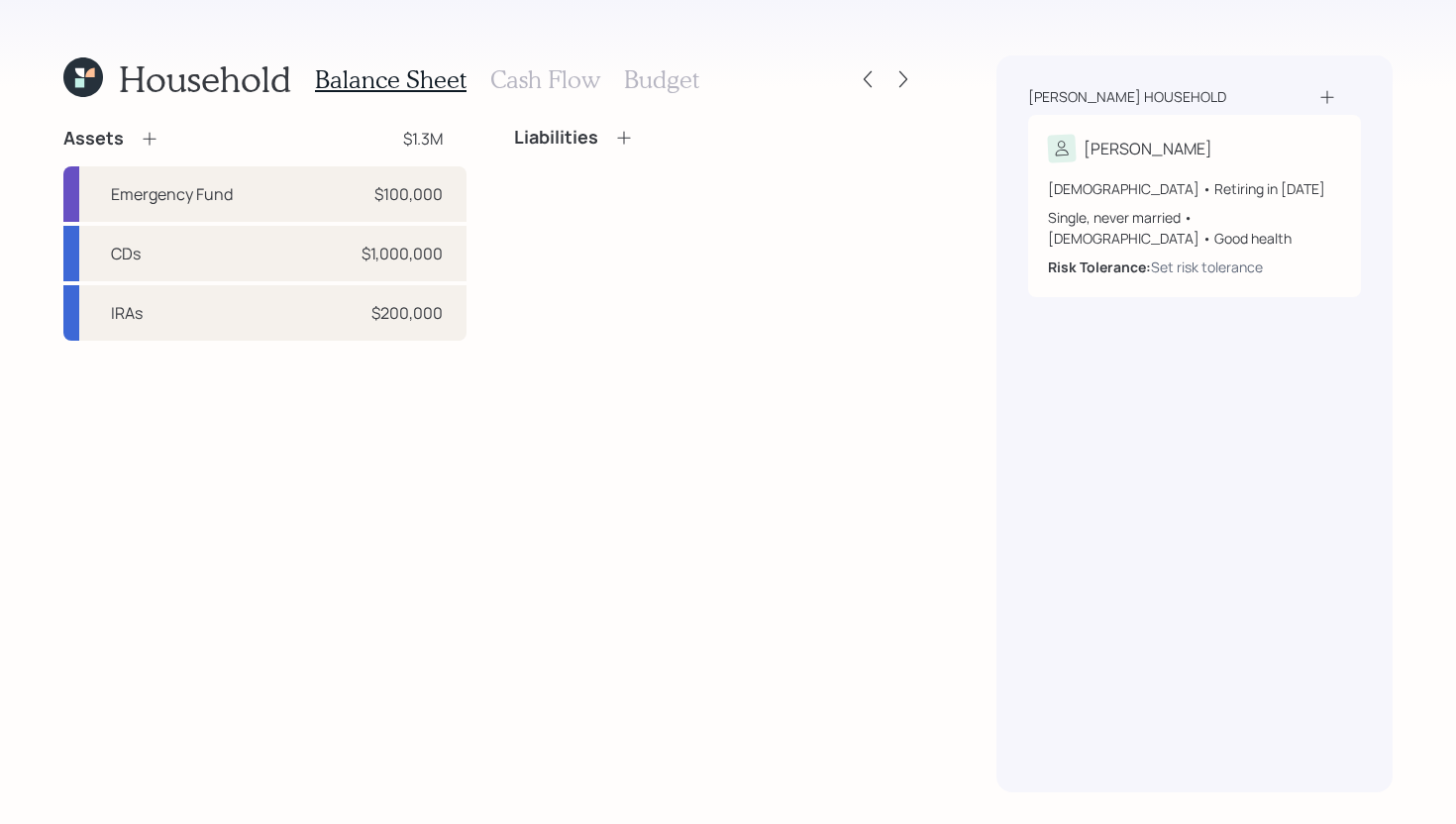 click 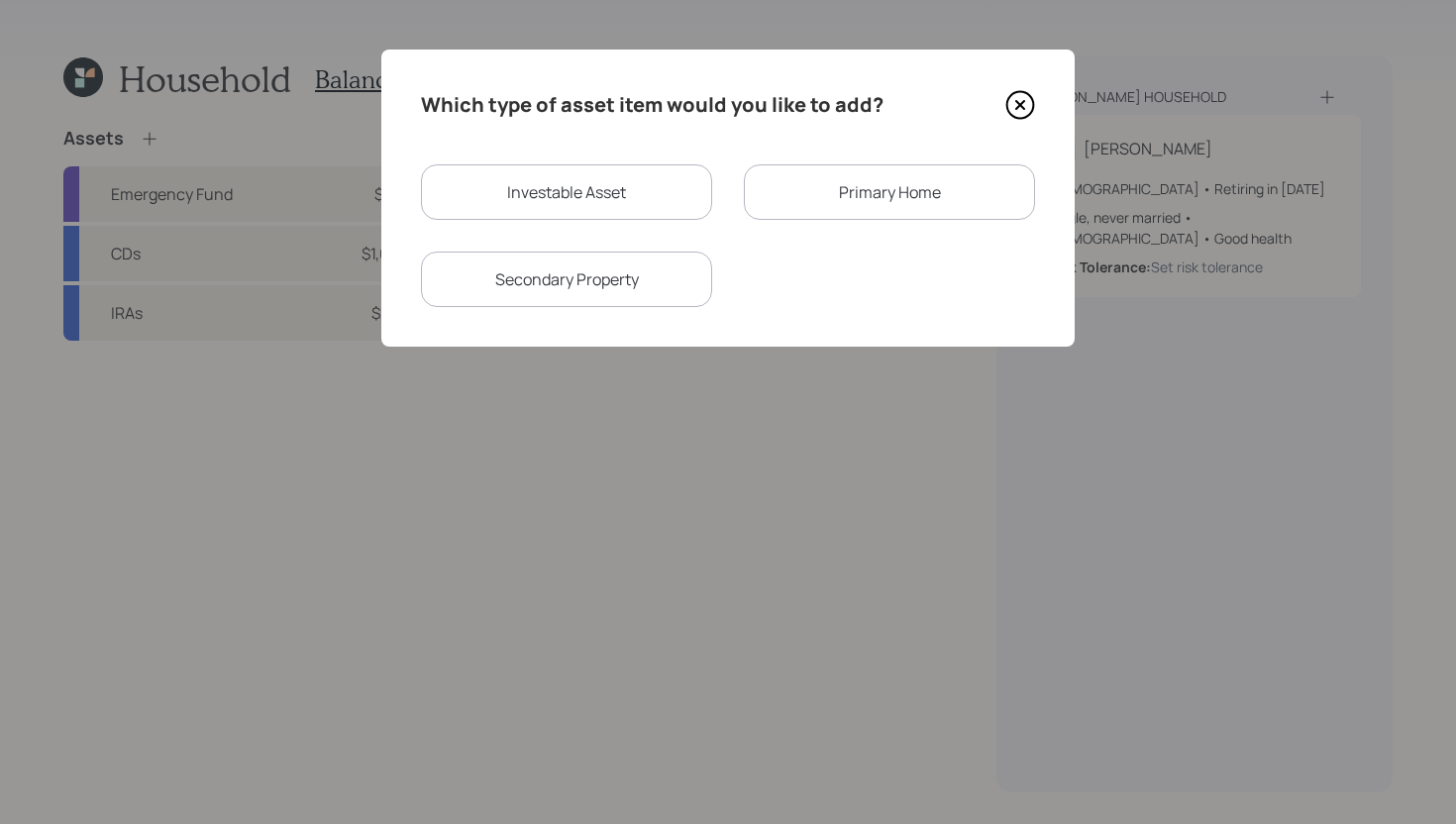 click on "Primary Home" at bounding box center (889, 192) 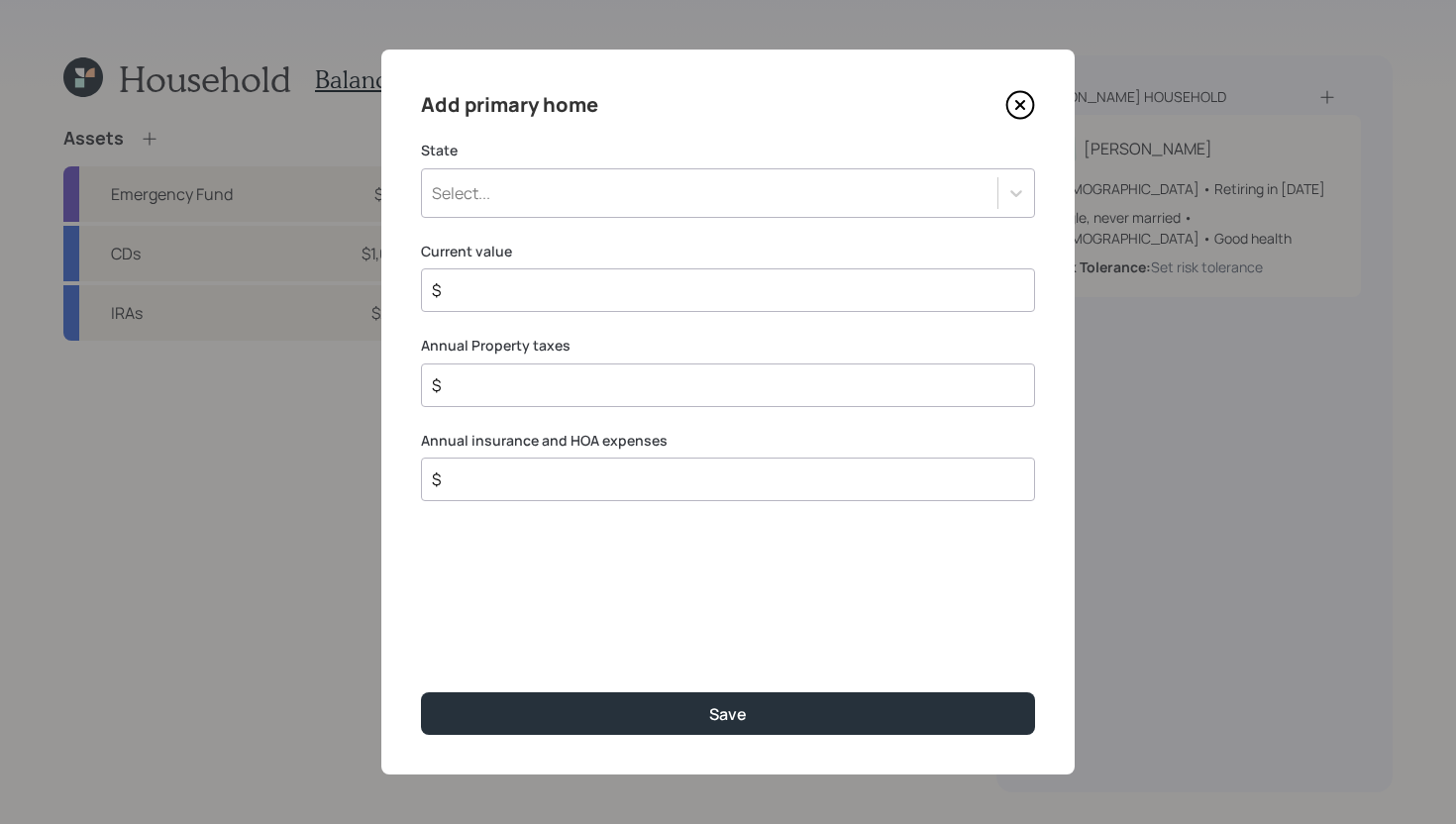 click on "Select..." at bounding box center [709, 193] 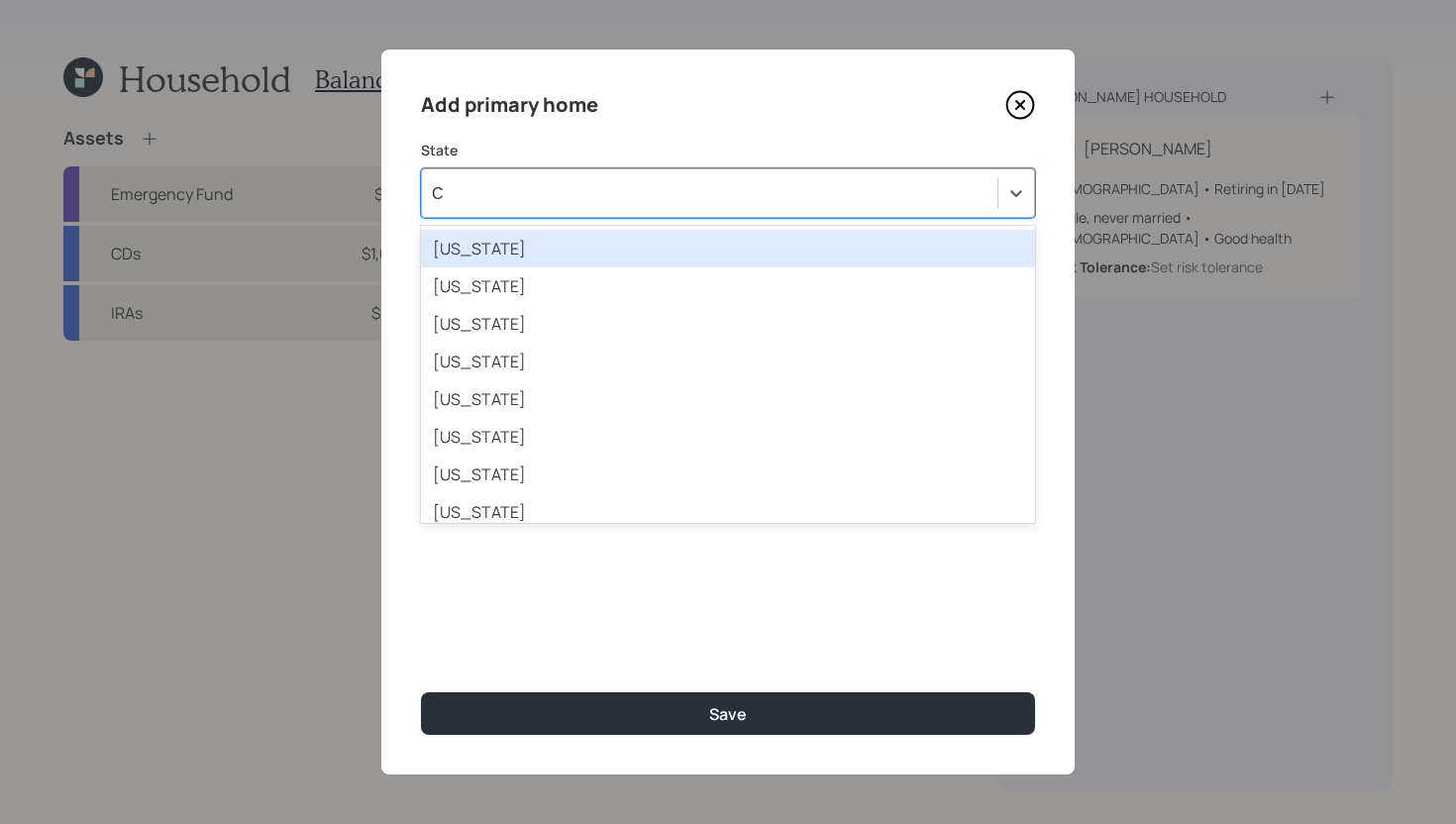 type on "Ca" 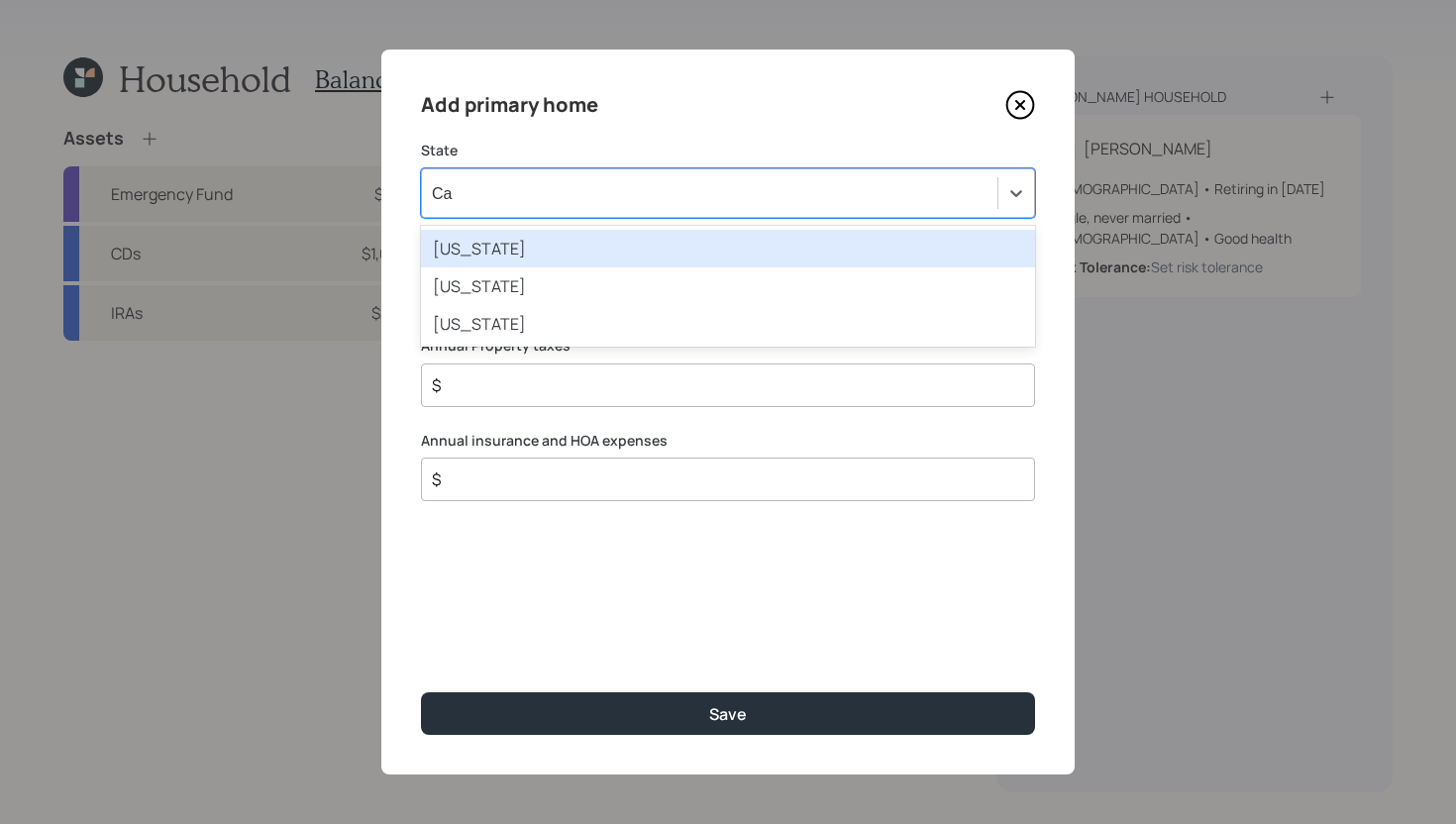 click on "[US_STATE]" at bounding box center (728, 249) 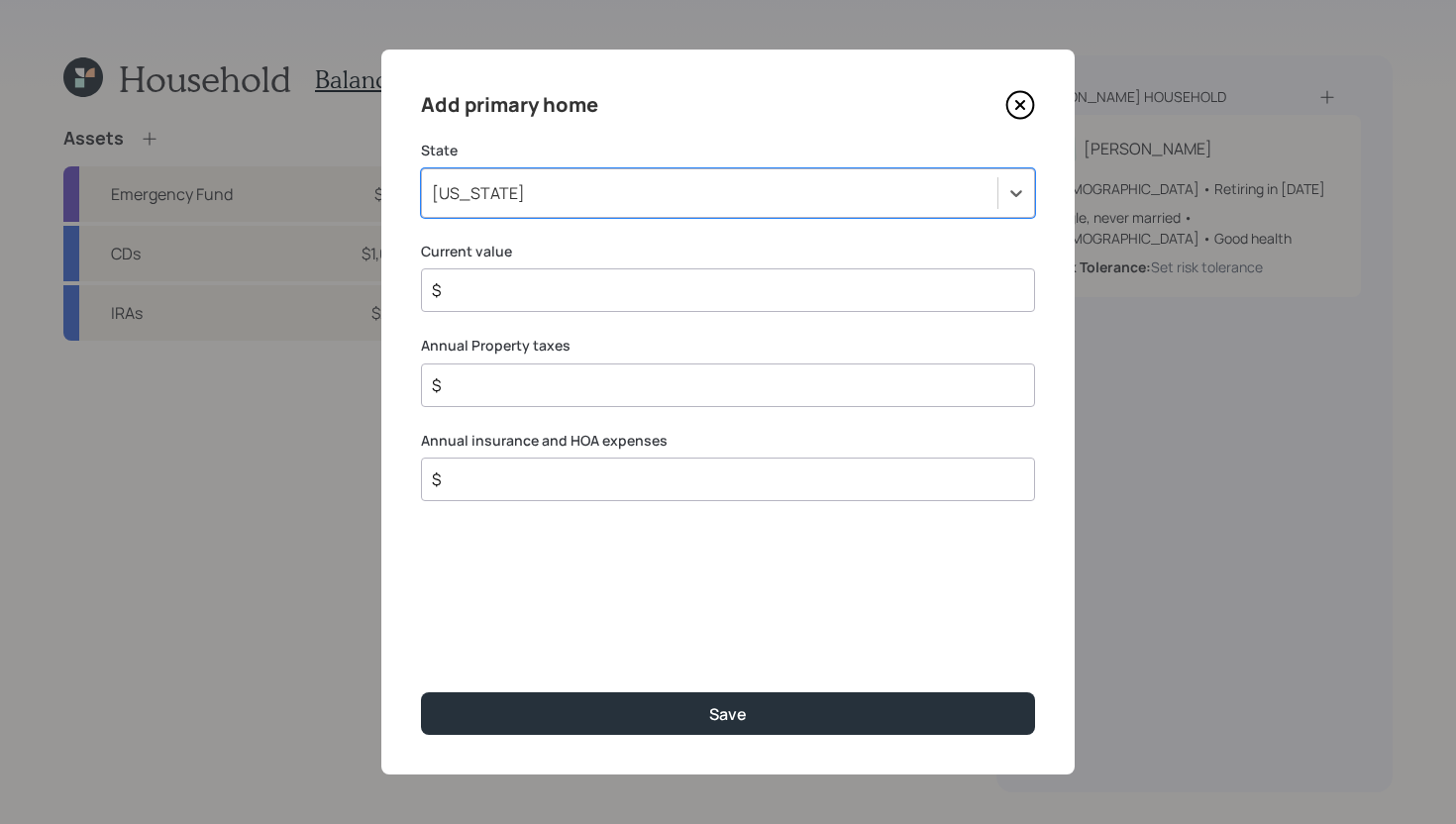 click on "$" at bounding box center (720, 290) 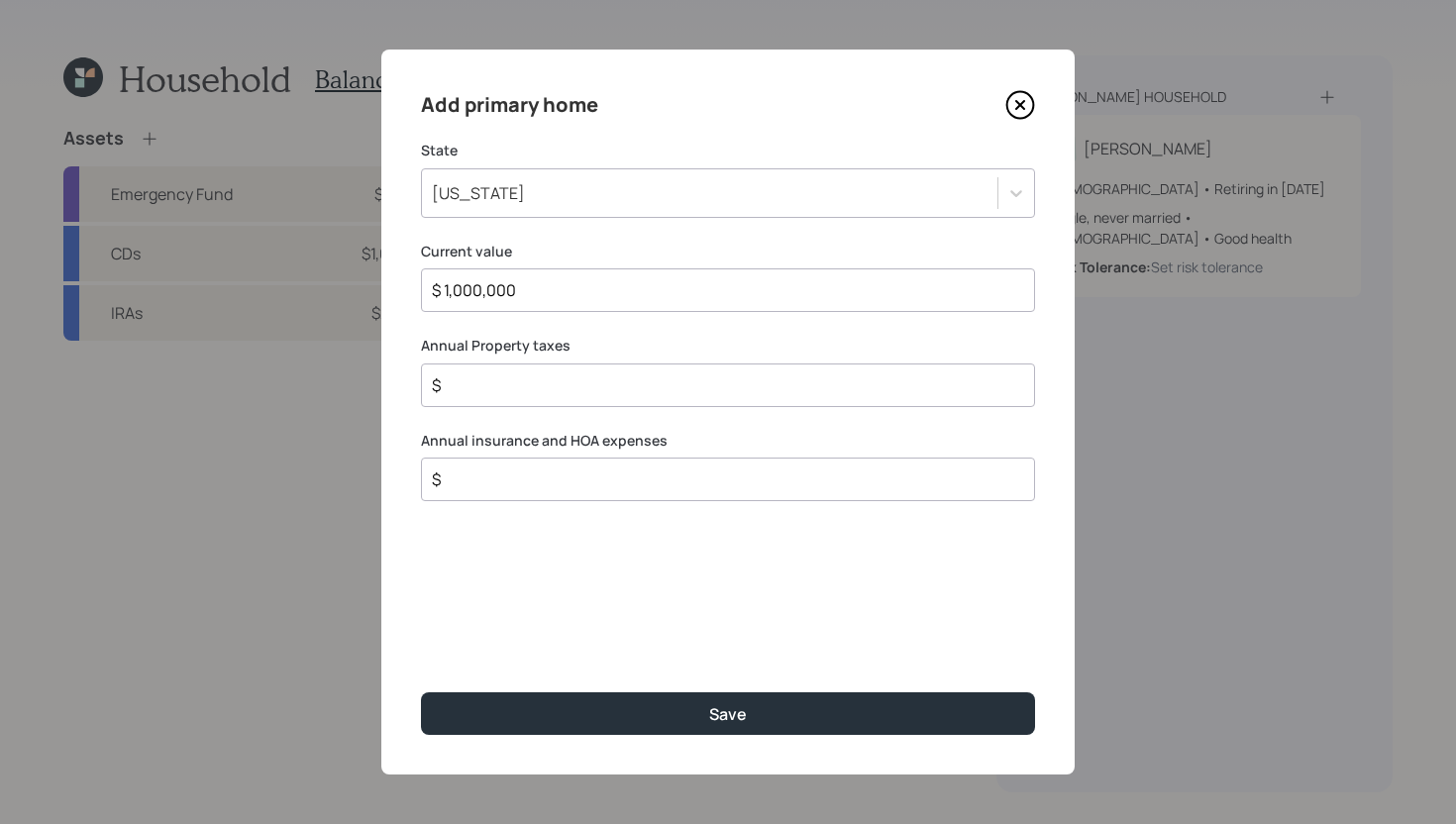 type on "$ 1,000,000" 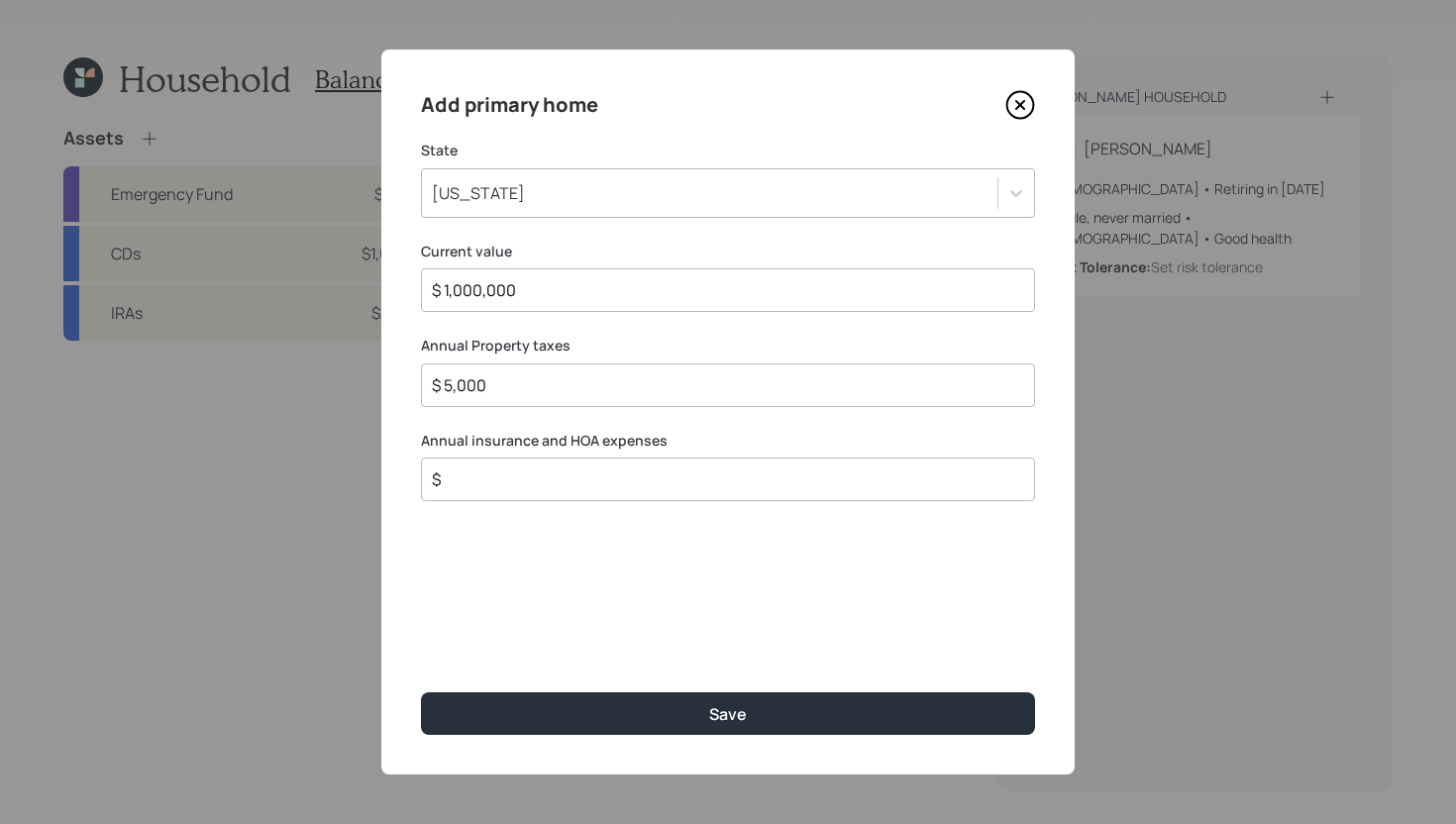 type on "$ 5,000" 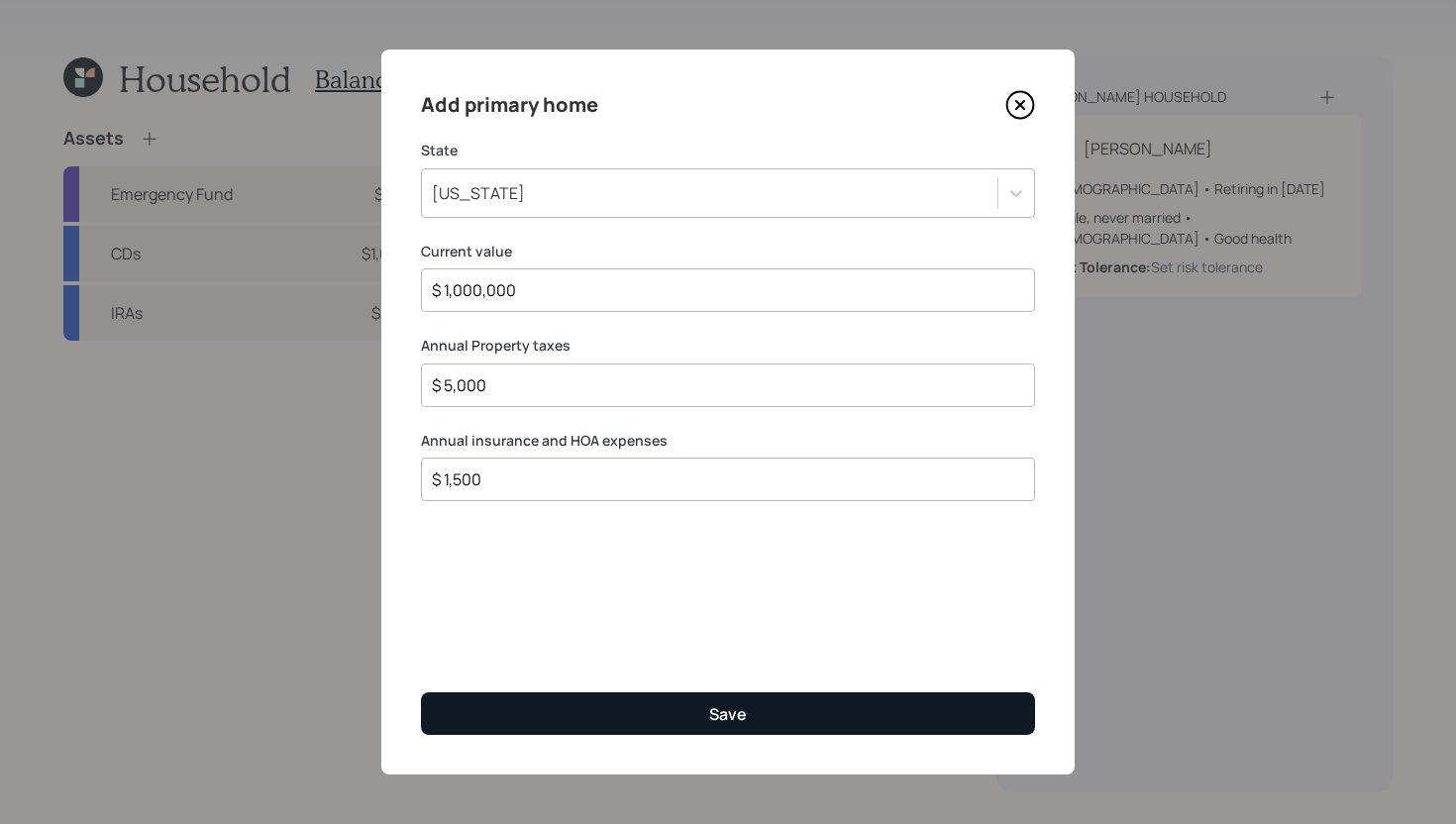 type on "$ 1,500" 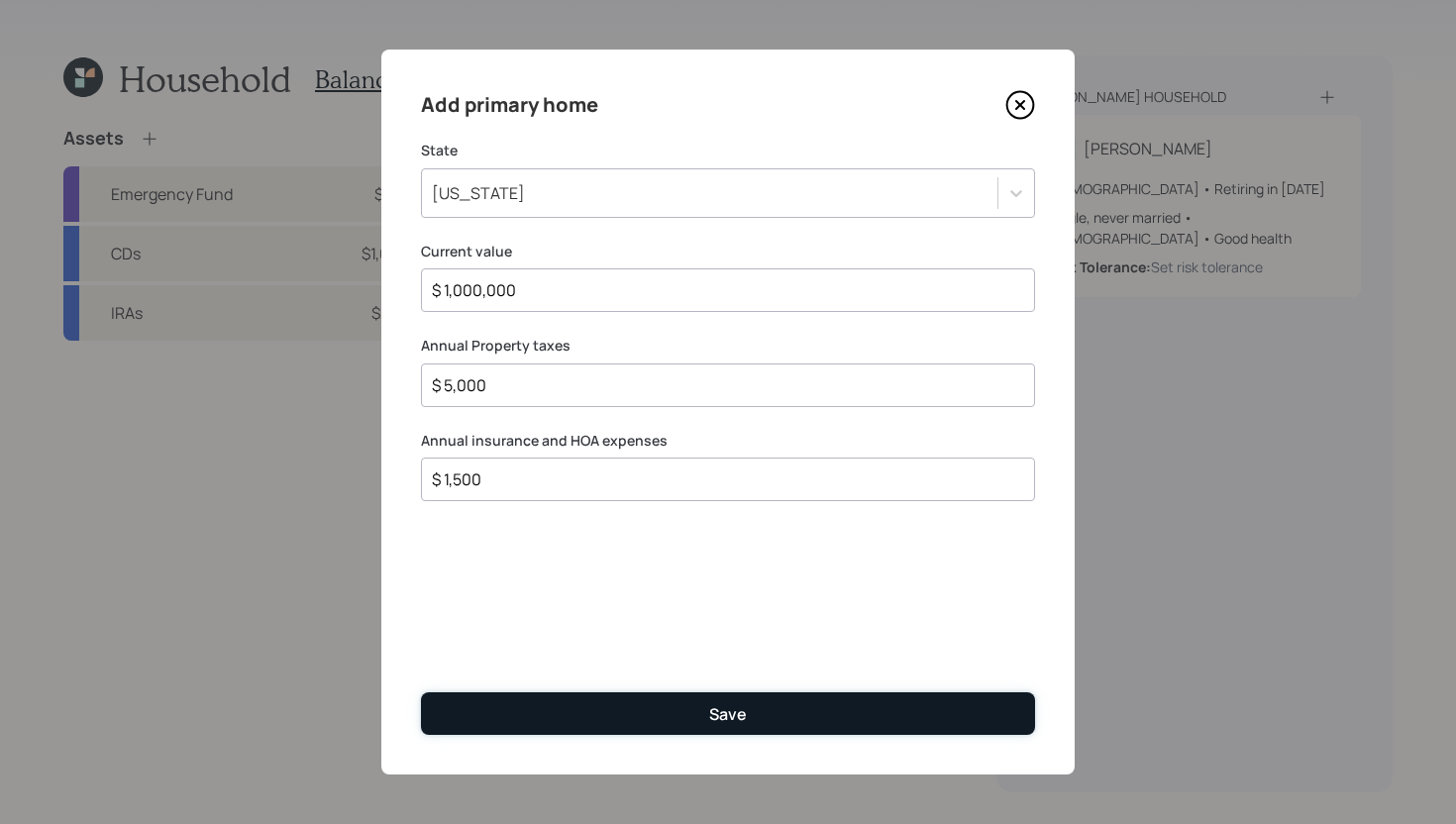 click on "Save" at bounding box center [728, 713] 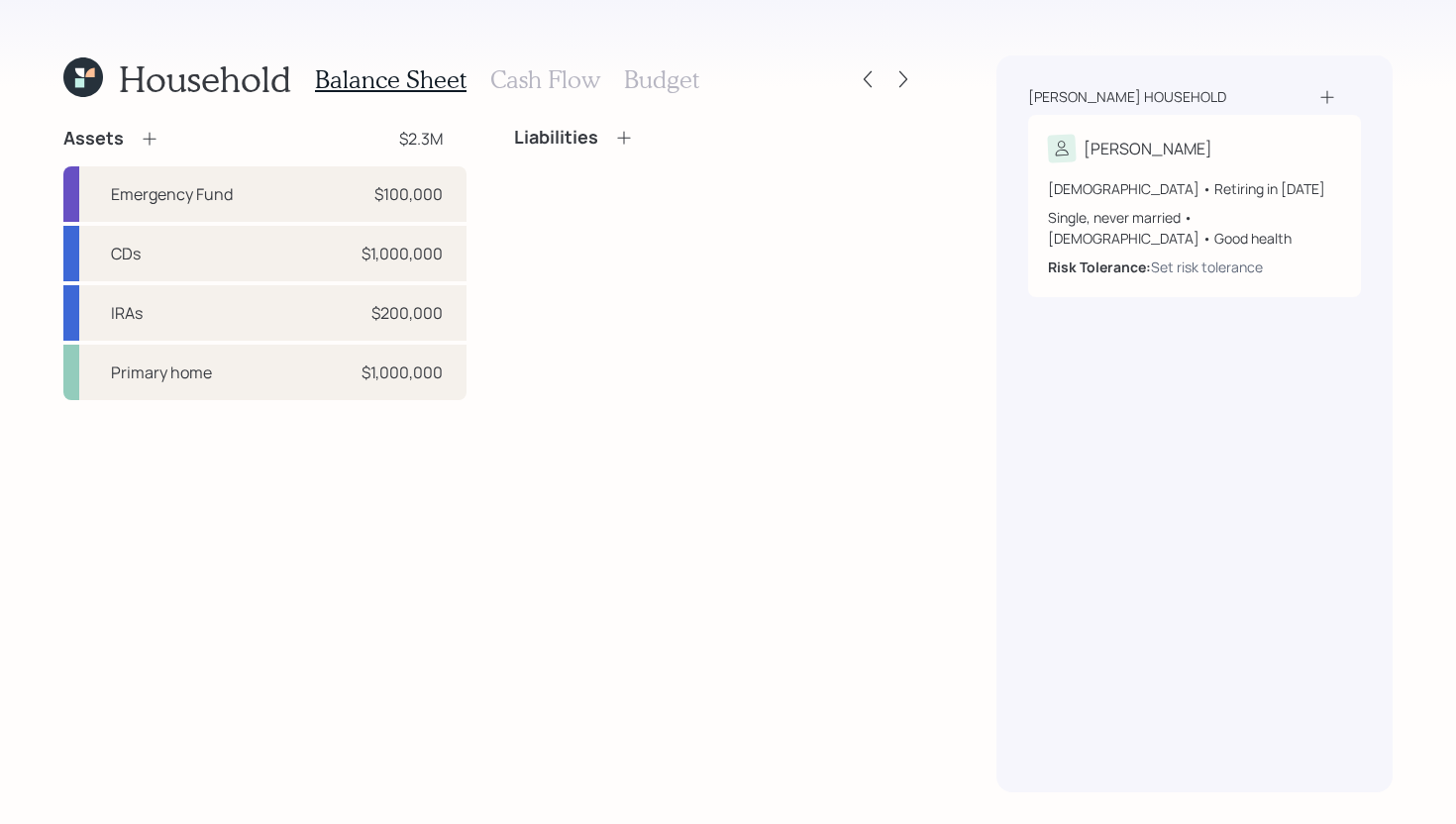 click on "Cash Flow" at bounding box center (545, 79) 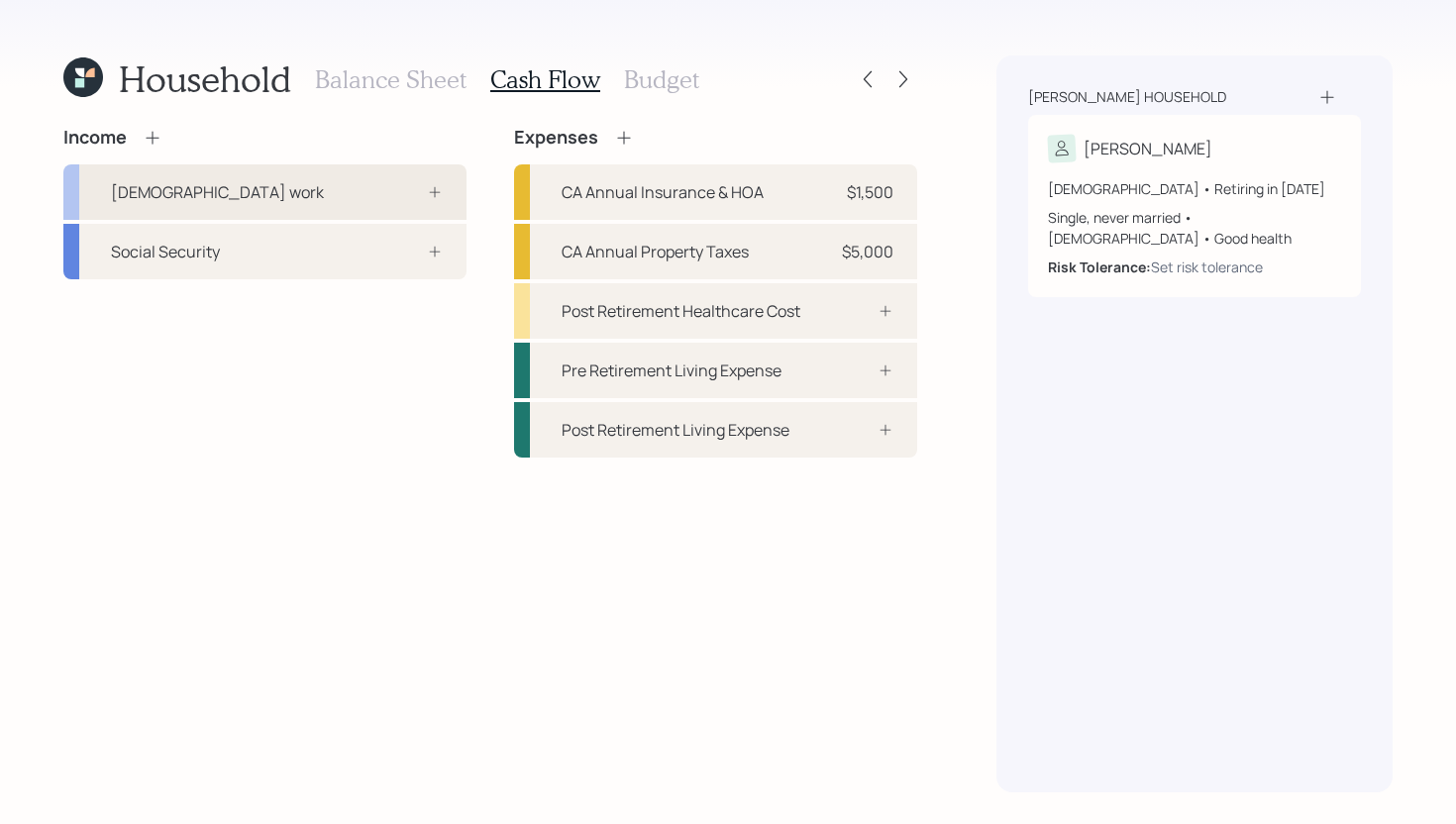 click on "[DEMOGRAPHIC_DATA] work" at bounding box center (264, 192) 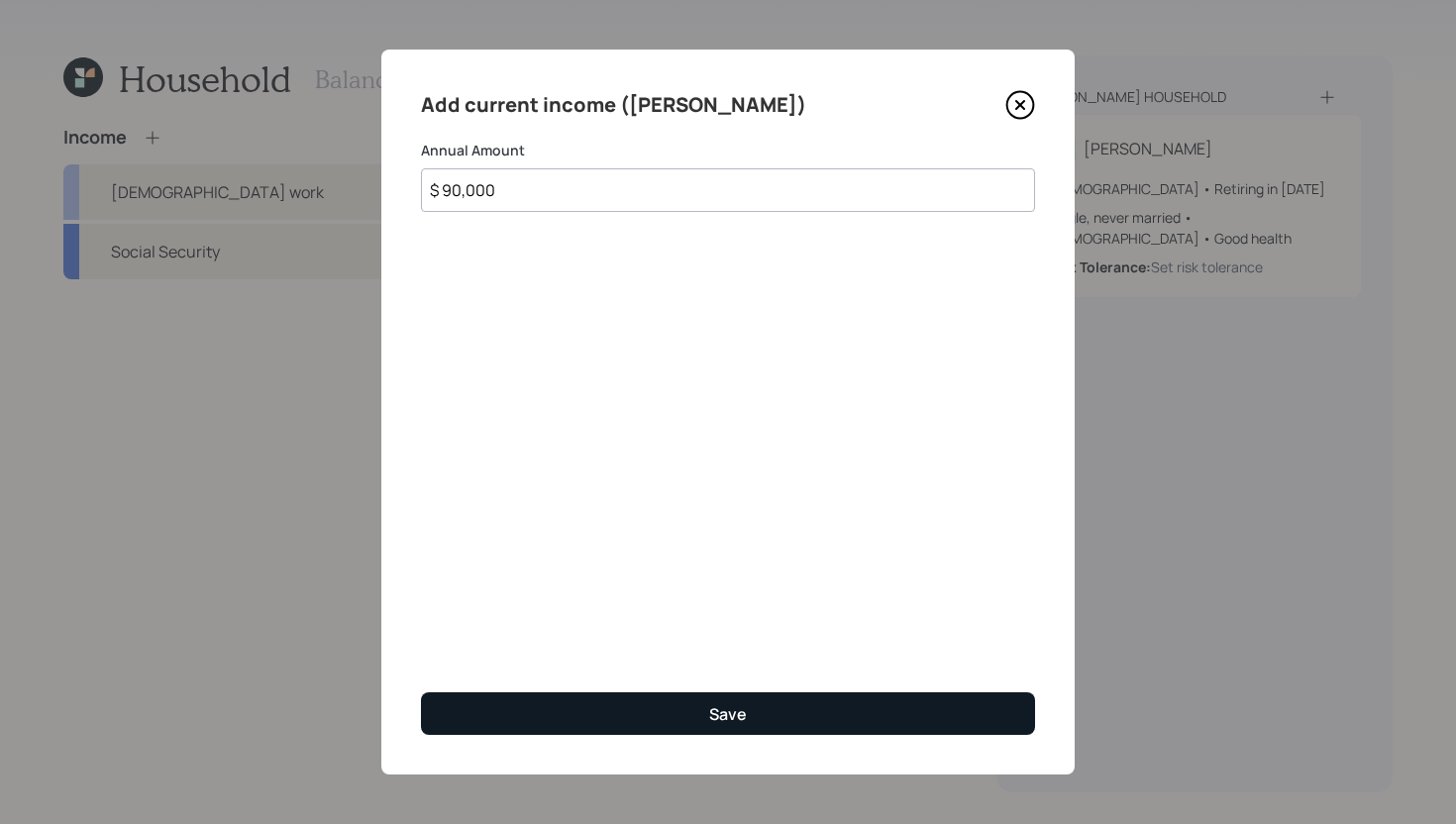 type on "$ 90,000" 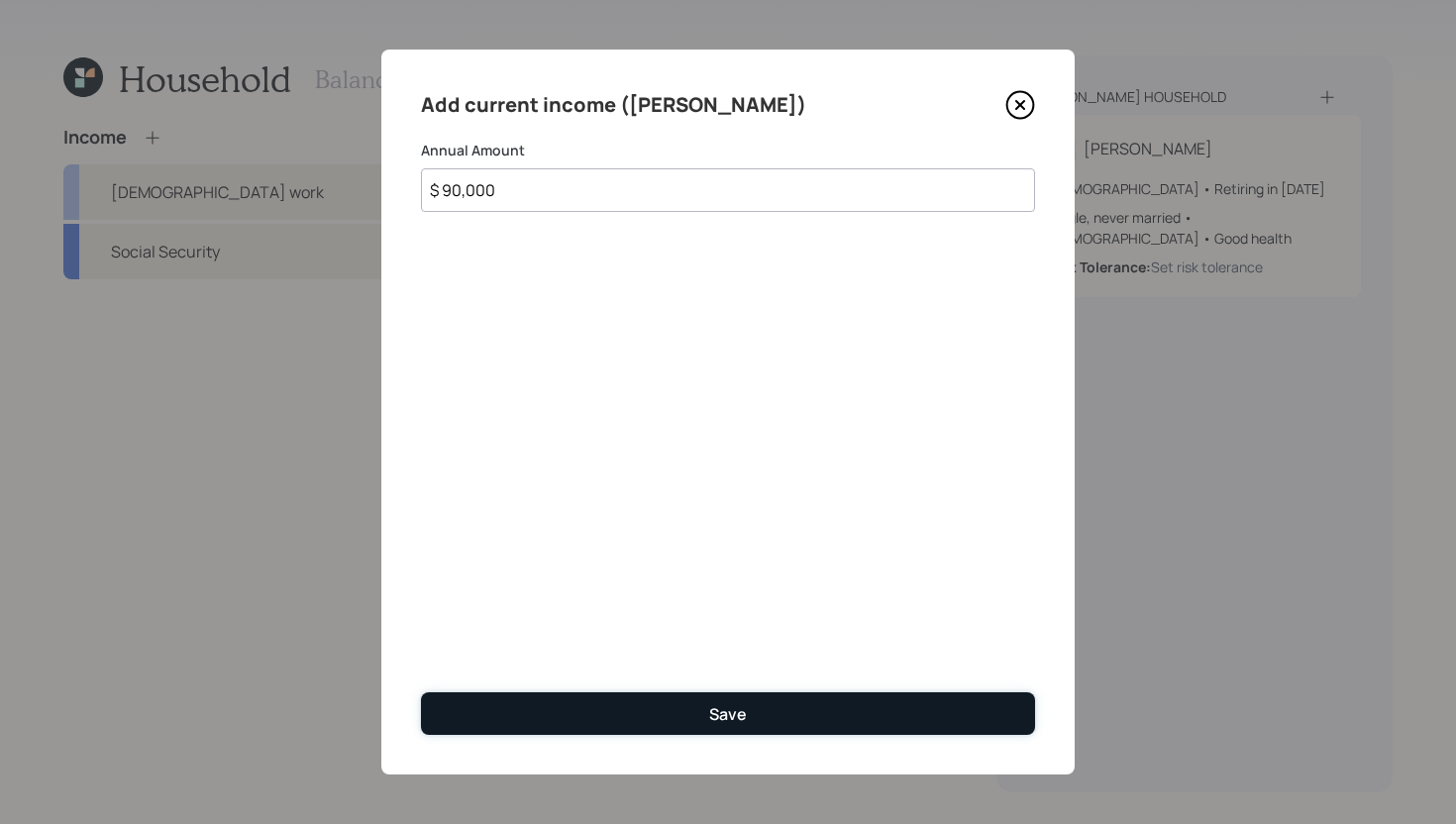 click on "Save" at bounding box center [728, 713] 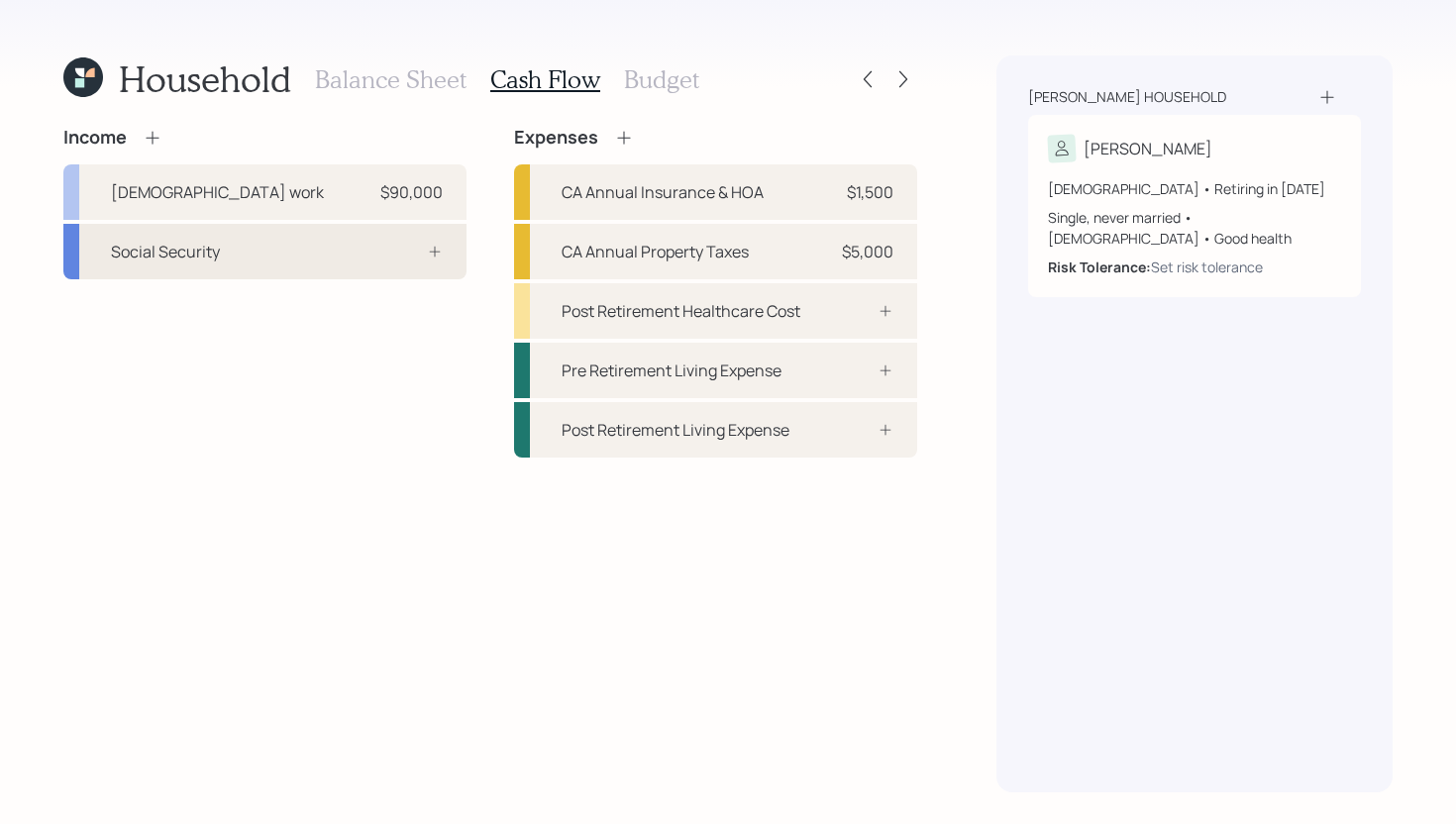 click on "Social Security" at bounding box center [264, 252] 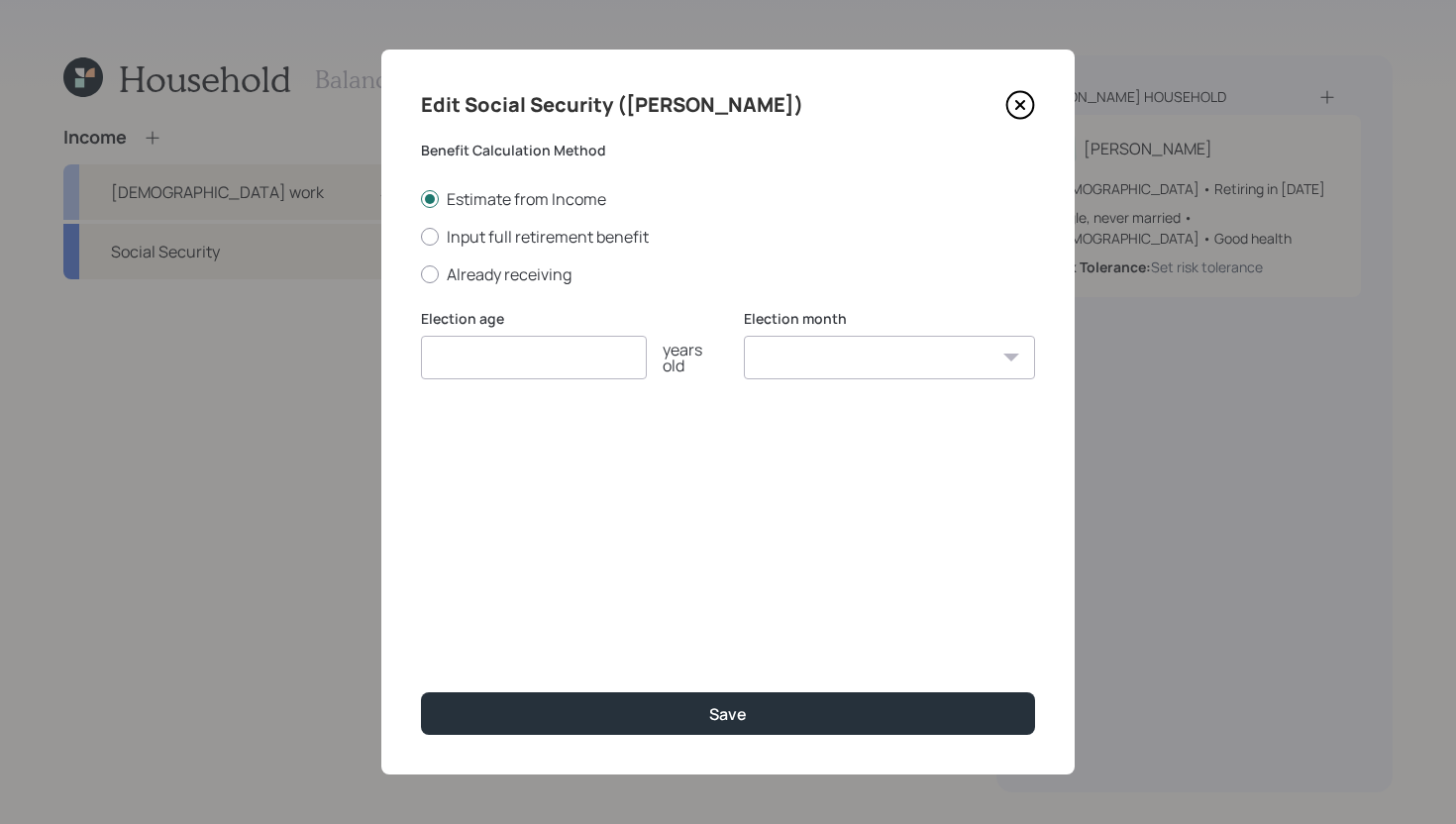click 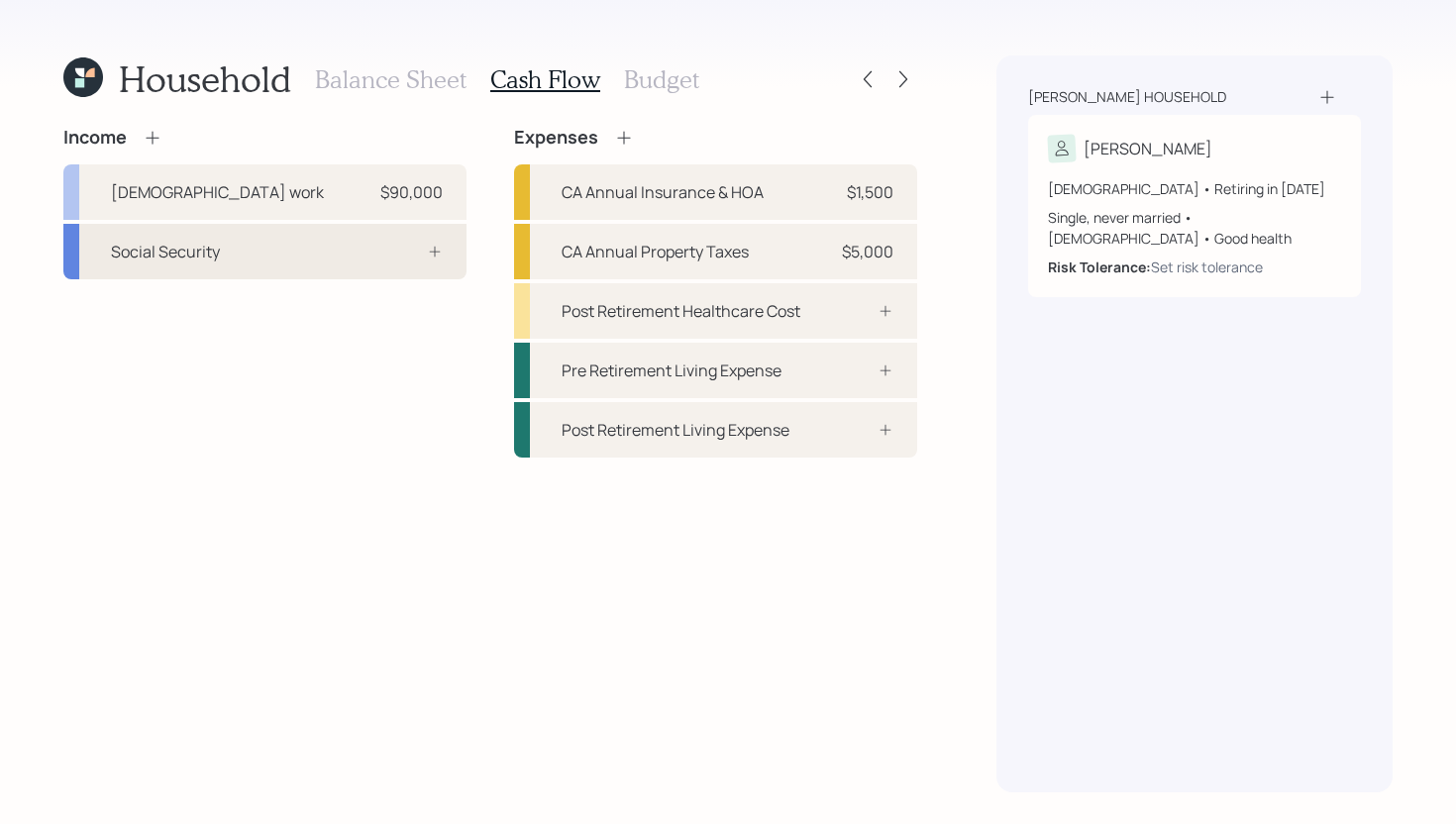click on "Social Security" at bounding box center (264, 252) 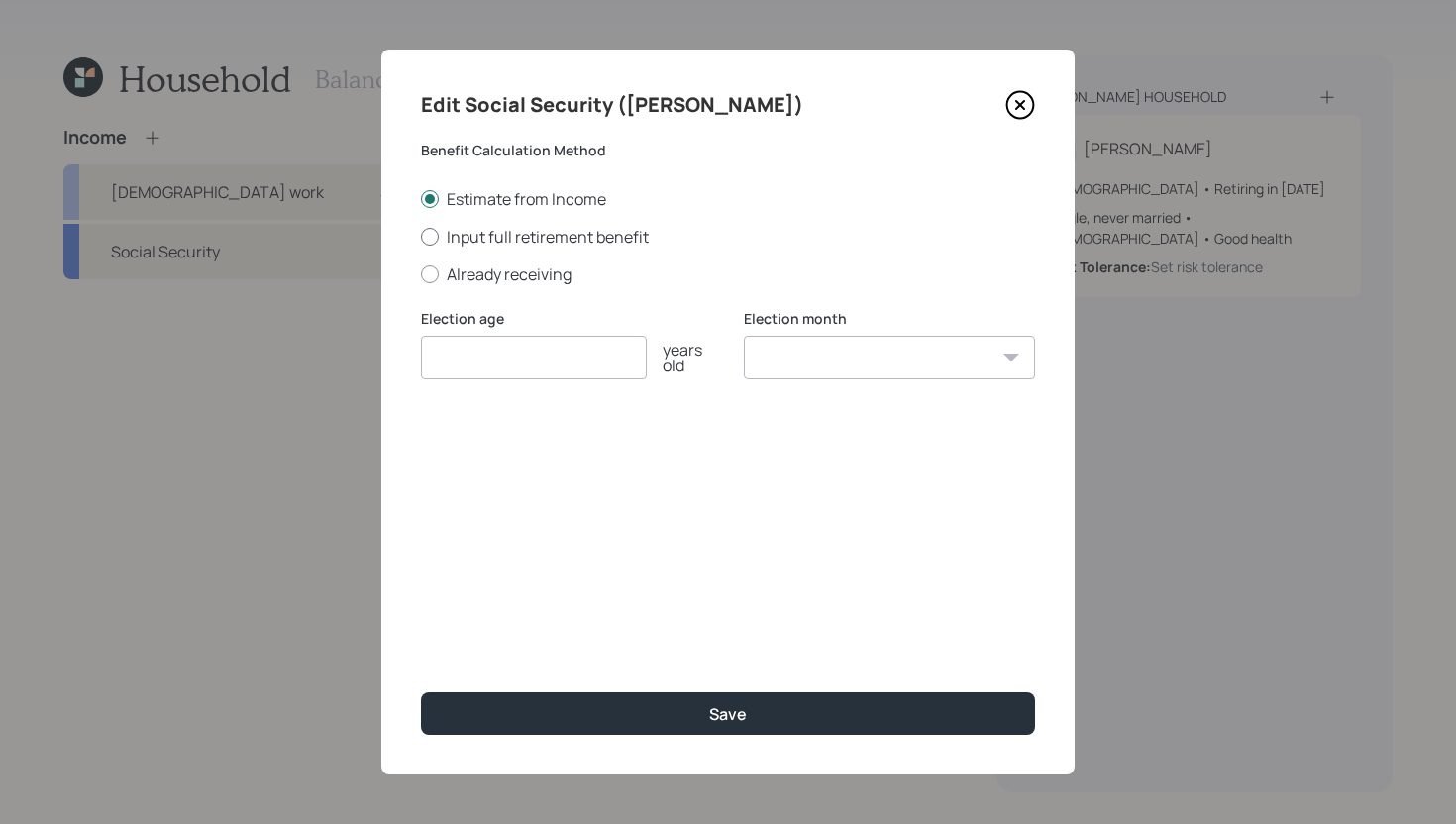 click on "Input full retirement benefit" at bounding box center (728, 237) 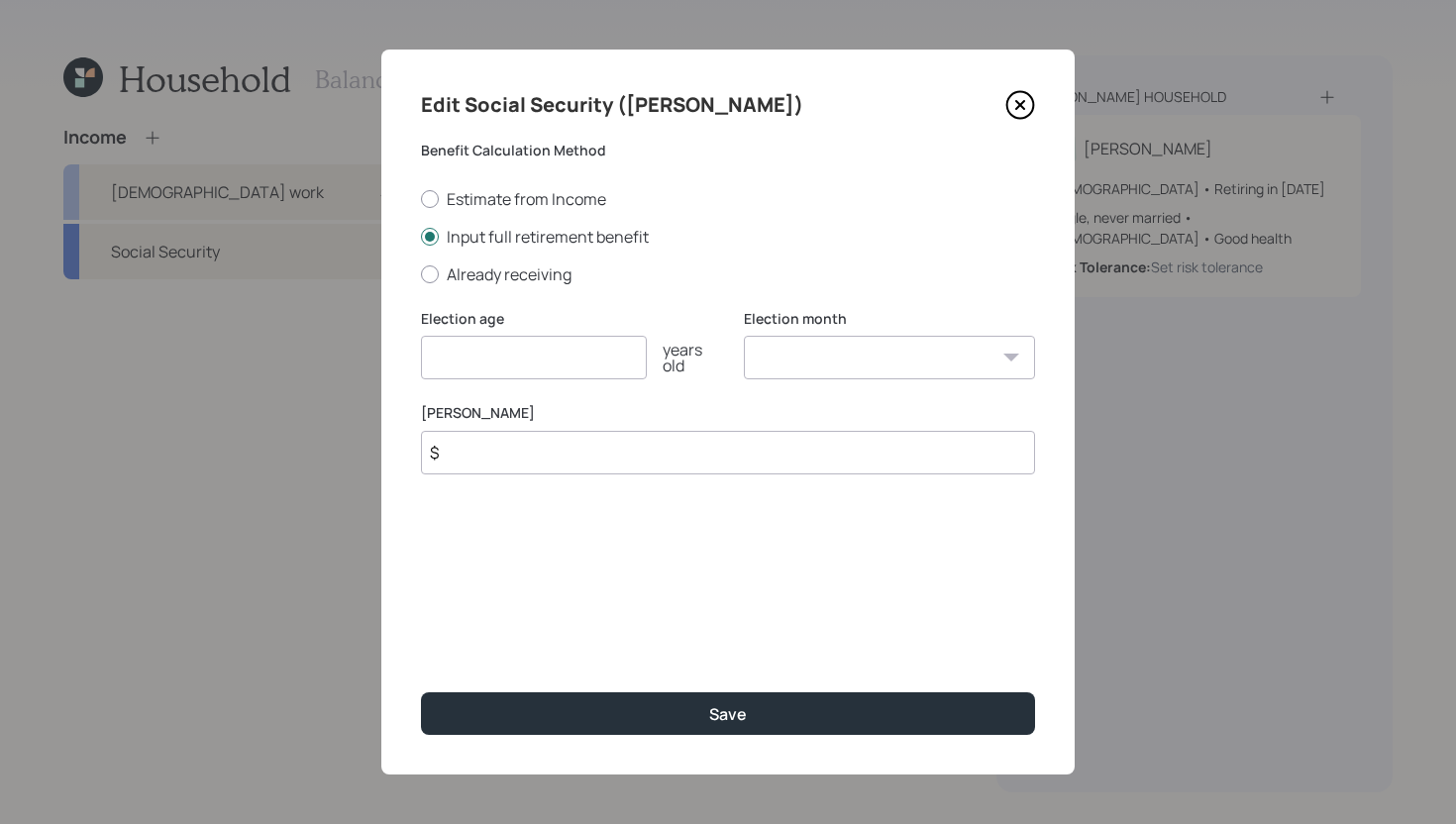 click on "$" at bounding box center (728, 453) 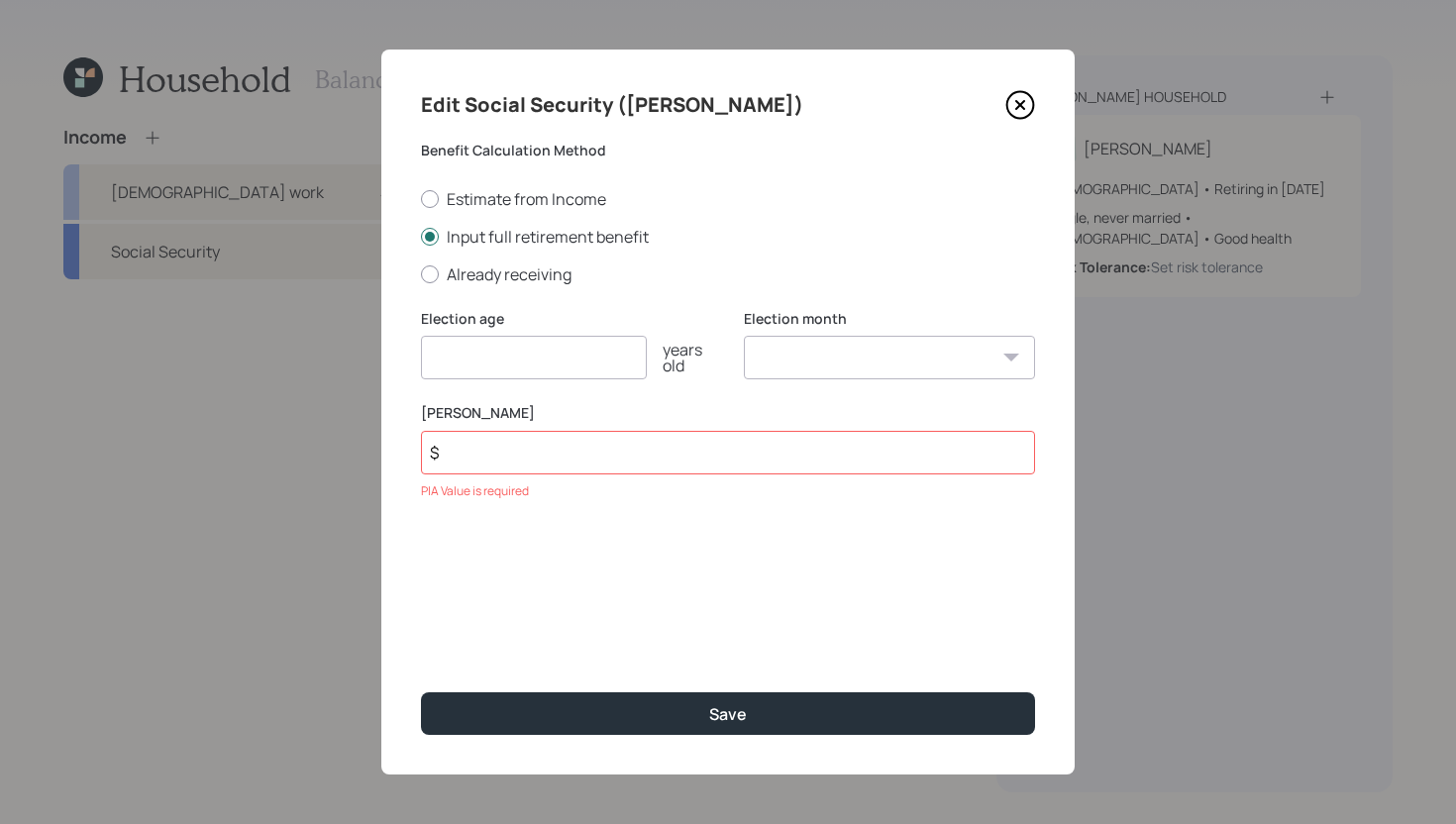 click at bounding box center (534, 358) 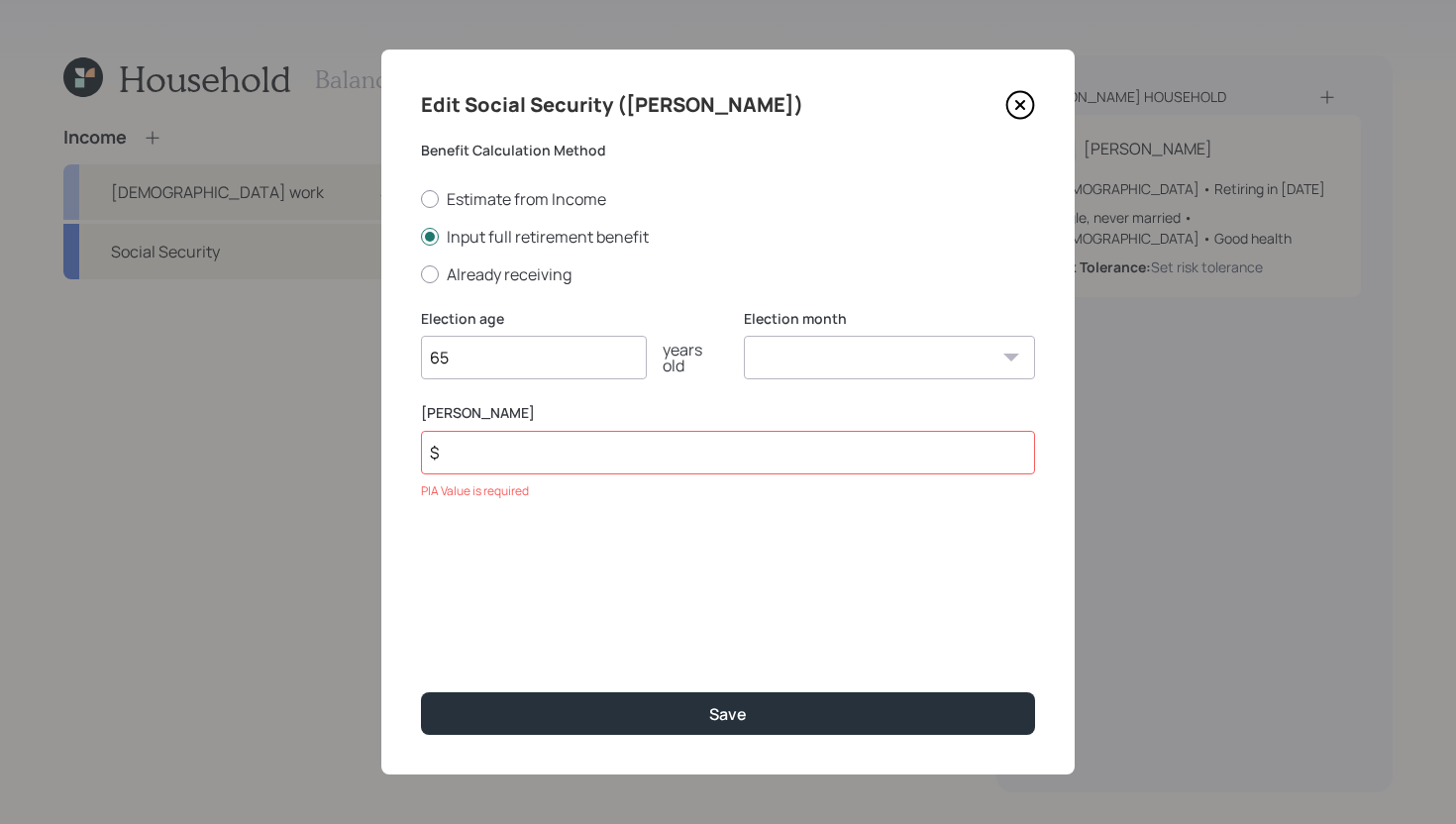 type on "65" 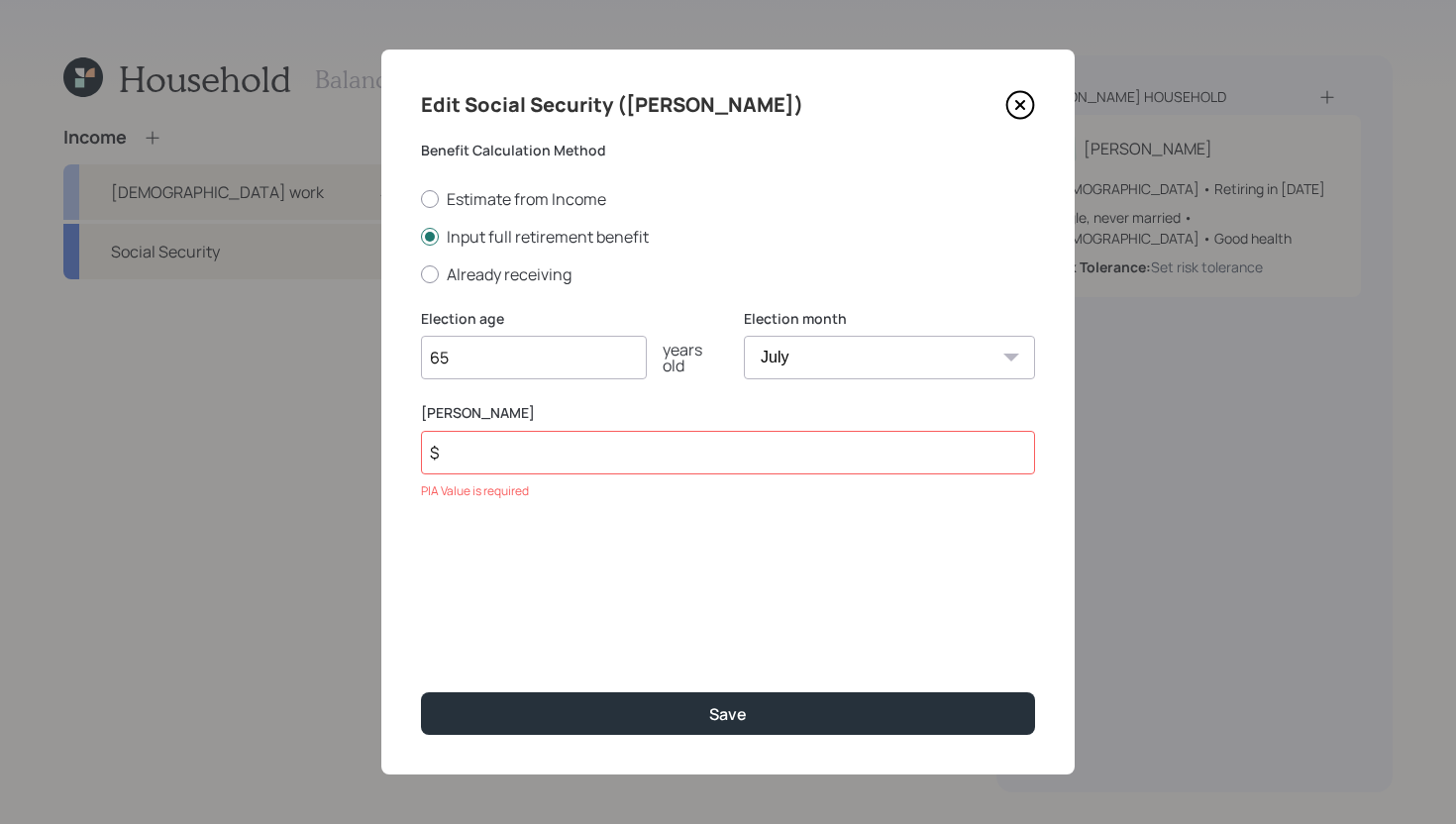 click on "$" at bounding box center (728, 453) 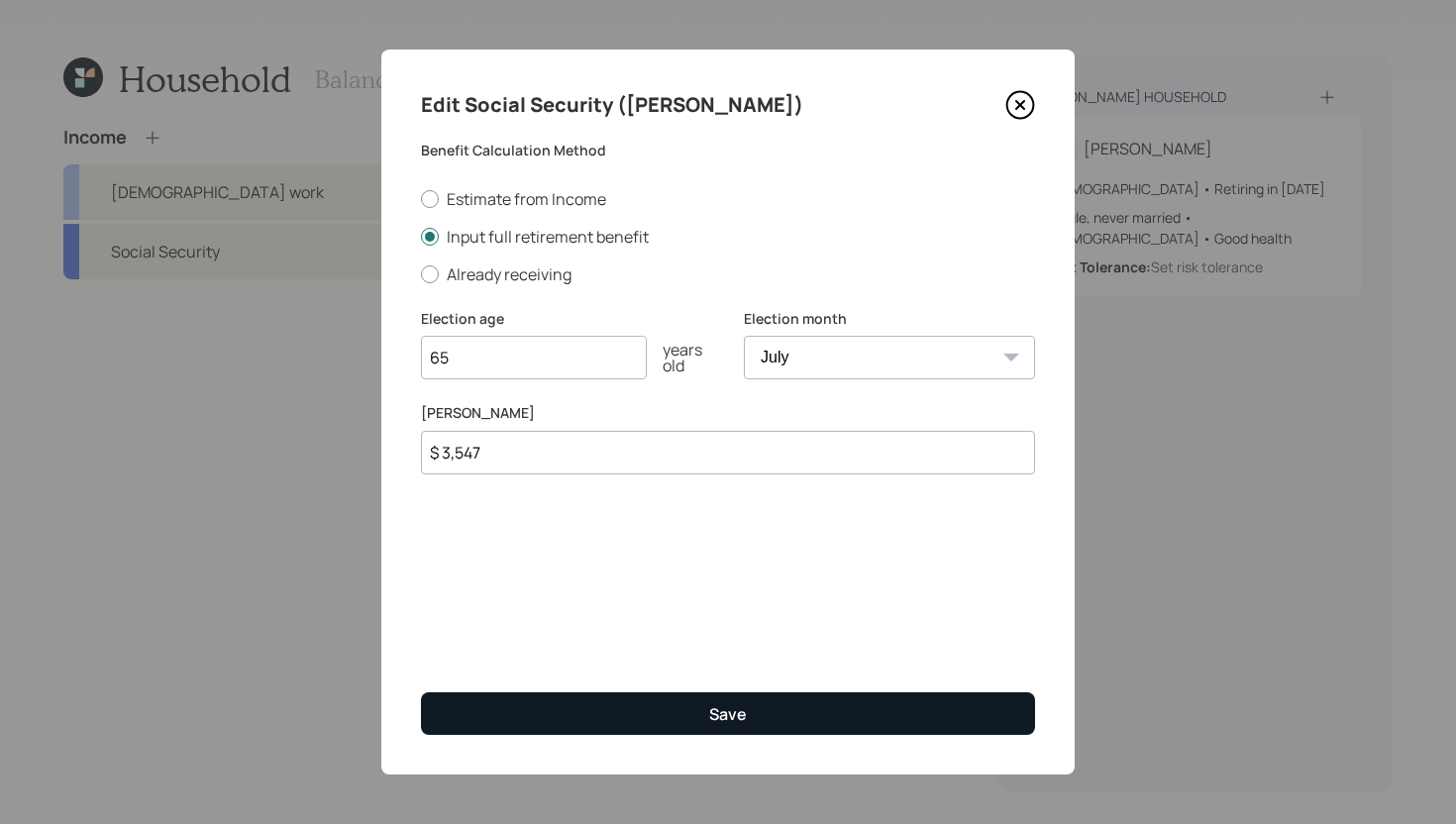type on "$ 3,547" 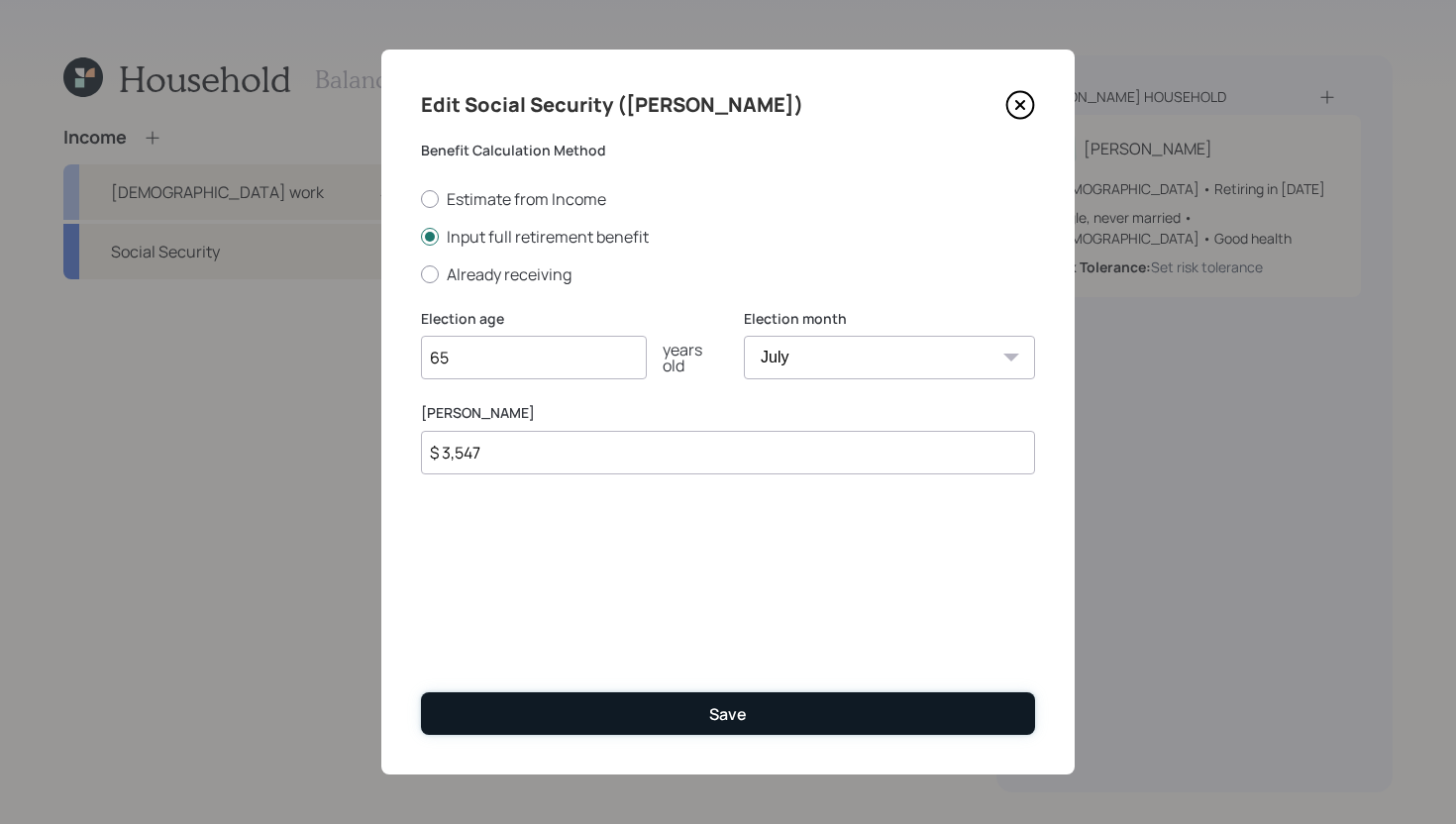 click on "Save" at bounding box center [728, 713] 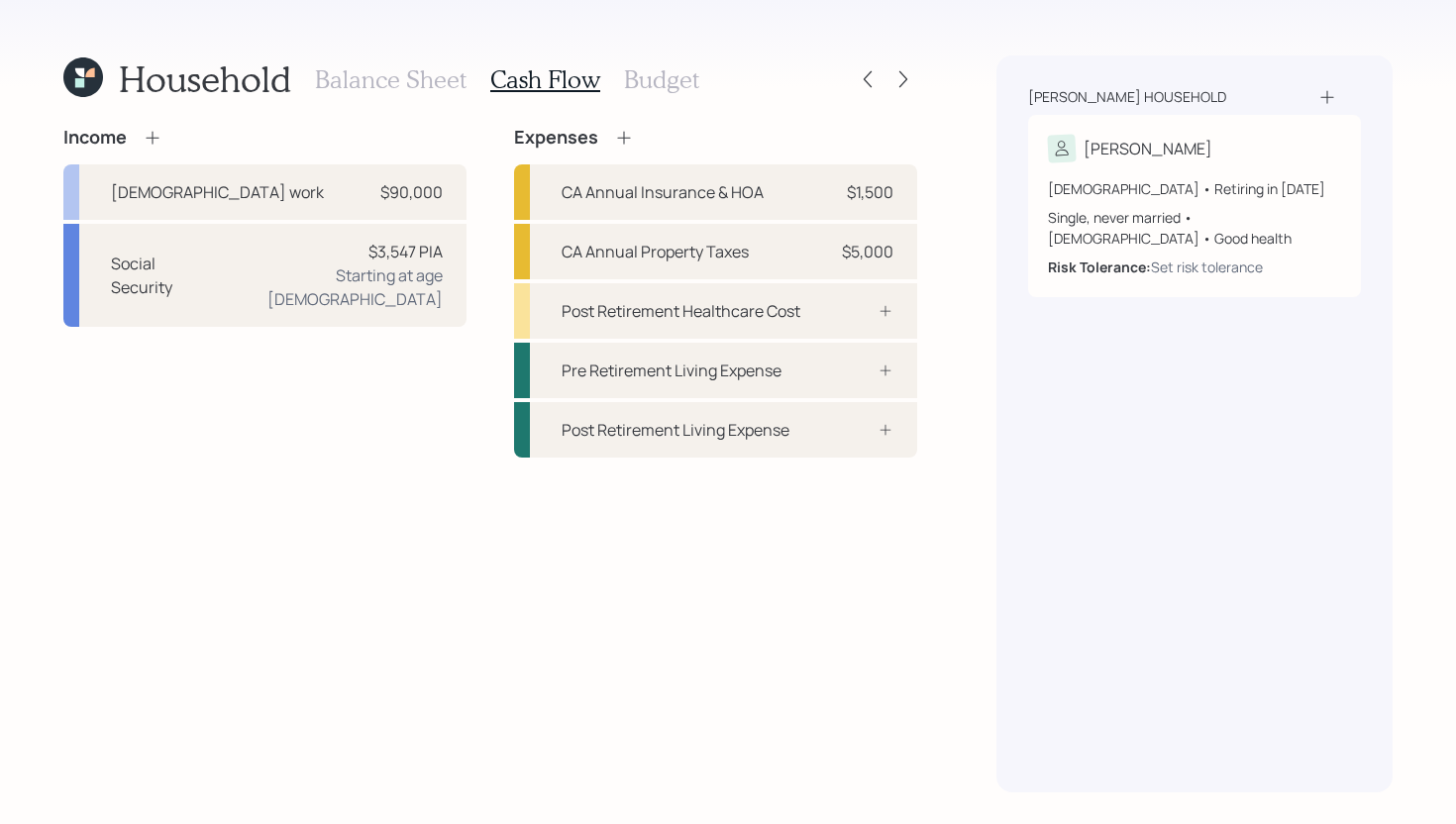 click 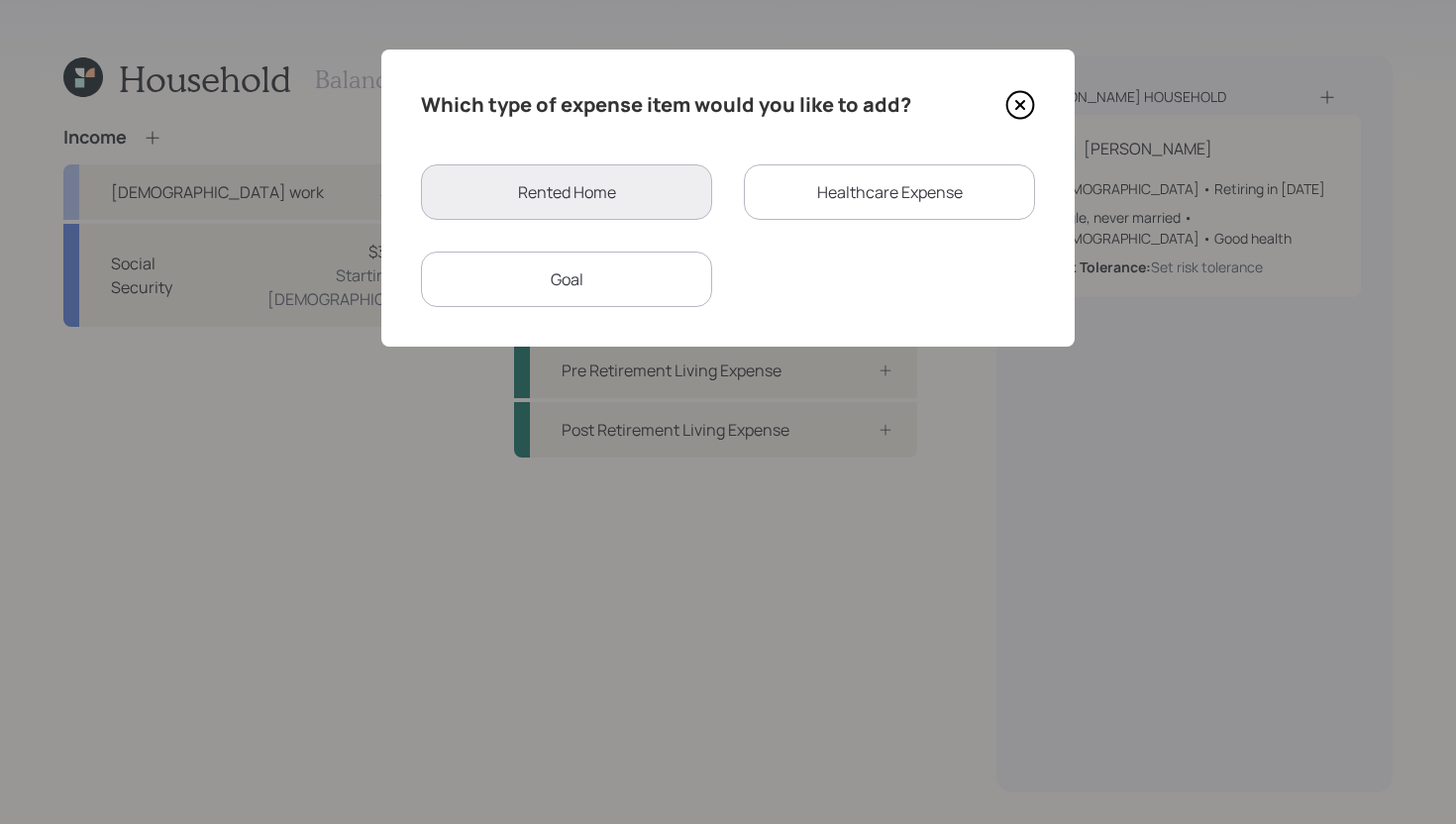 click on "Healthcare Expense" at bounding box center (889, 192) 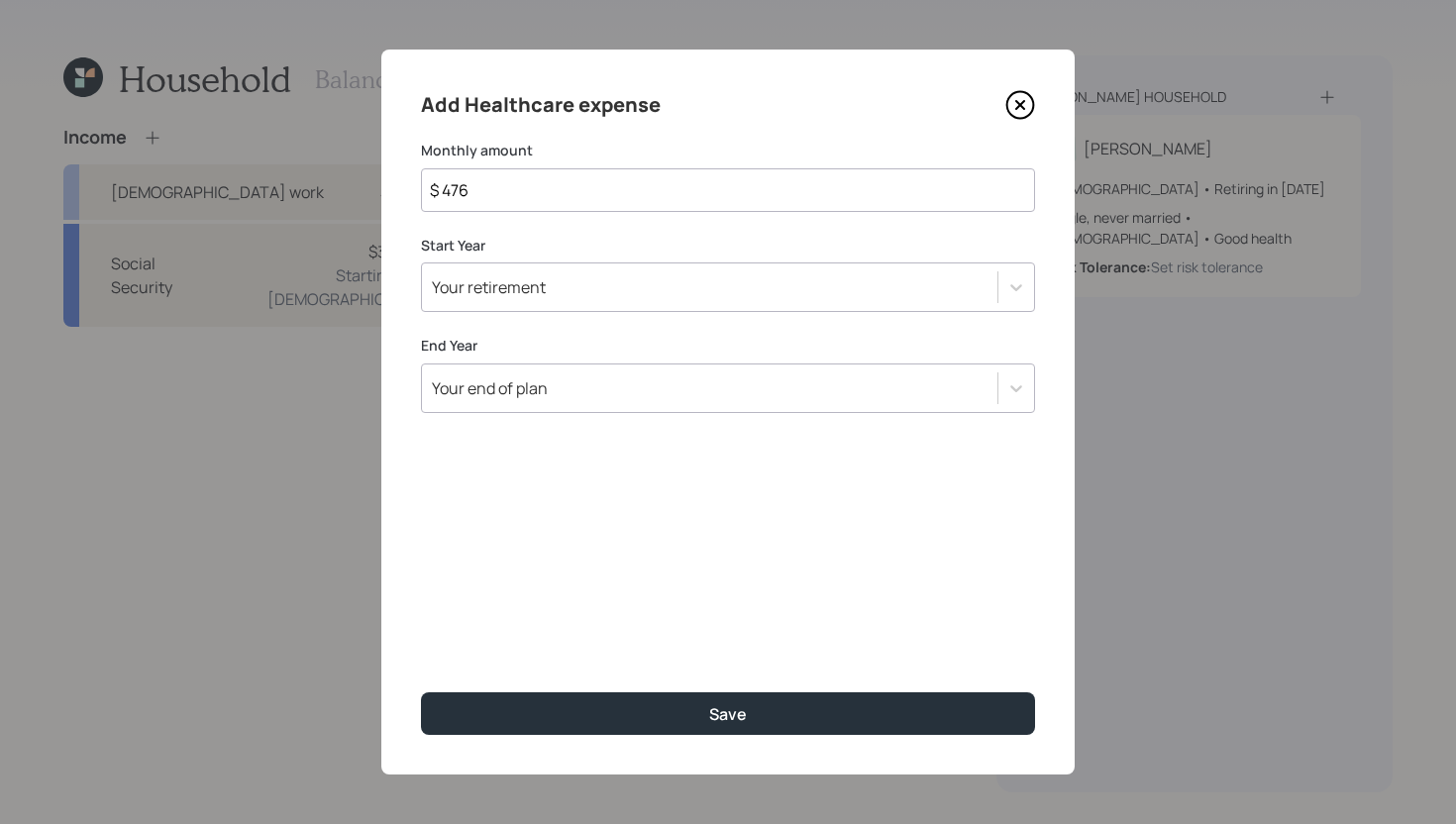 click on "$ 476" at bounding box center (728, 190) 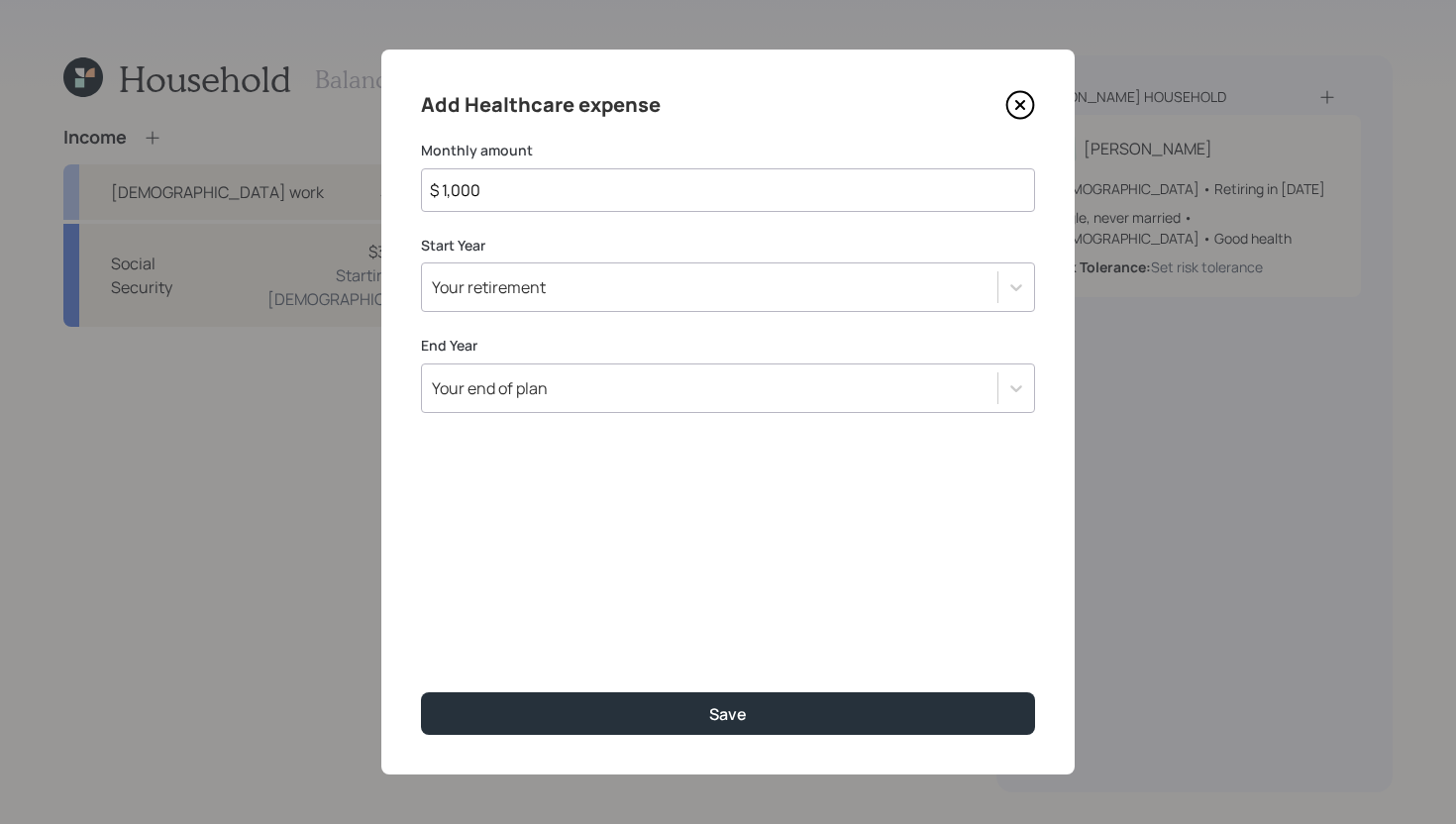 type on "$ 1,000" 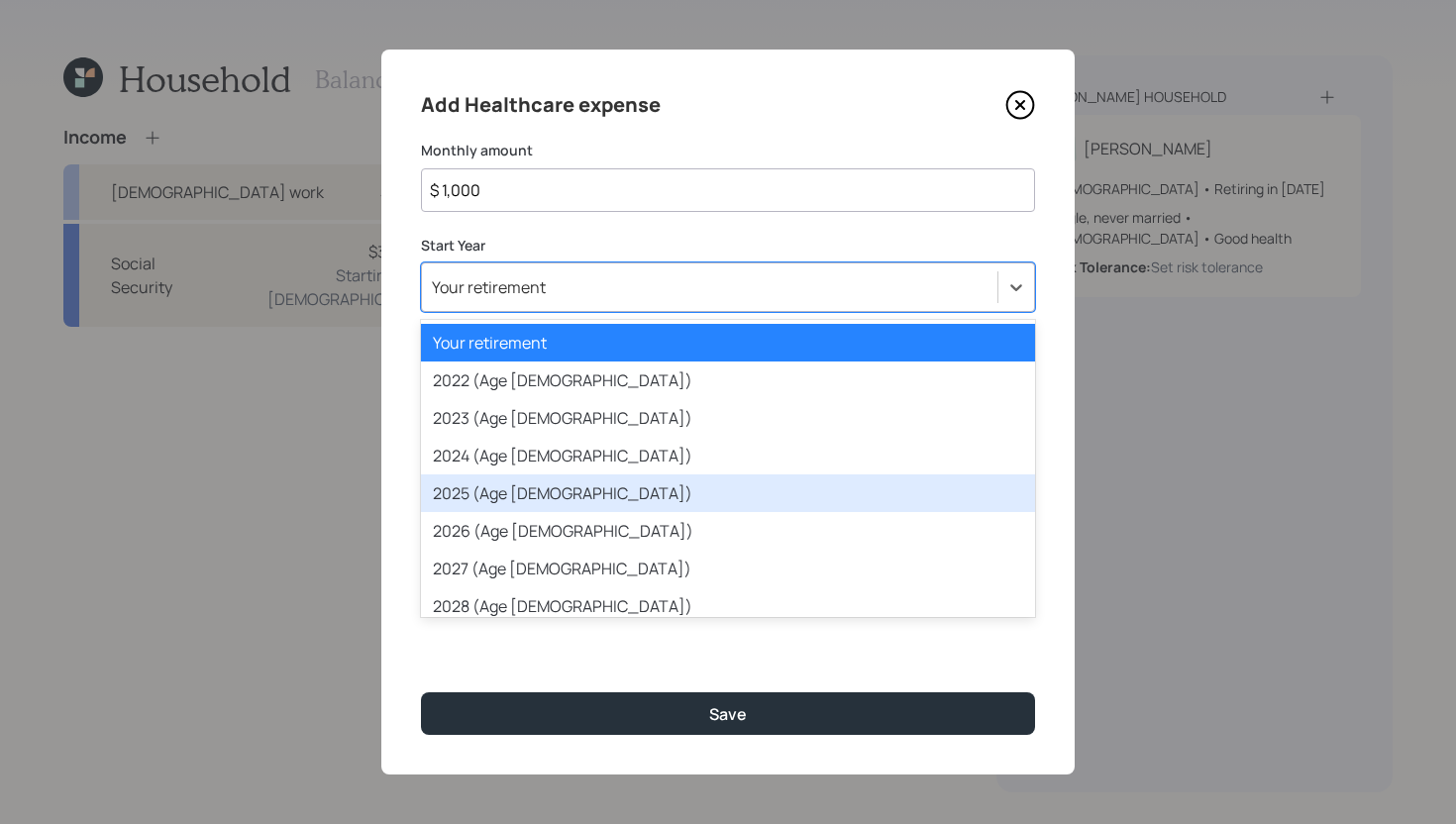 click on "2025 (Age [DEMOGRAPHIC_DATA])" at bounding box center (728, 493) 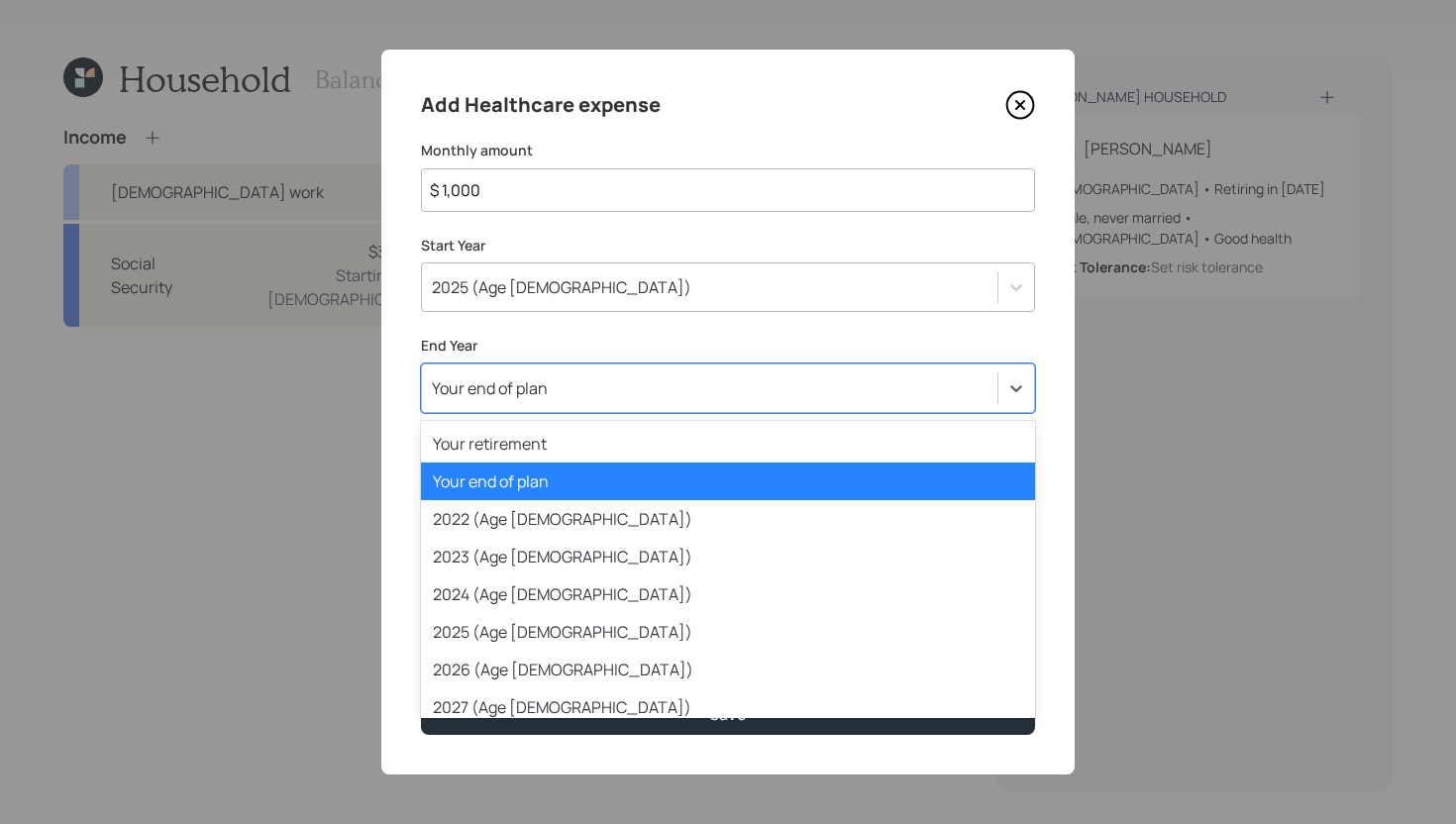 click on "Your end of plan" at bounding box center [709, 388] 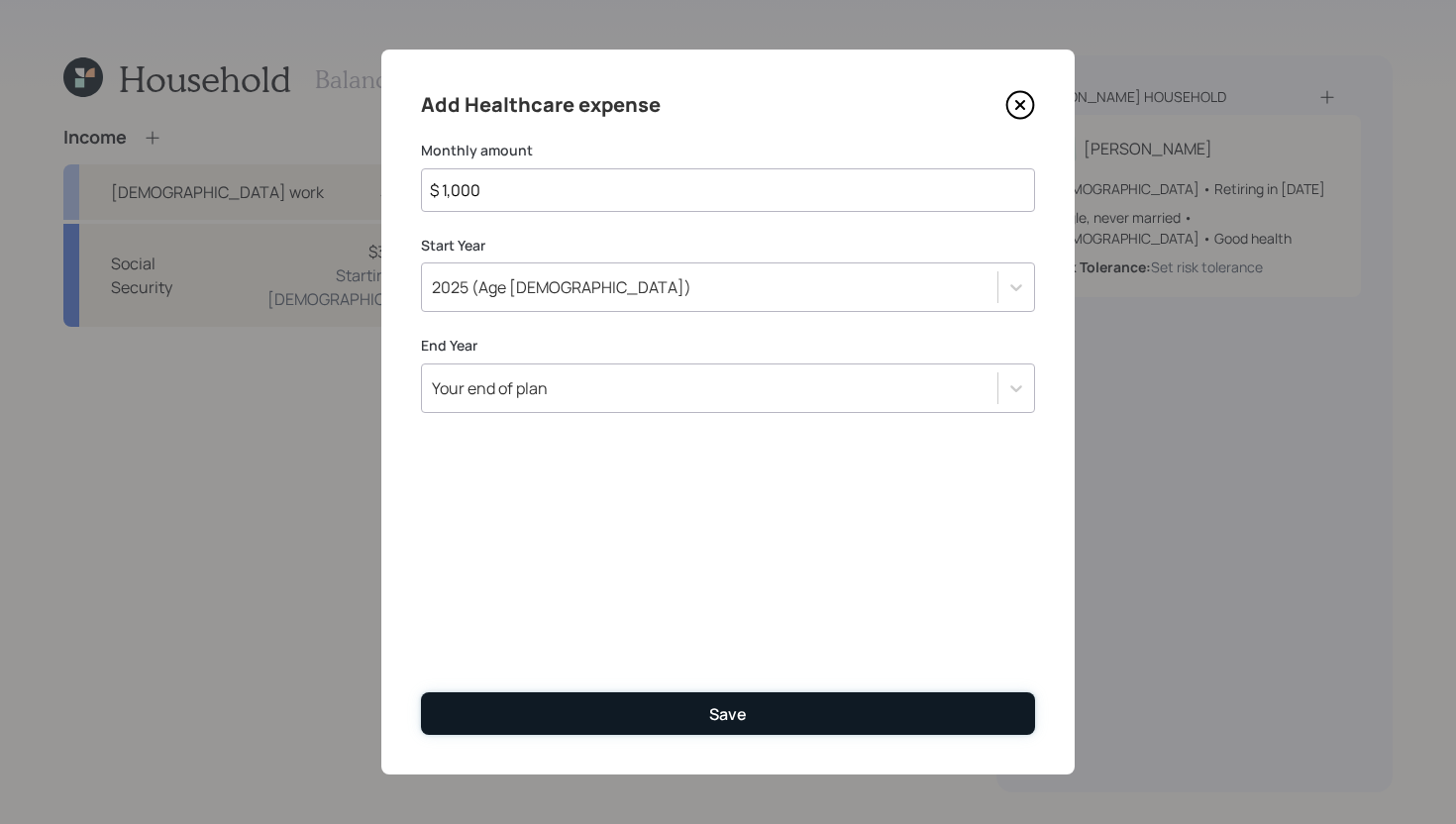 click on "Save" at bounding box center [728, 713] 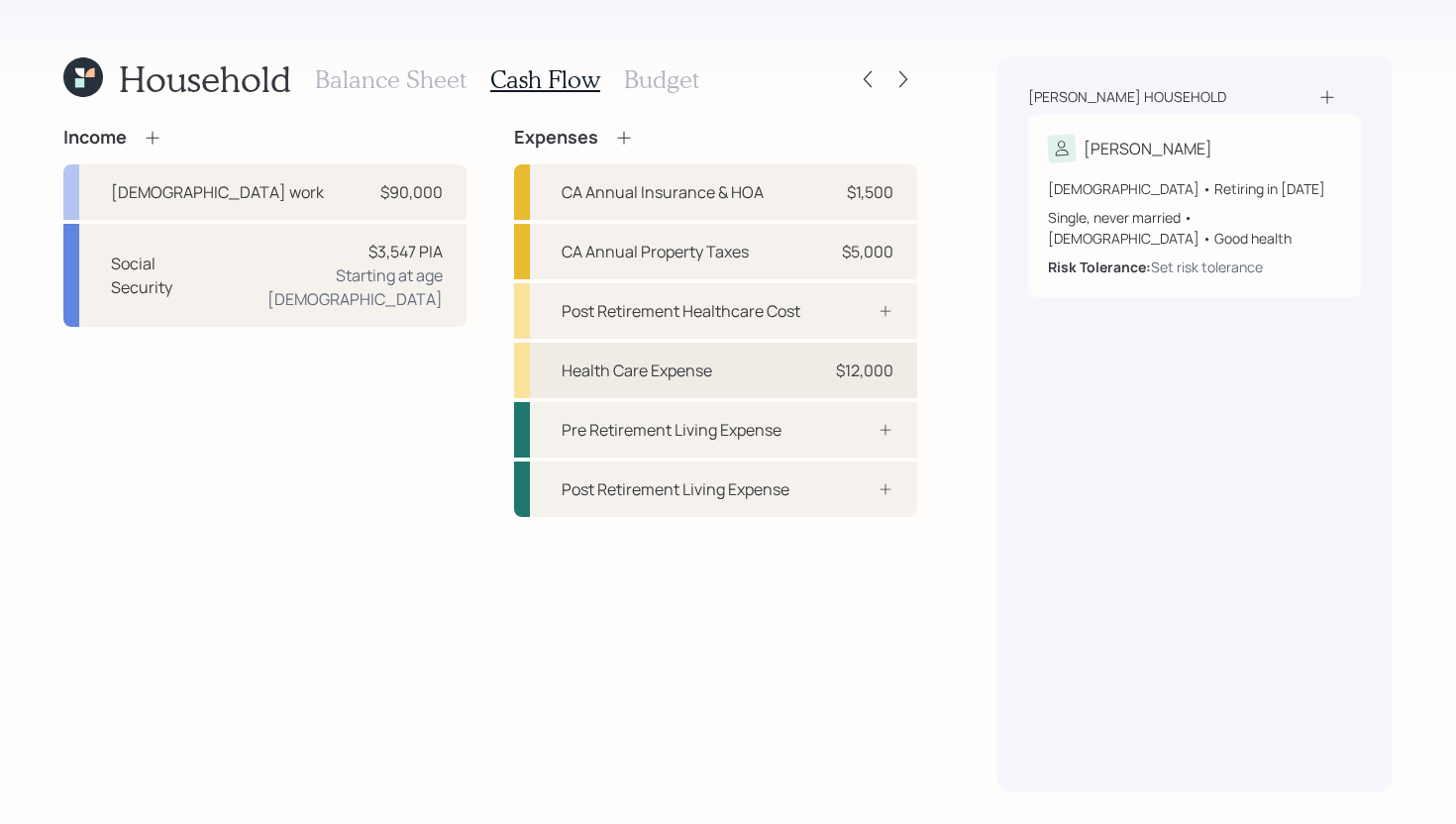 click on "Health Care Expense" at bounding box center [637, 370] 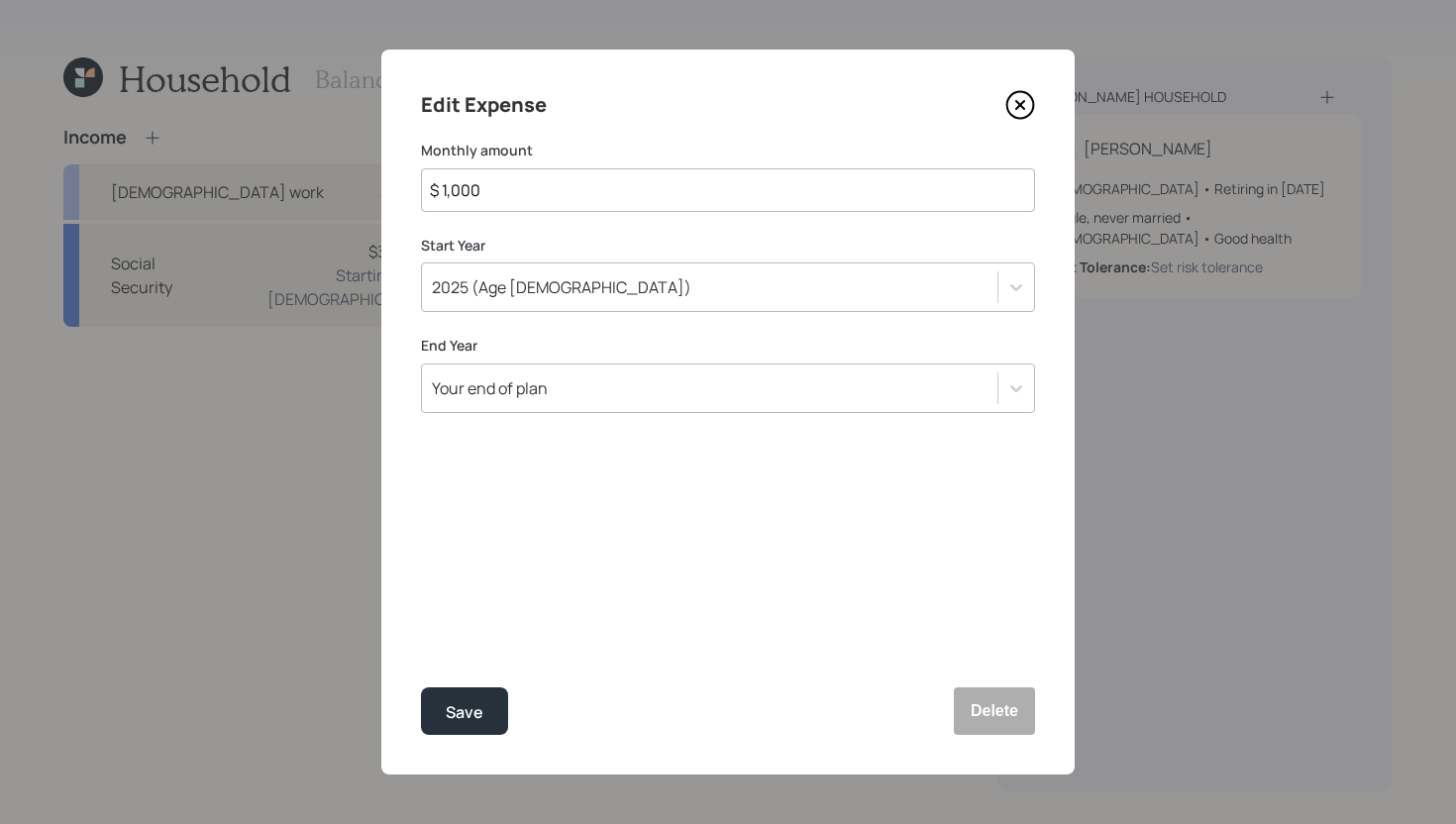 click on "Your end of plan" at bounding box center [709, 388] 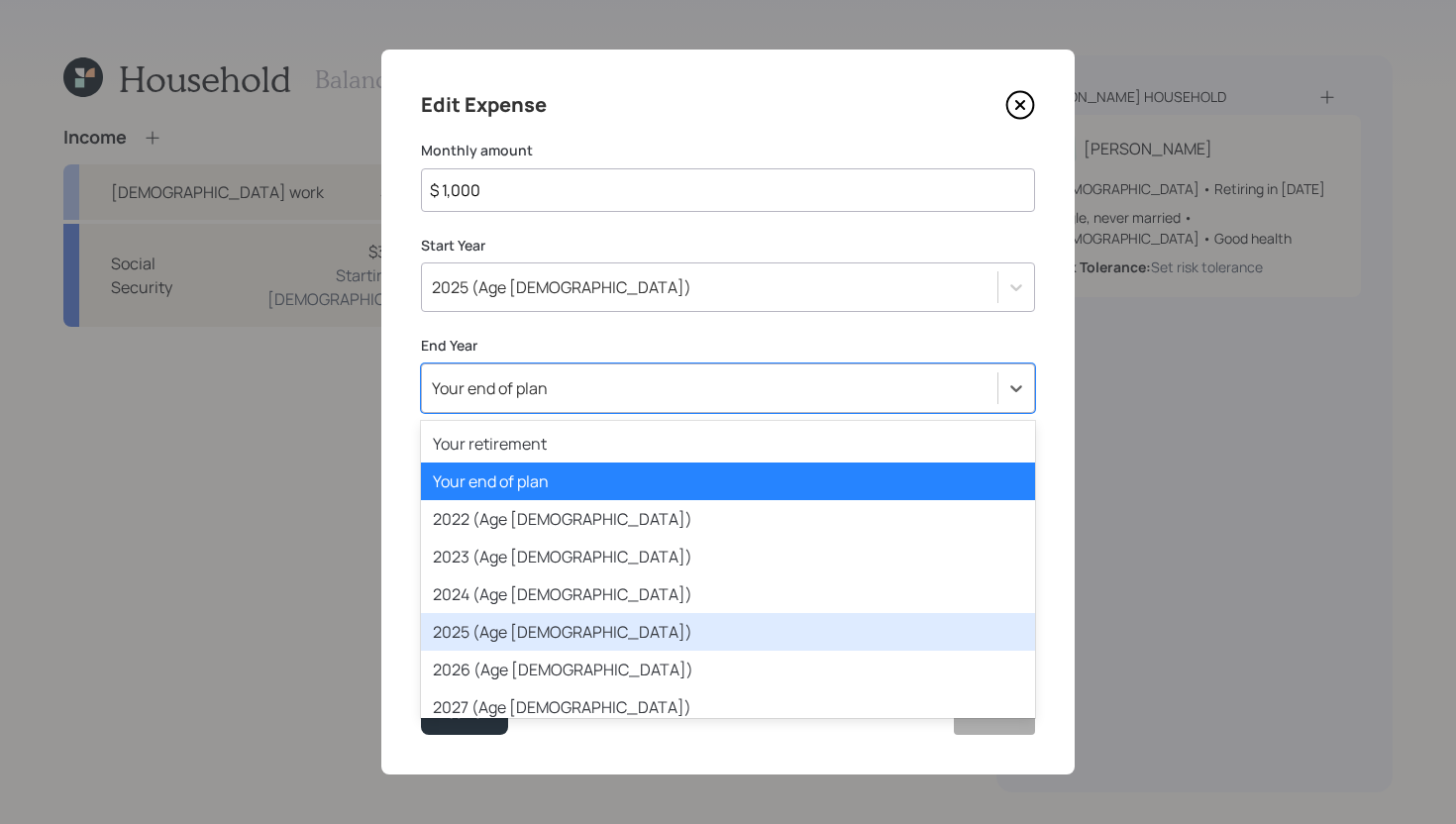 scroll, scrollTop: 57, scrollLeft: 0, axis: vertical 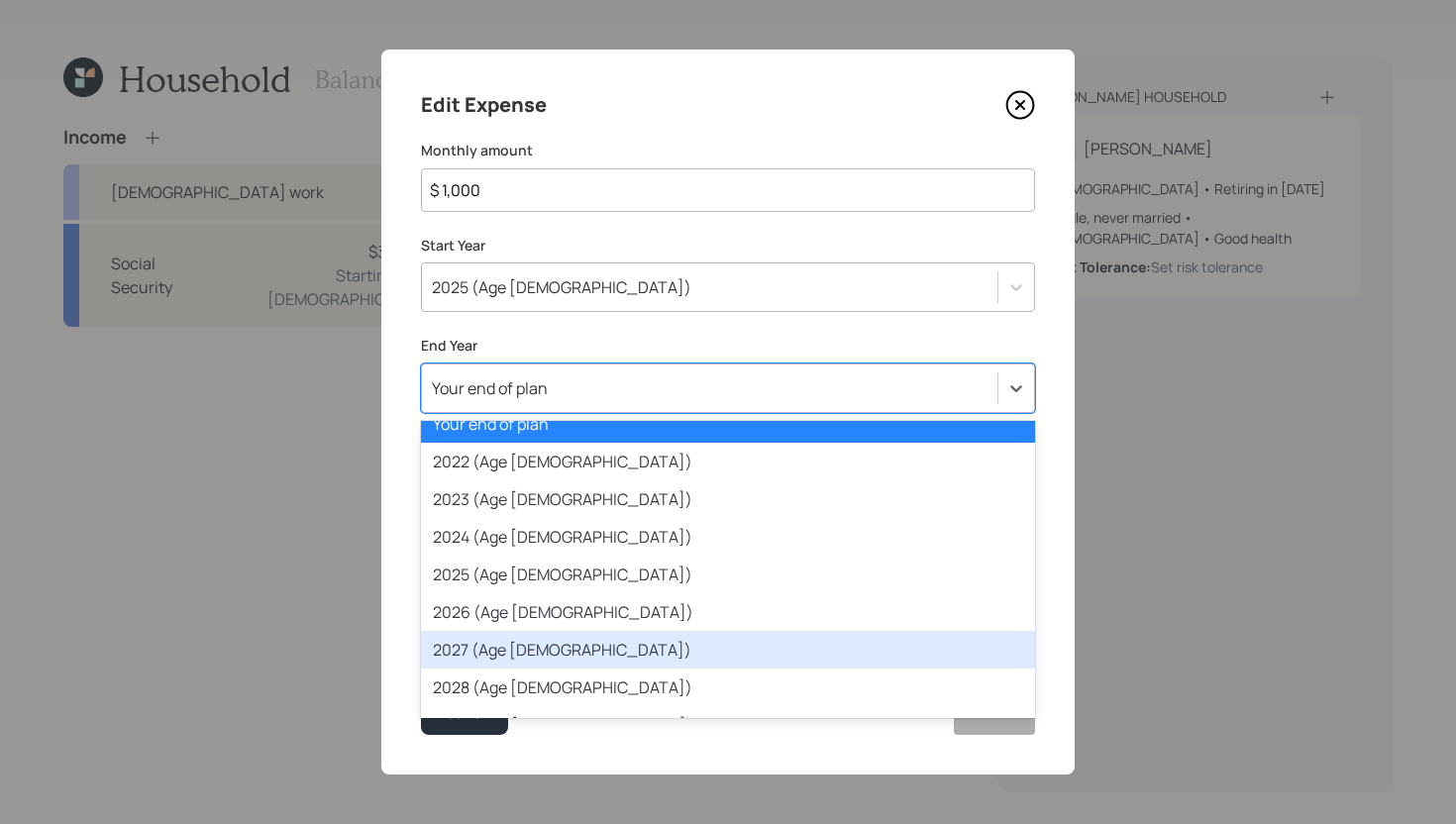 click on "2027 (Age [DEMOGRAPHIC_DATA])" at bounding box center (728, 650) 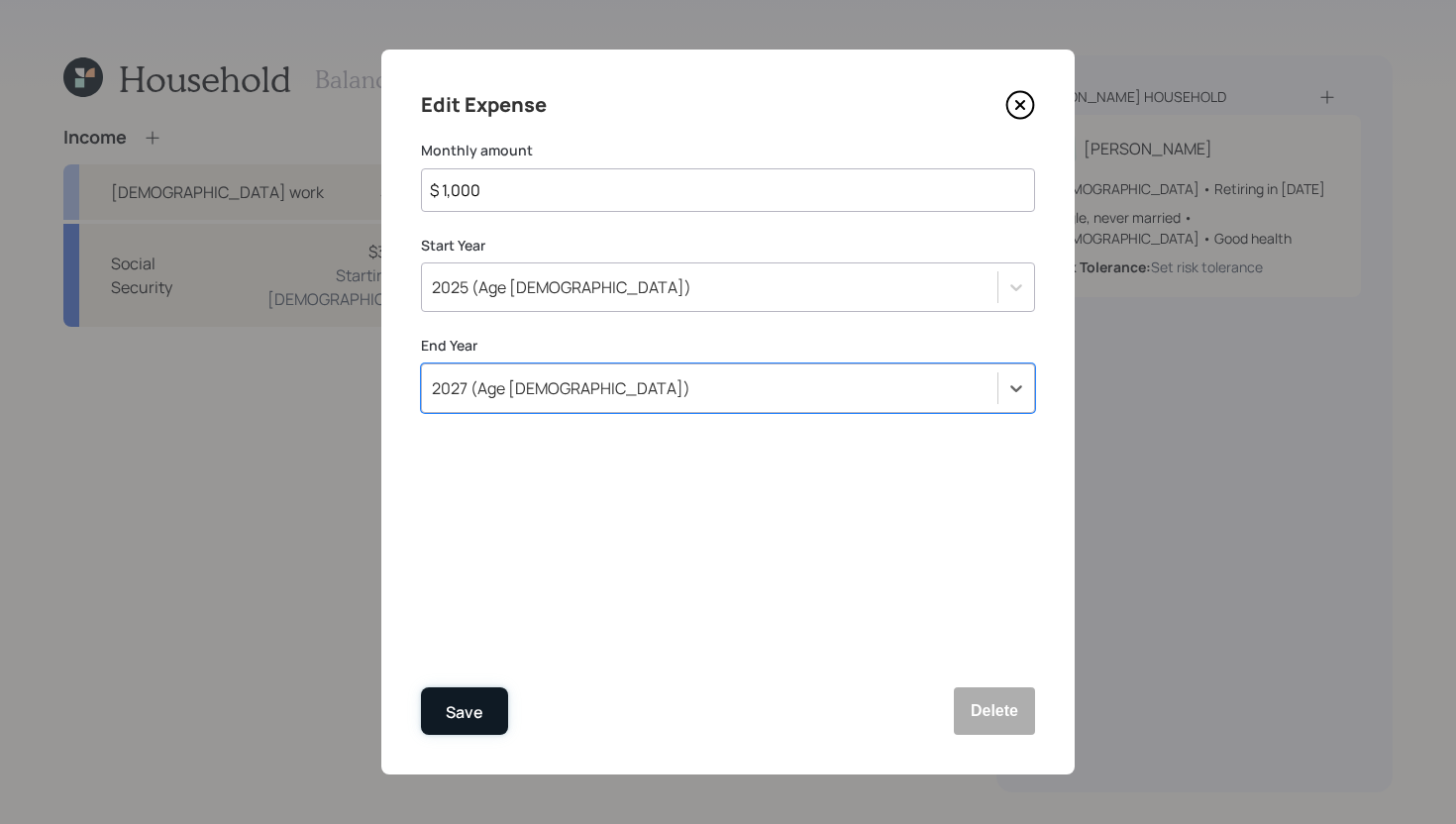click on "Save" at bounding box center [465, 712] 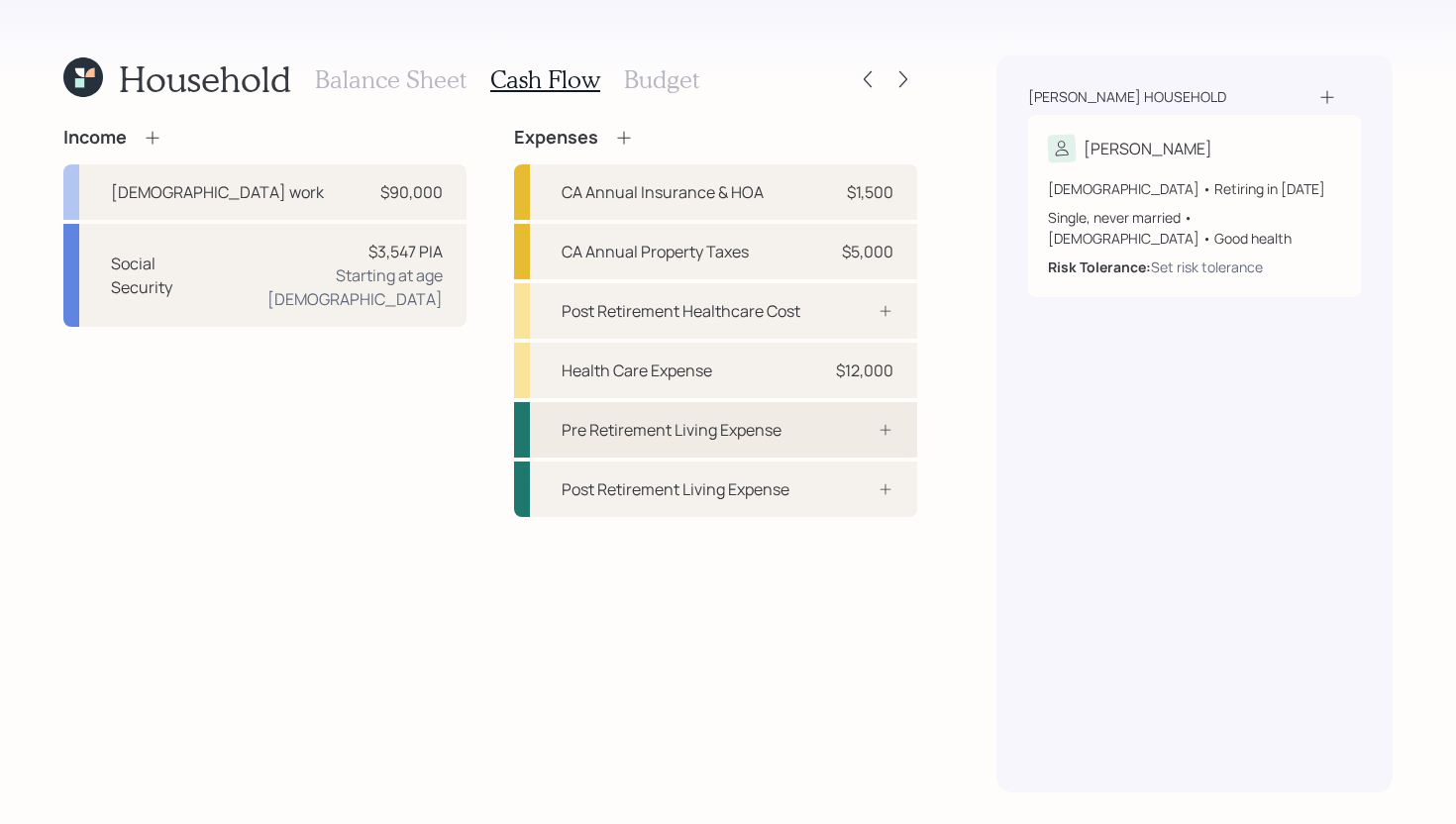 click on "Pre Retirement Living Expense" at bounding box center (715, 430) 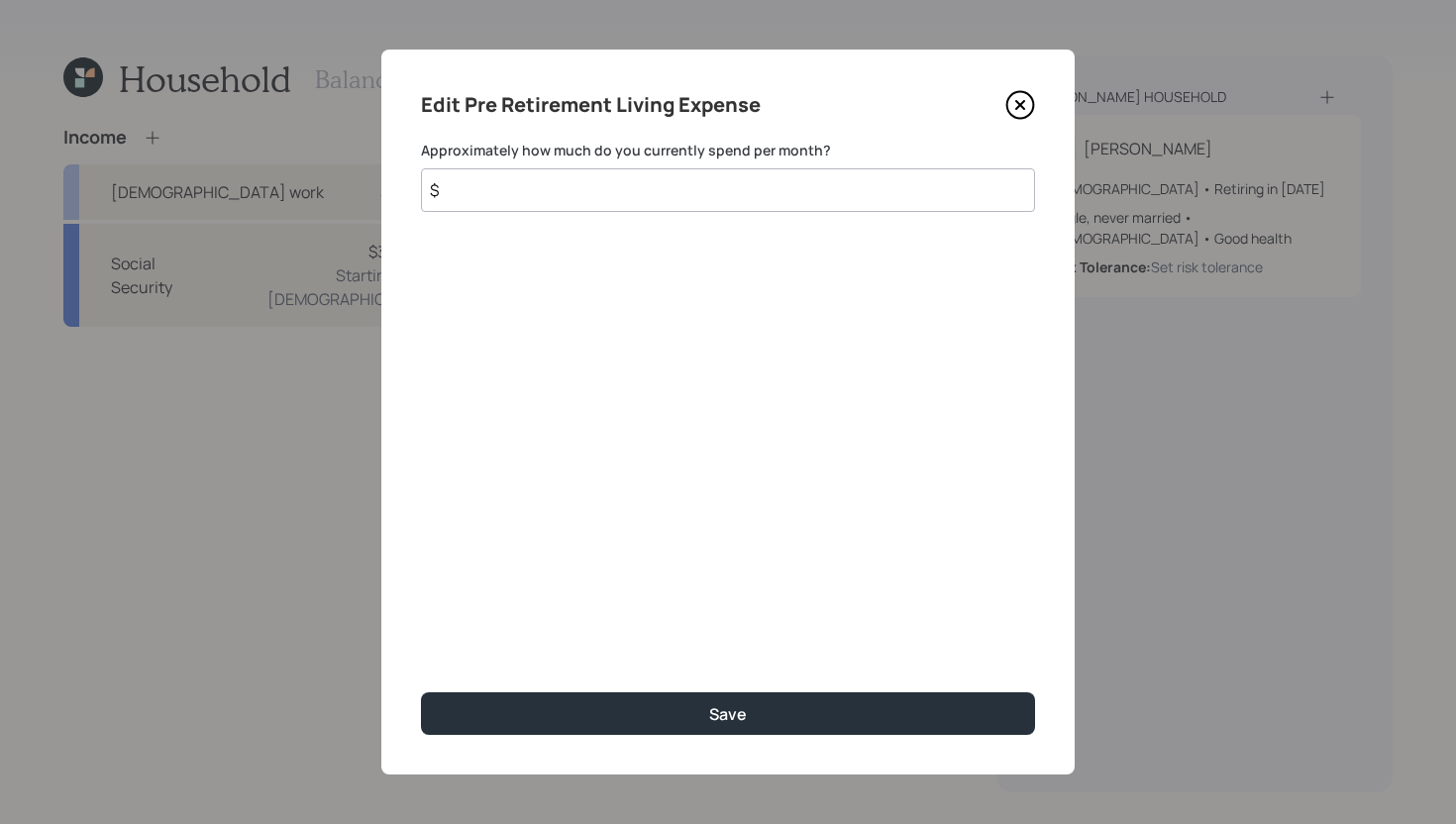 click on "$" at bounding box center [728, 190] 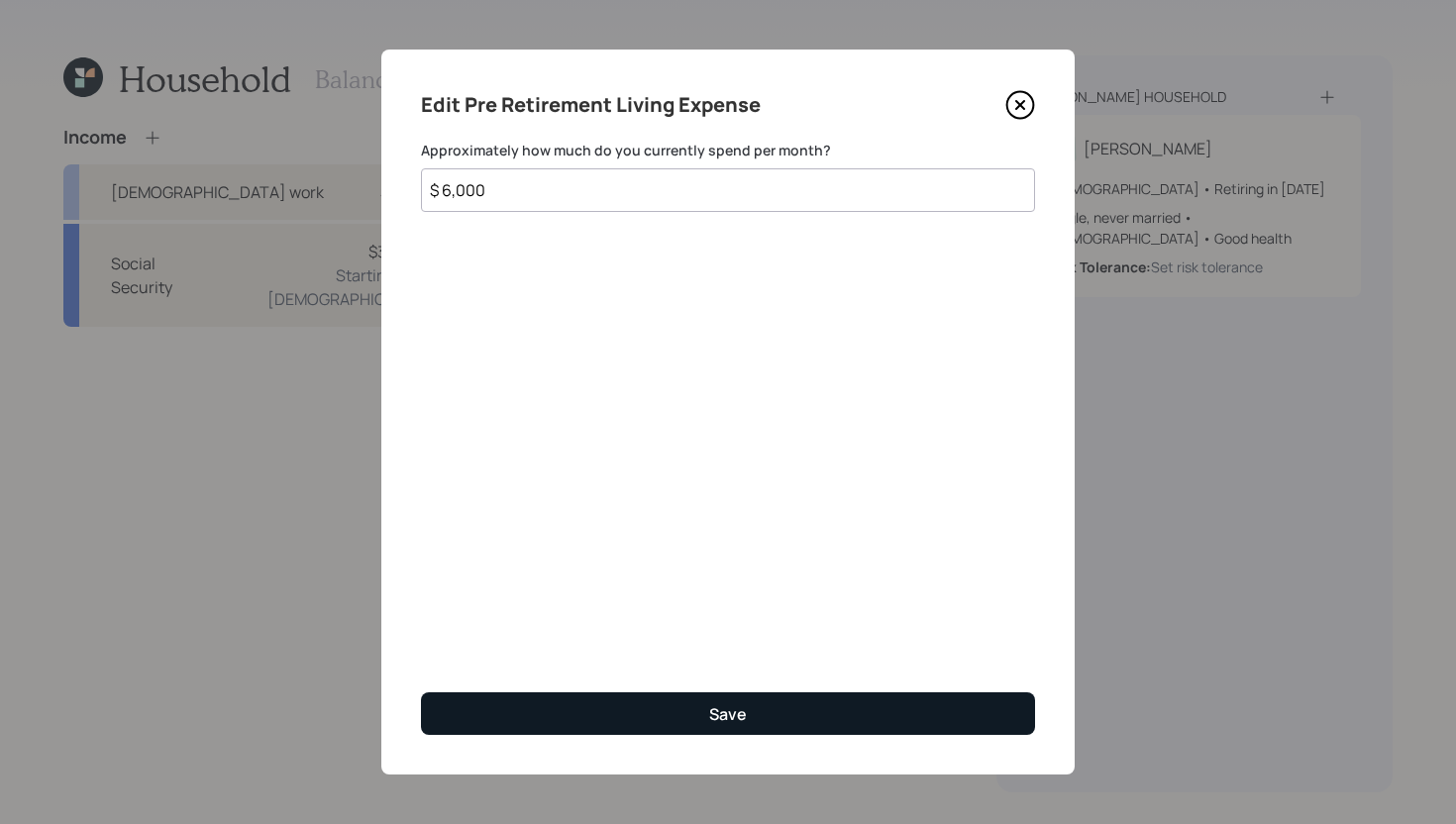 type on "$ 6,000" 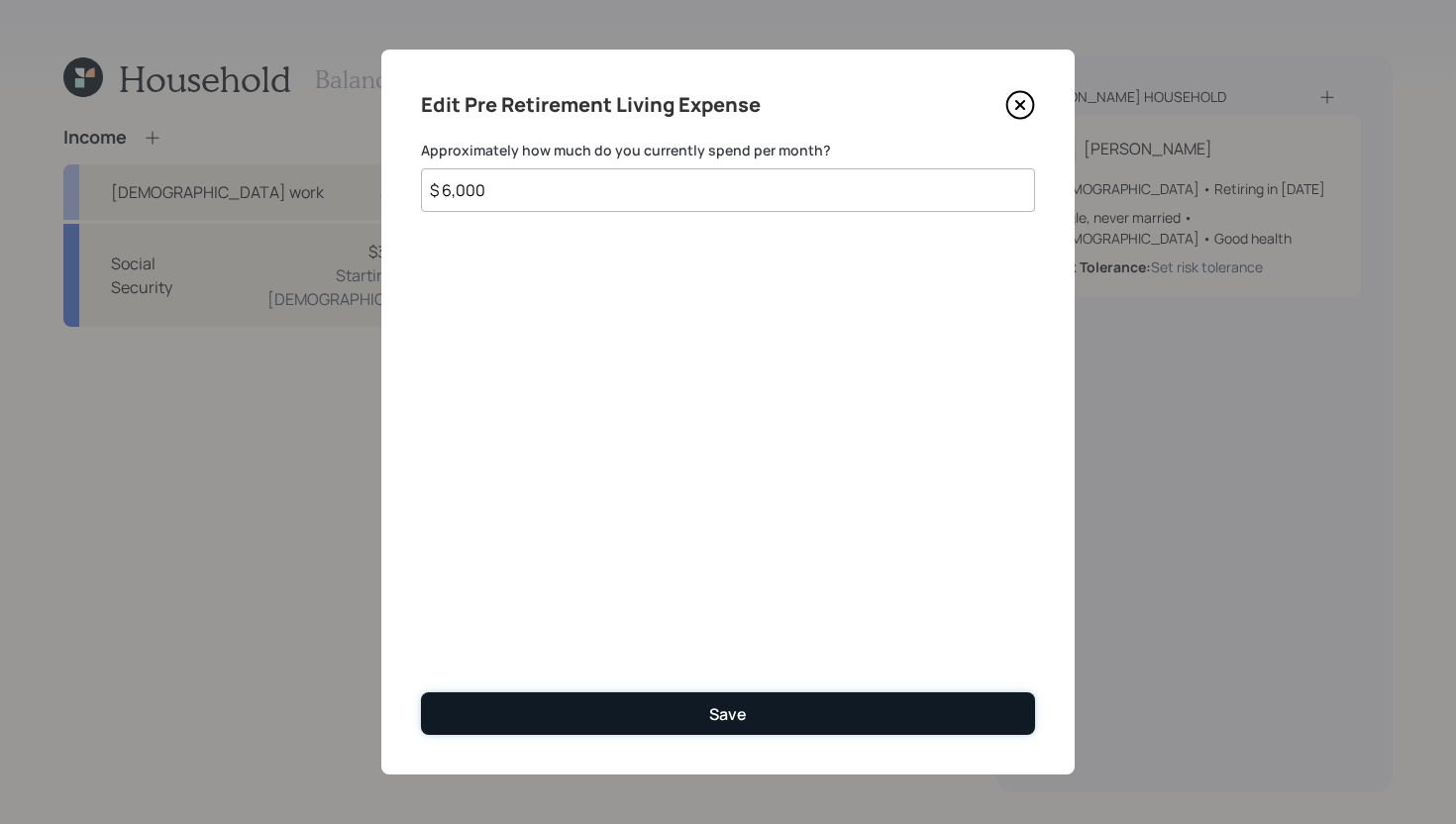 click on "Save" at bounding box center [728, 713] 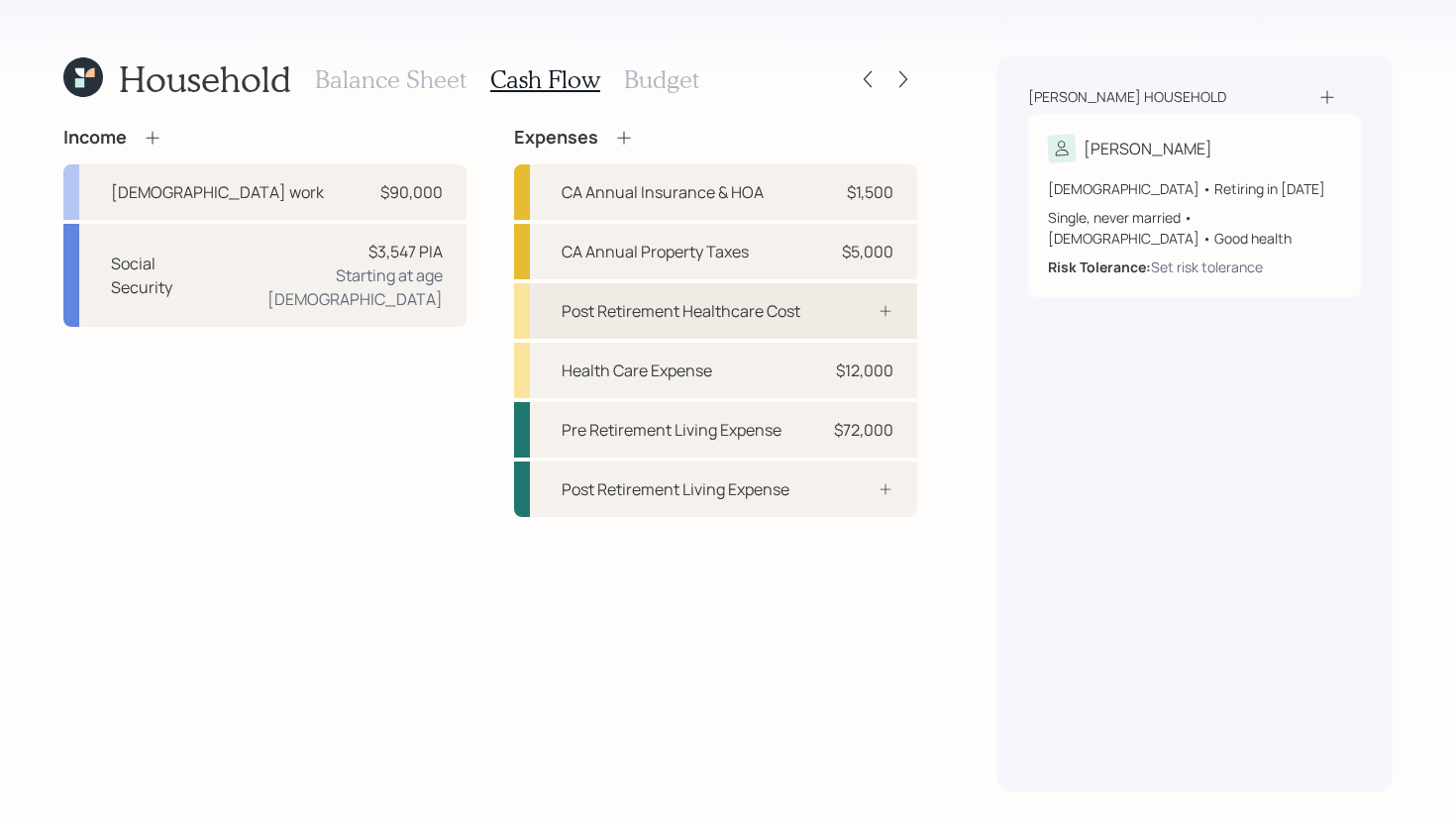 click on "Post Retirement Healthcare Cost" at bounding box center (680, 311) 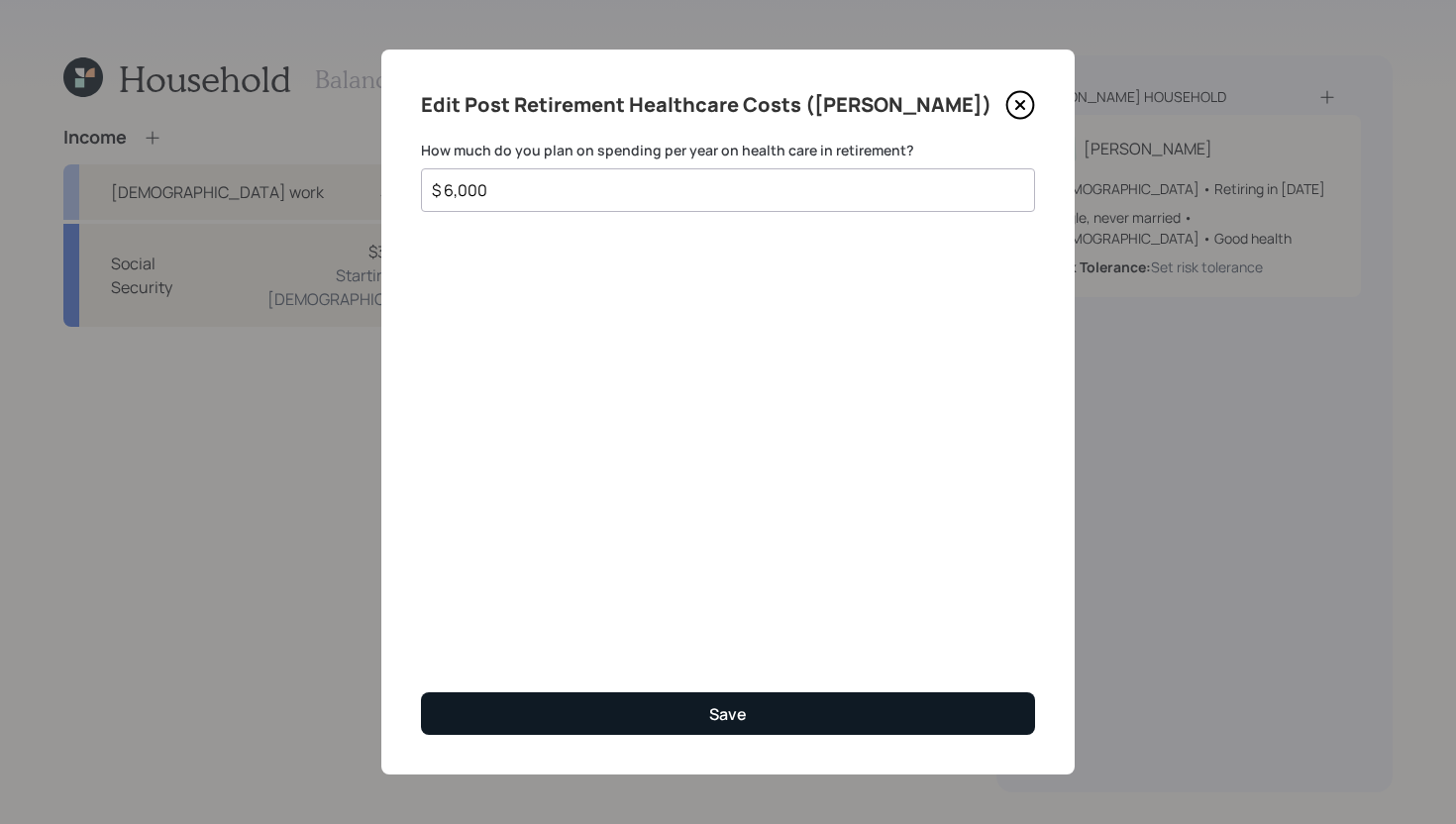 type on "$ 6,000" 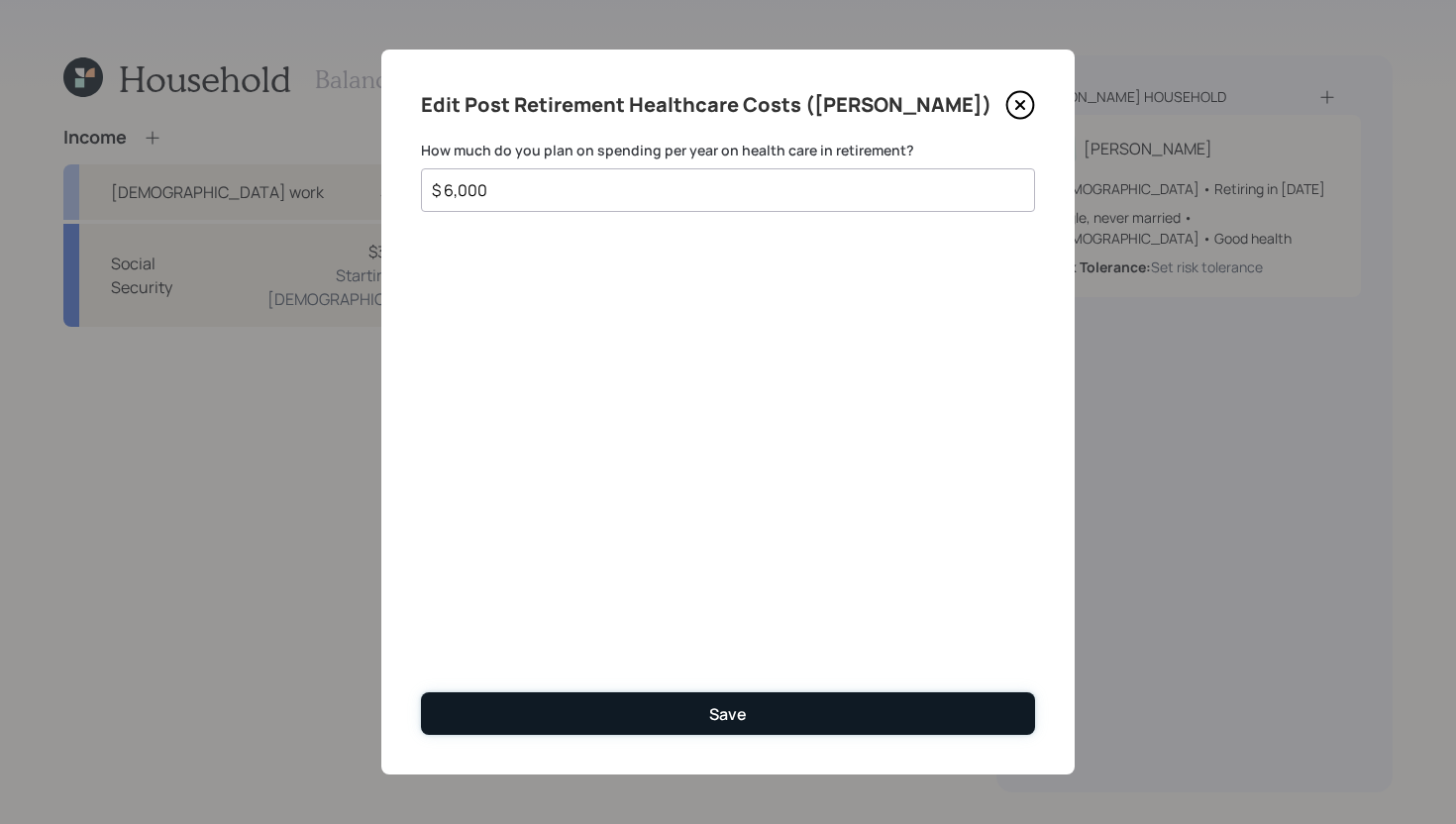 click on "Save" at bounding box center (728, 713) 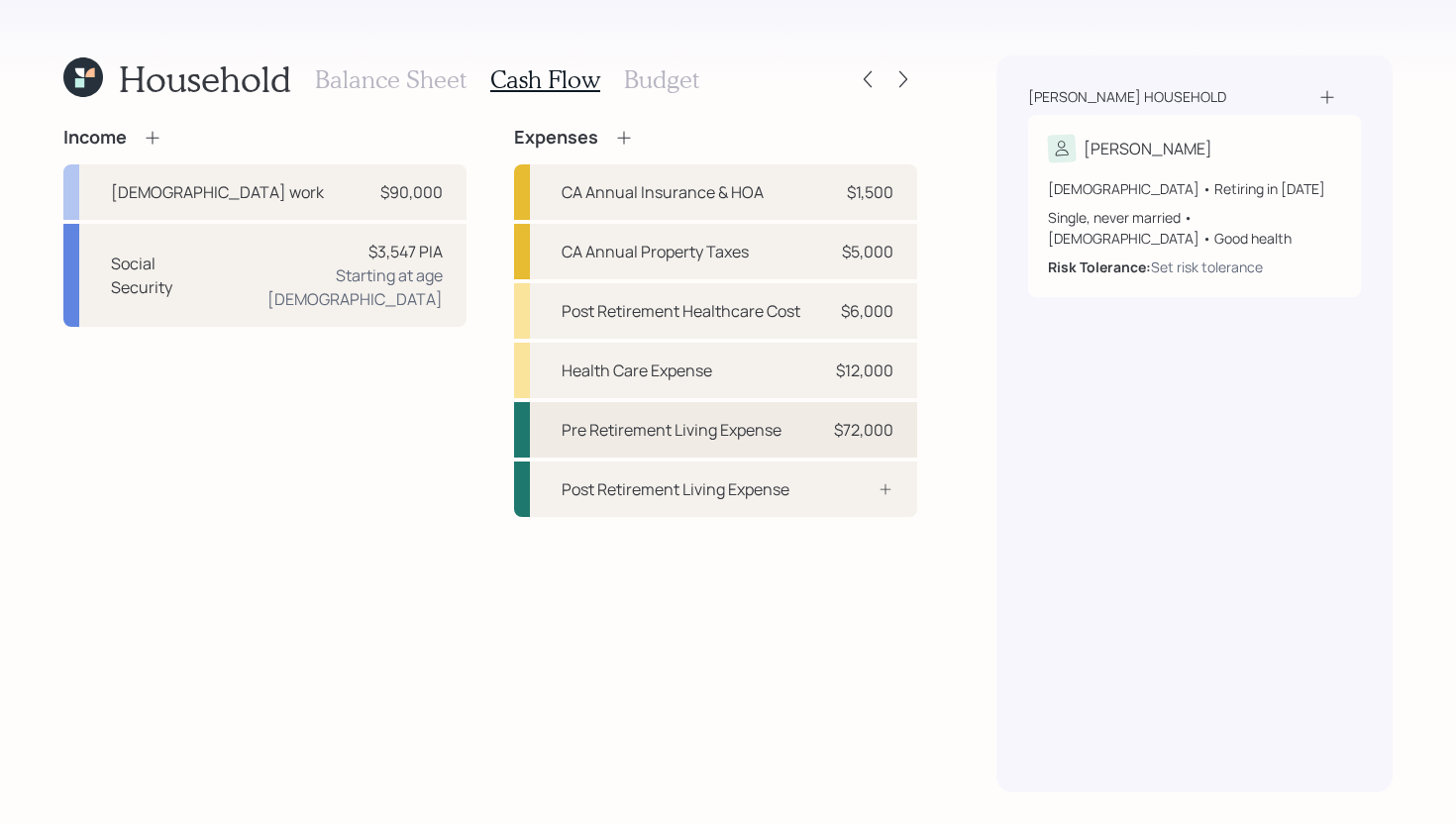 click on "Pre Retirement Living Expense" at bounding box center (672, 430) 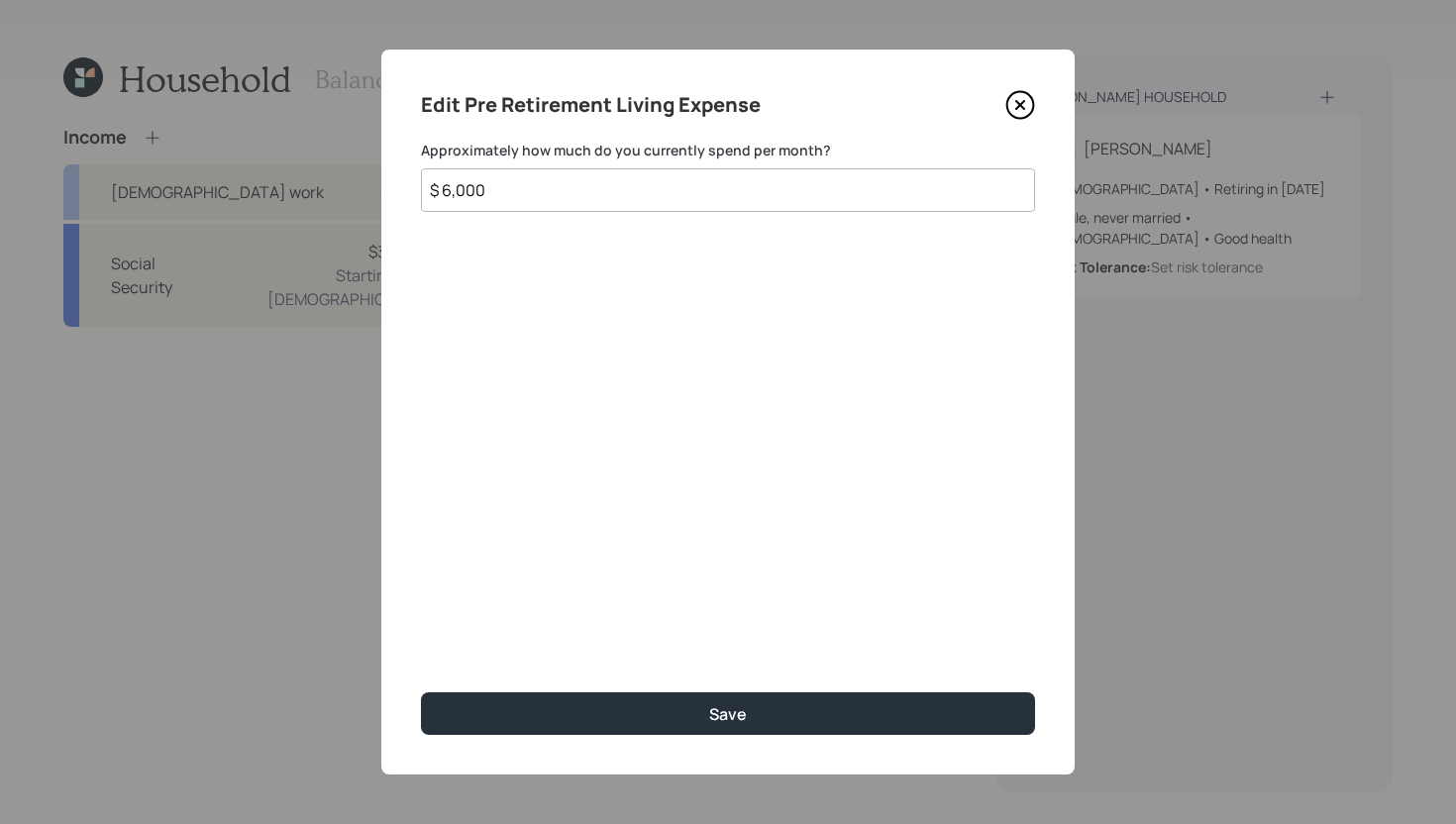 click on "$ 6,000" at bounding box center (728, 190) 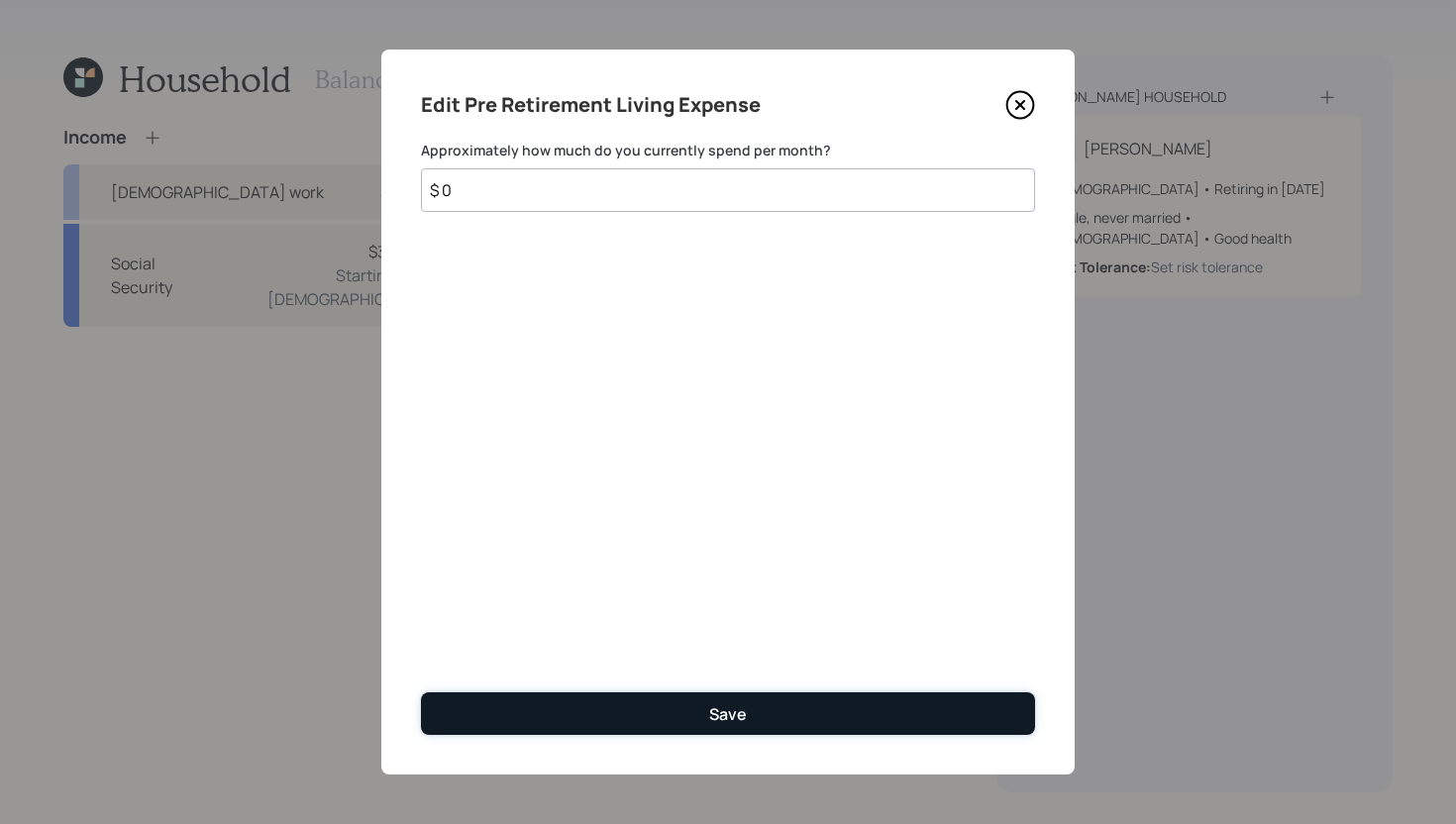 click on "Save" at bounding box center (728, 714) 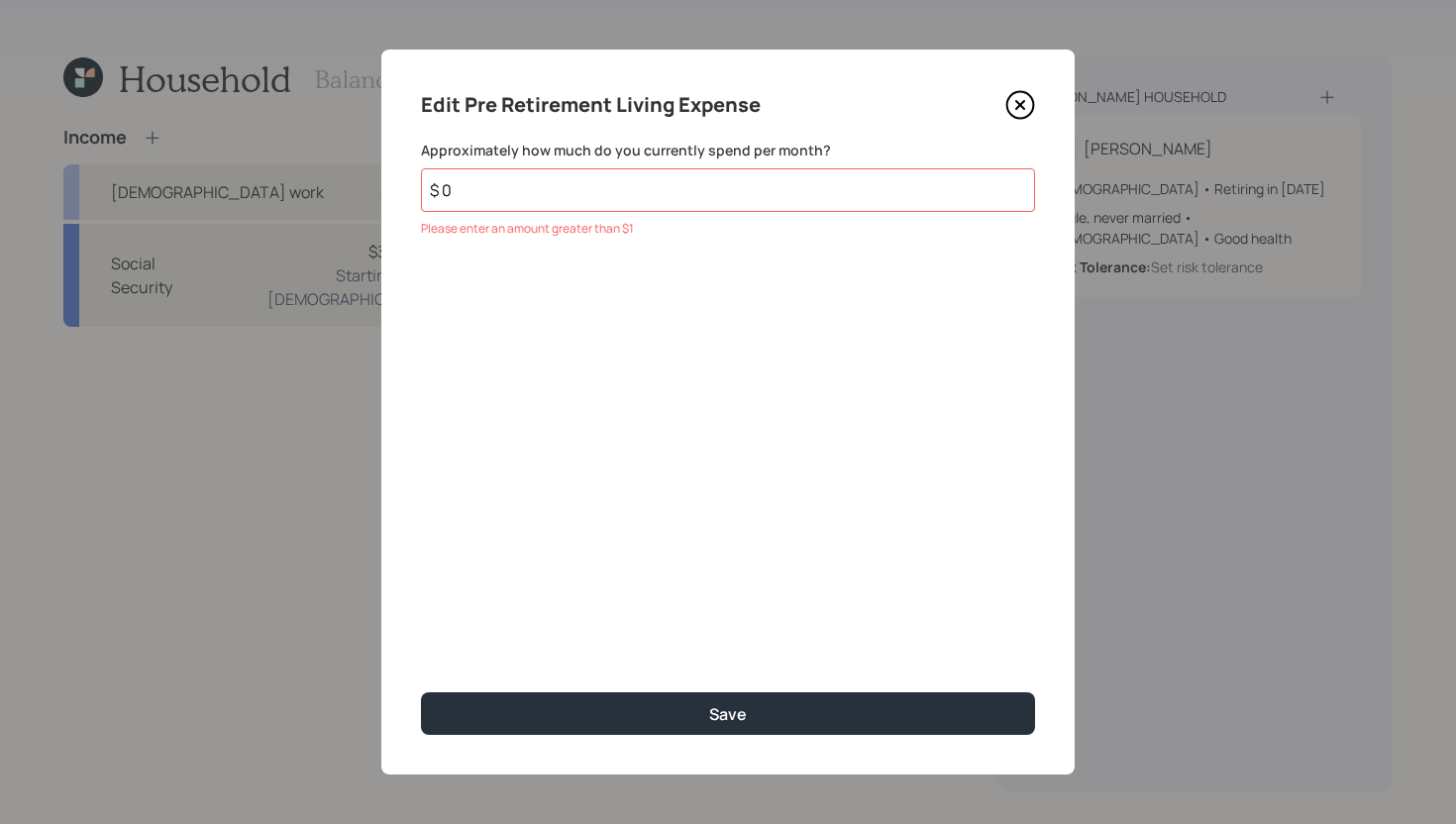 click on "$ 0" at bounding box center (728, 190) 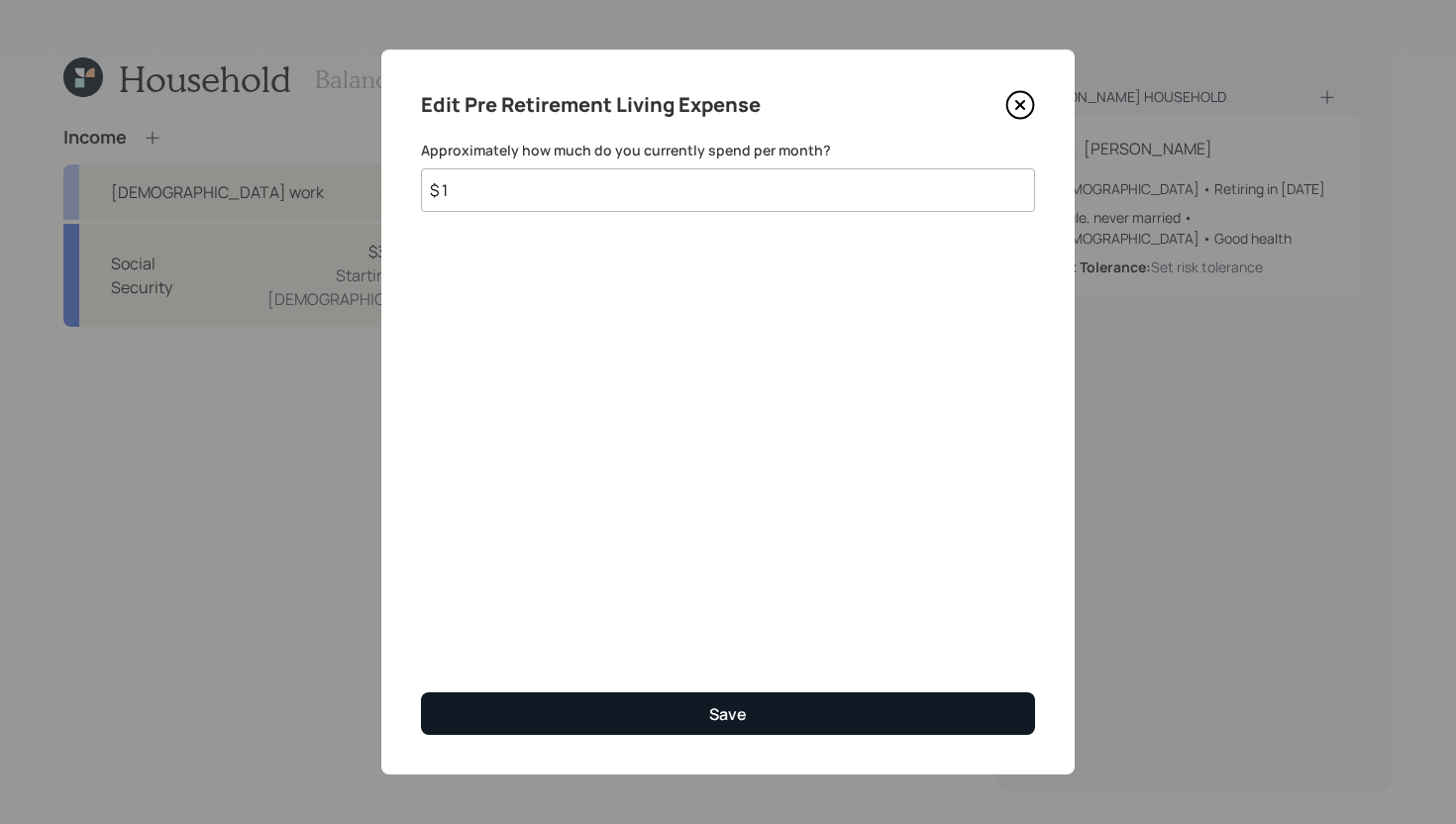 type on "$ 1" 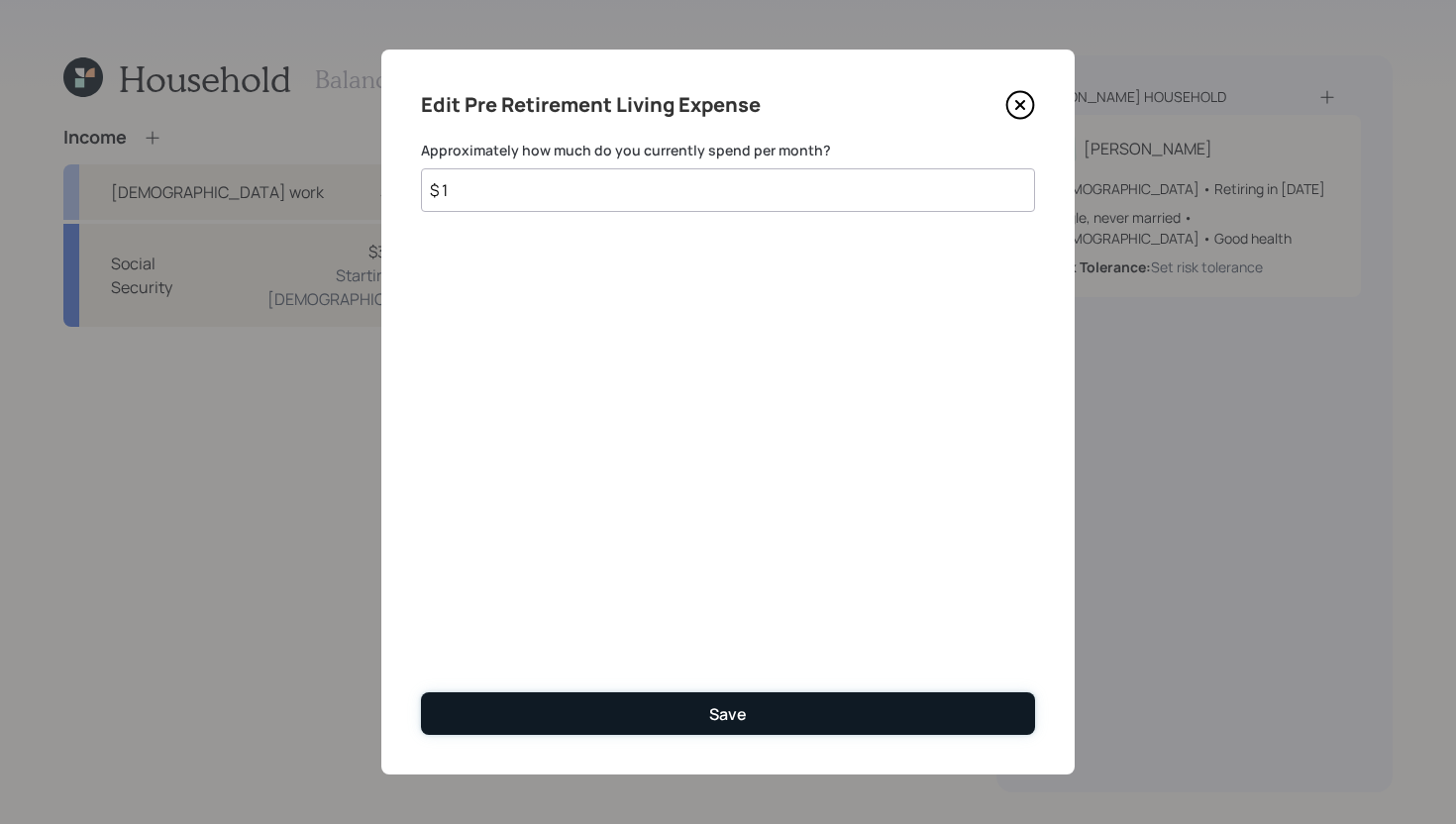 click on "Save" at bounding box center [728, 714] 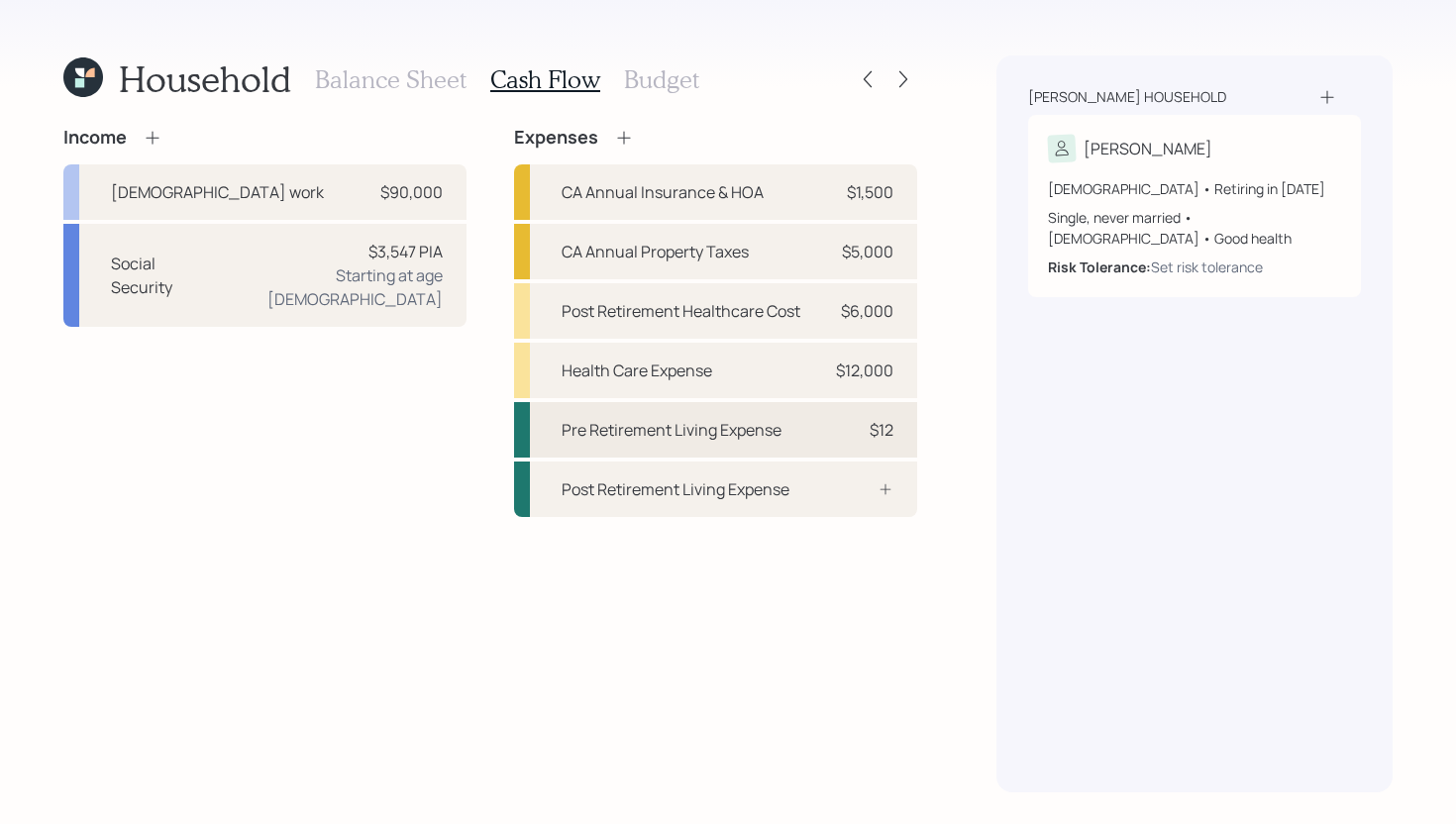 click on "Pre Retirement Living Expense" at bounding box center [672, 430] 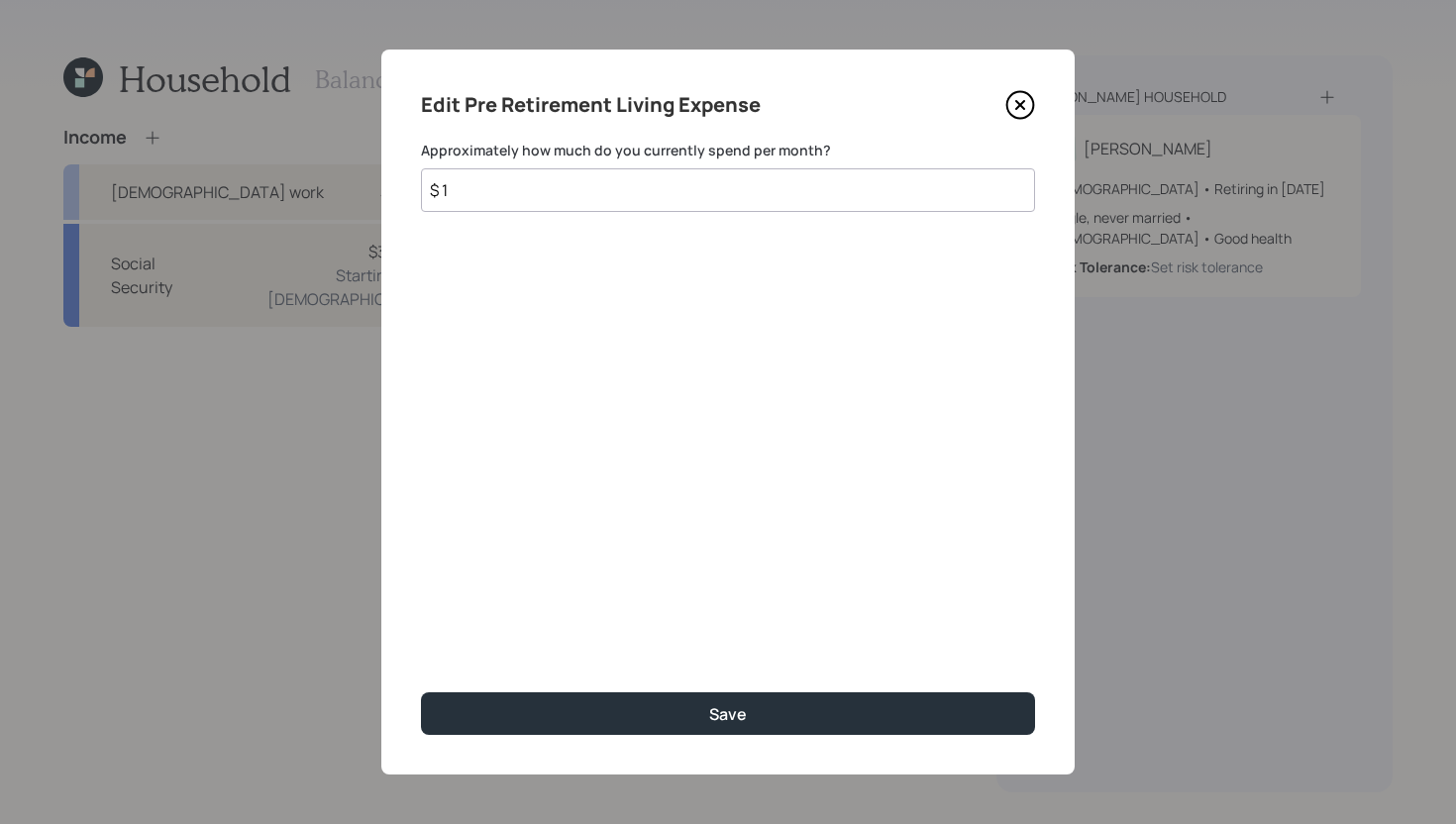 click on "$ 1" at bounding box center (728, 190) 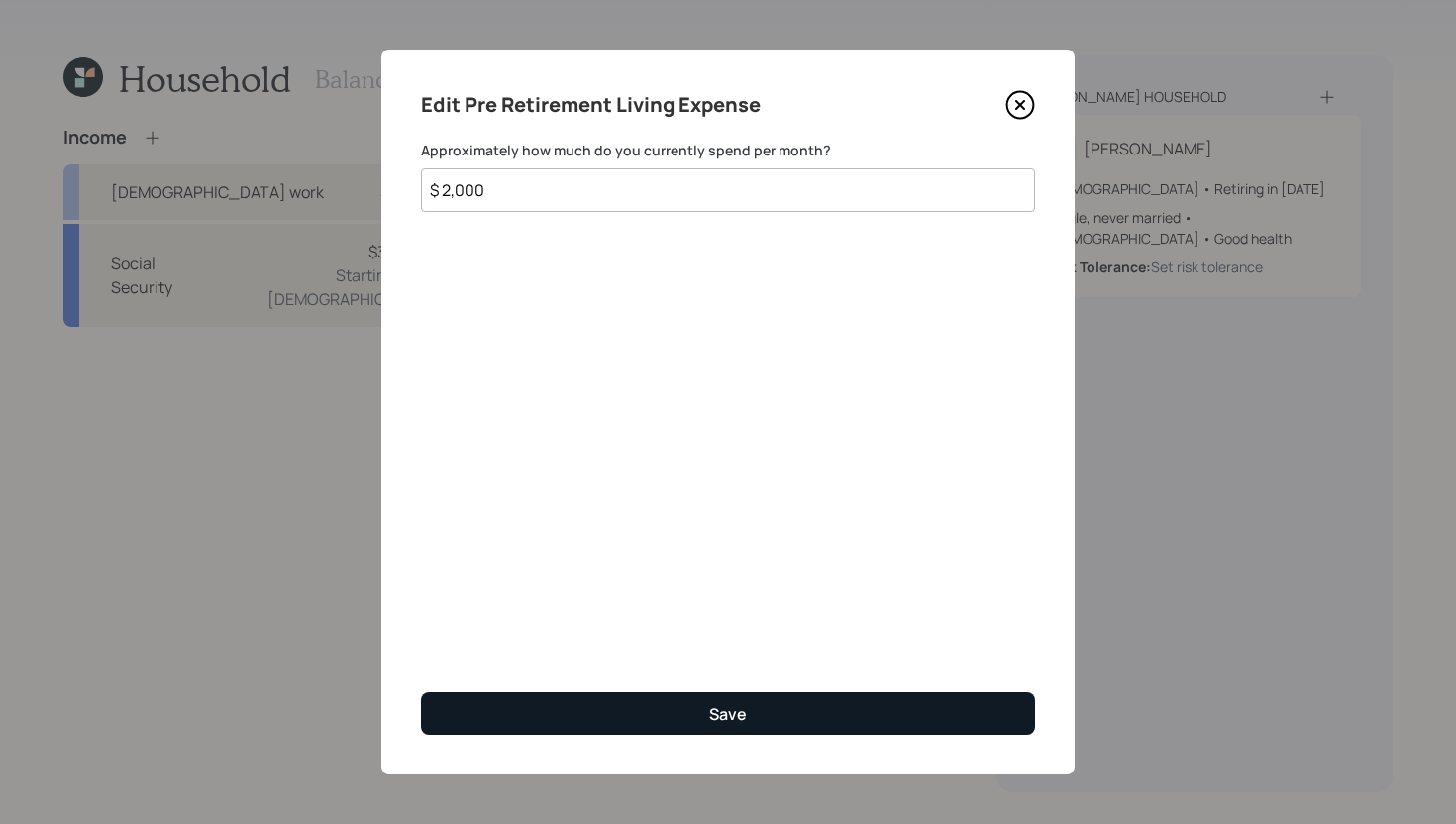 type on "$ 2,000" 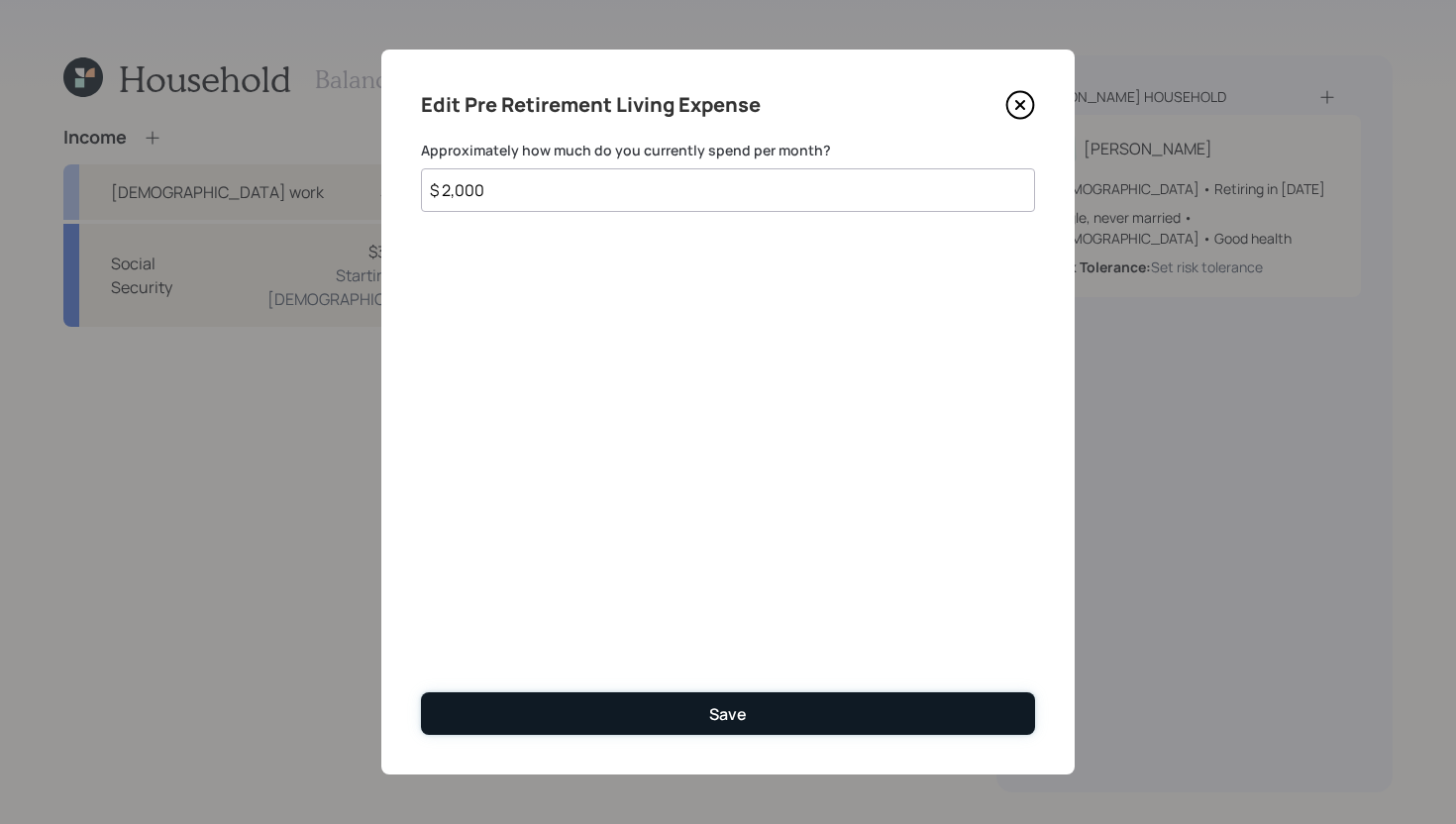 click on "Save" at bounding box center (728, 713) 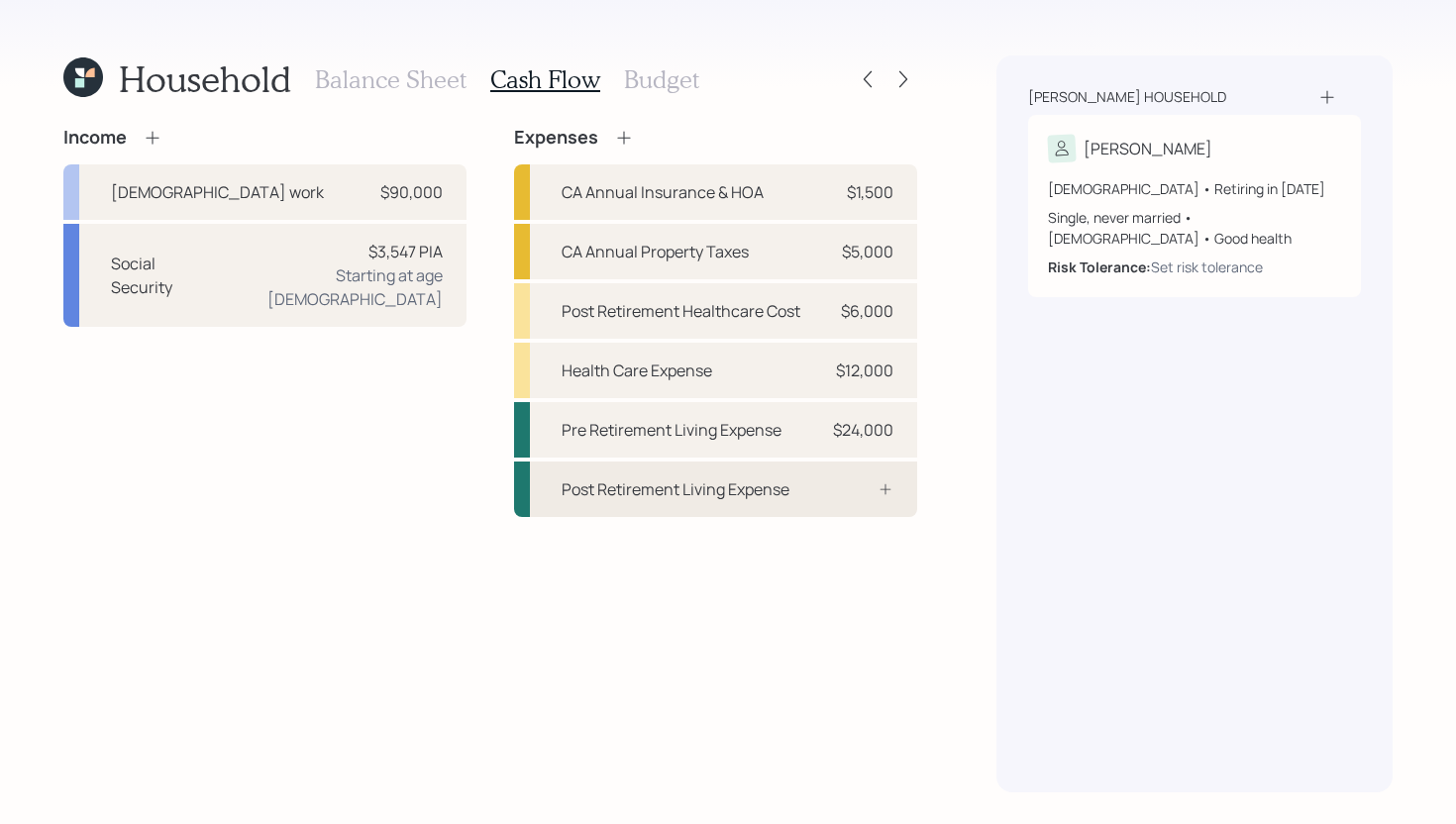 click on "Post Retirement Living Expense" at bounding box center (715, 489) 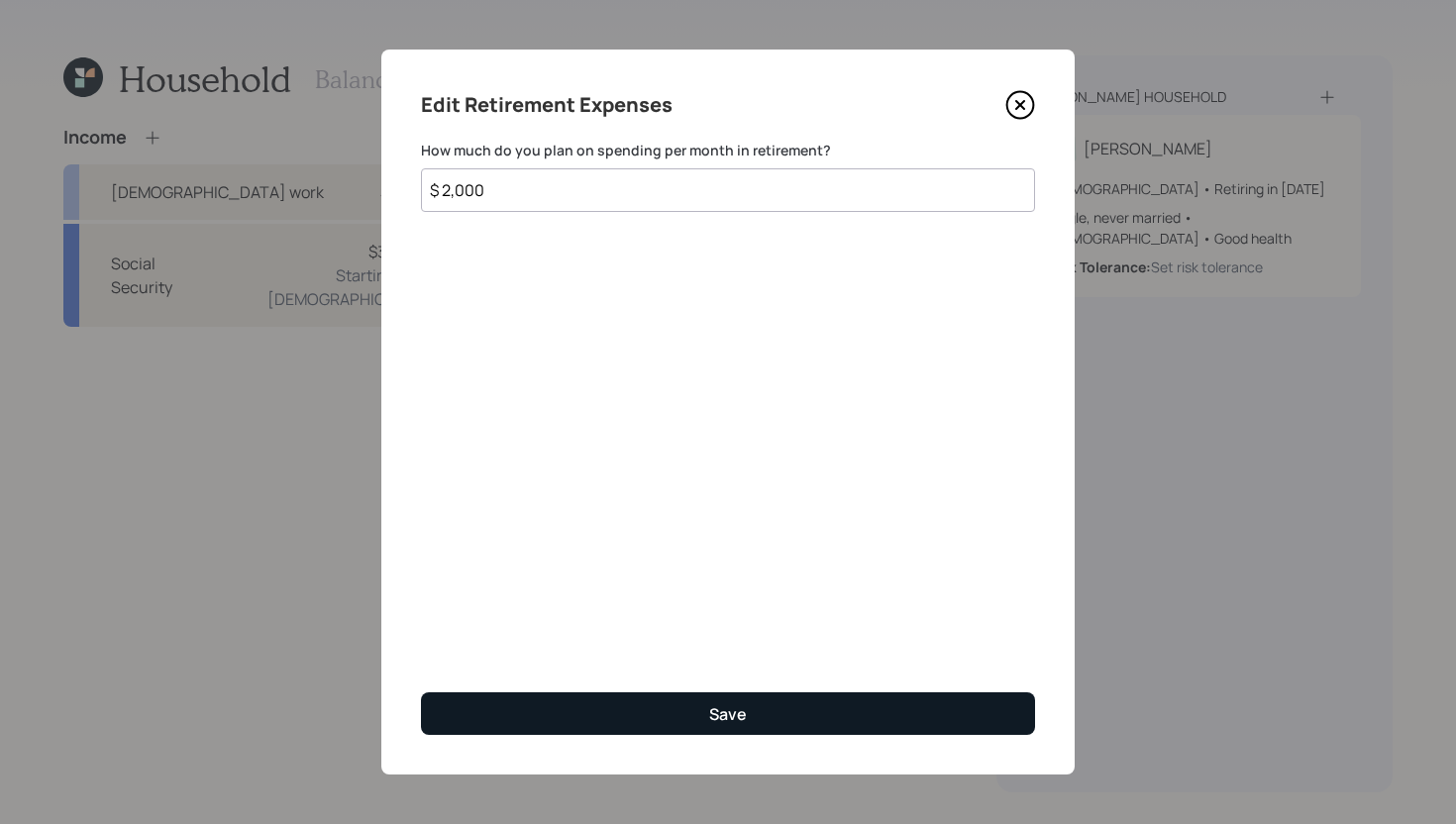 type on "$ 2,000" 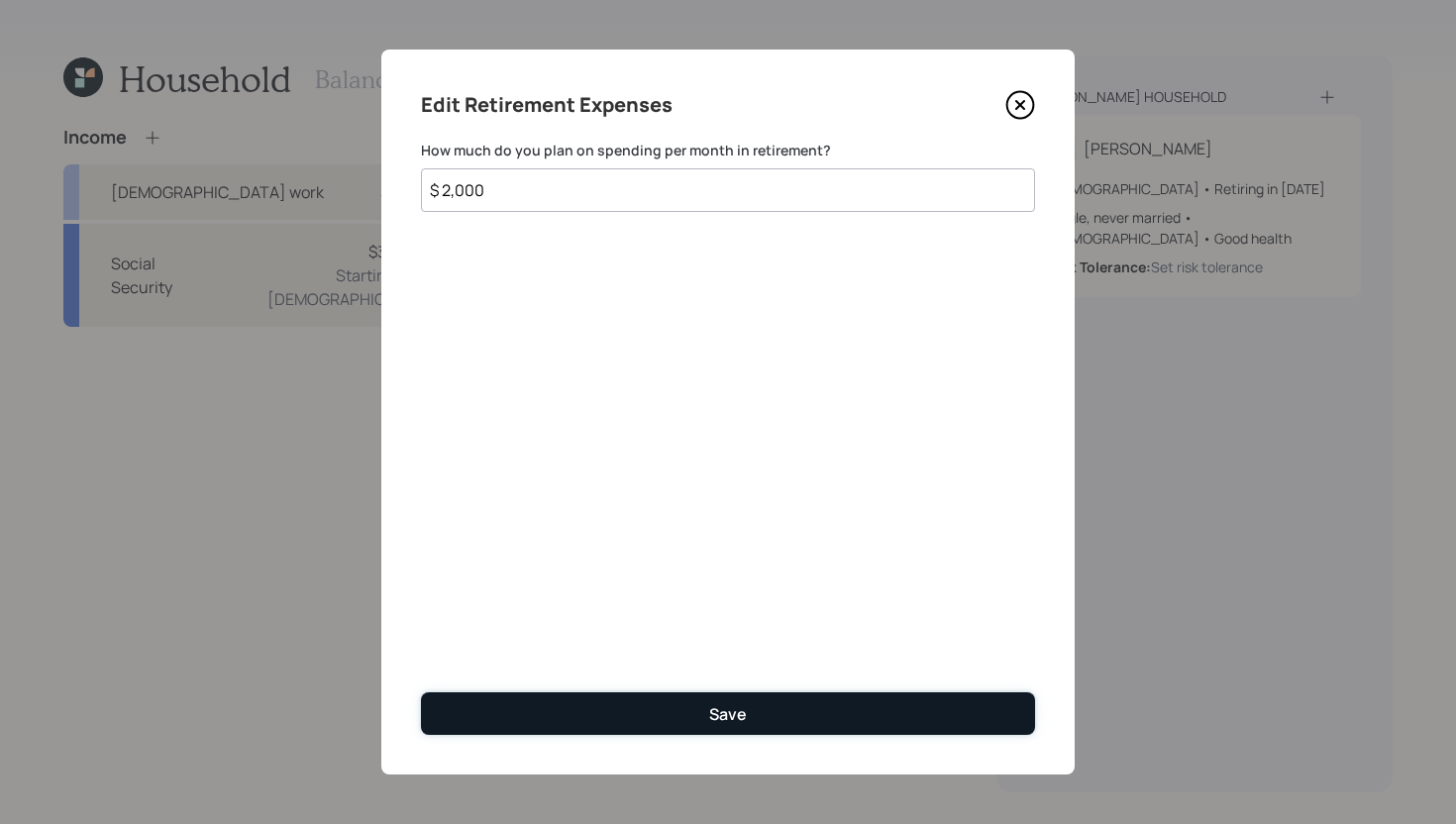 click on "Save" at bounding box center [728, 713] 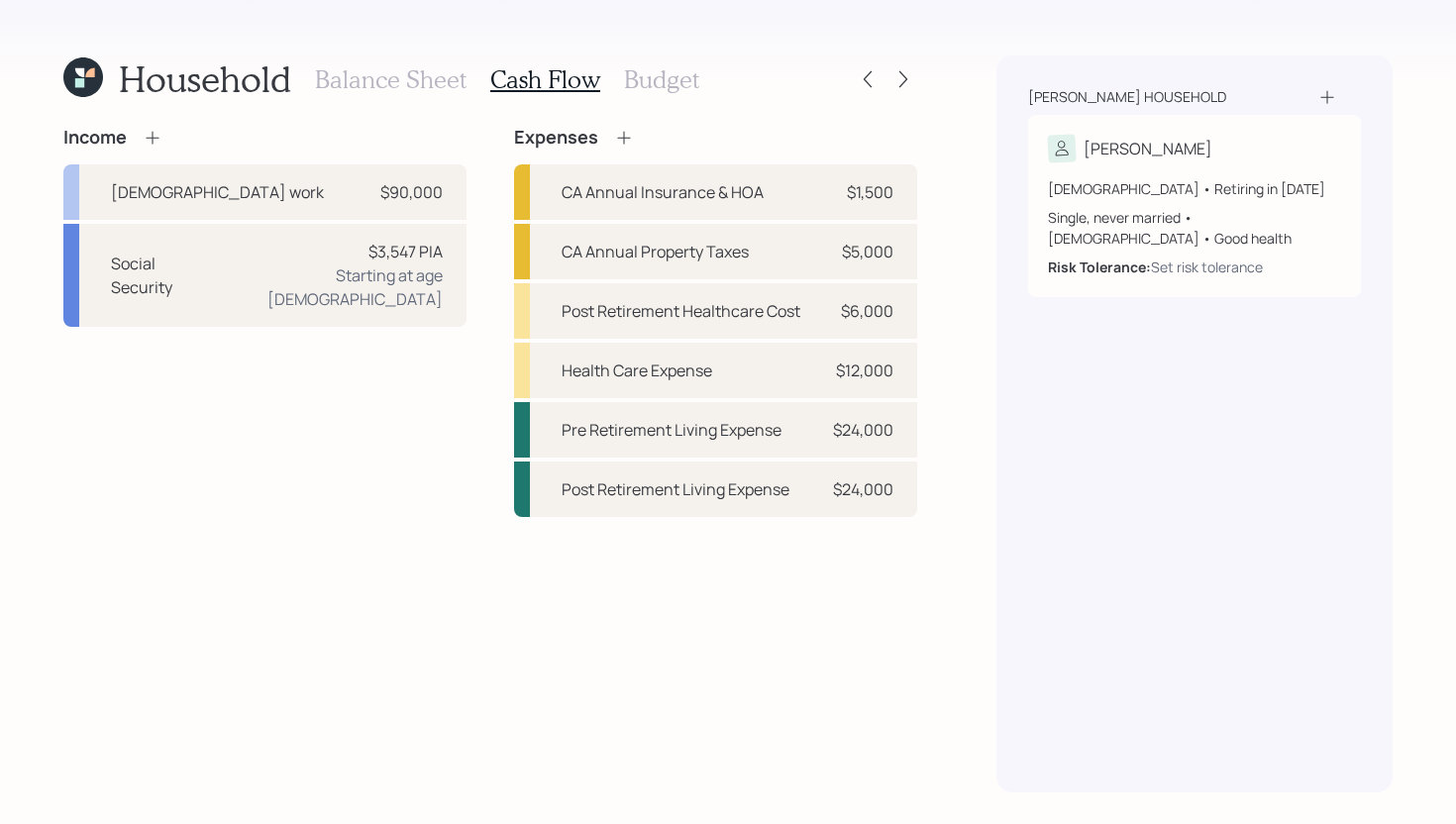 drag, startPoint x: 736, startPoint y: 700, endPoint x: 733, endPoint y: 686, distance: 14.3178211 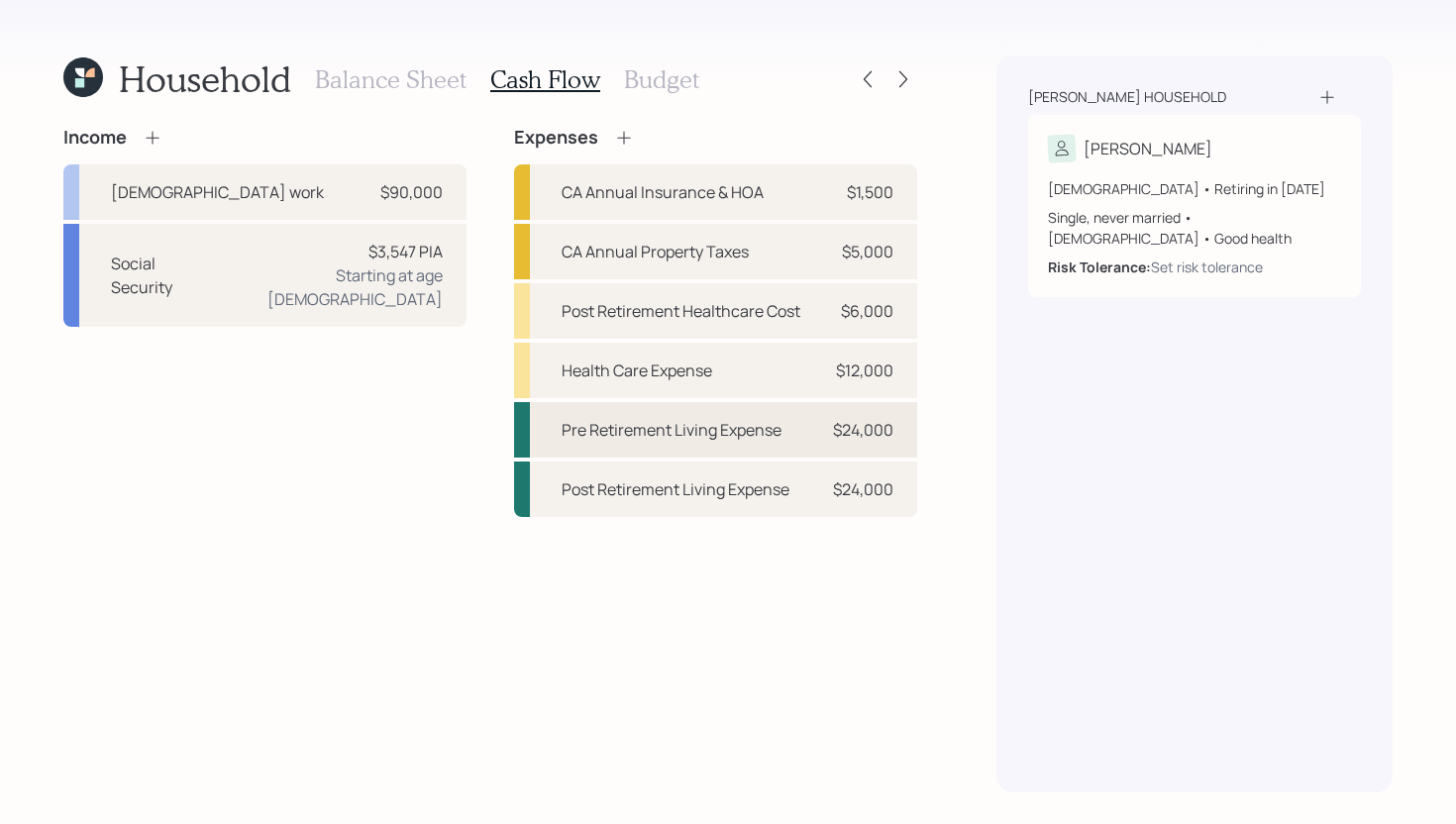 click on "Pre Retirement Living Expense" at bounding box center [672, 430] 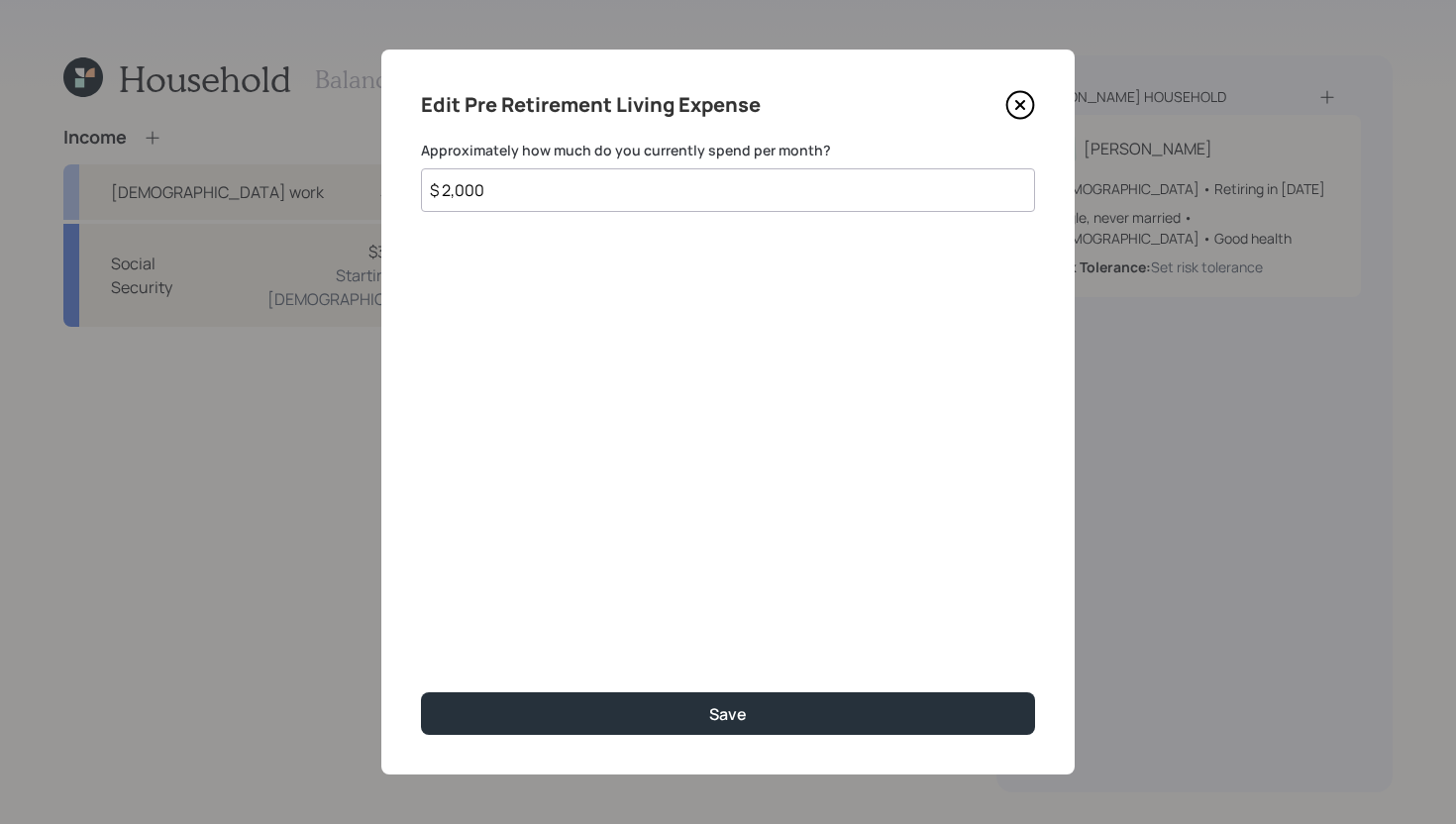 click on "$ 2,000" at bounding box center [728, 190] 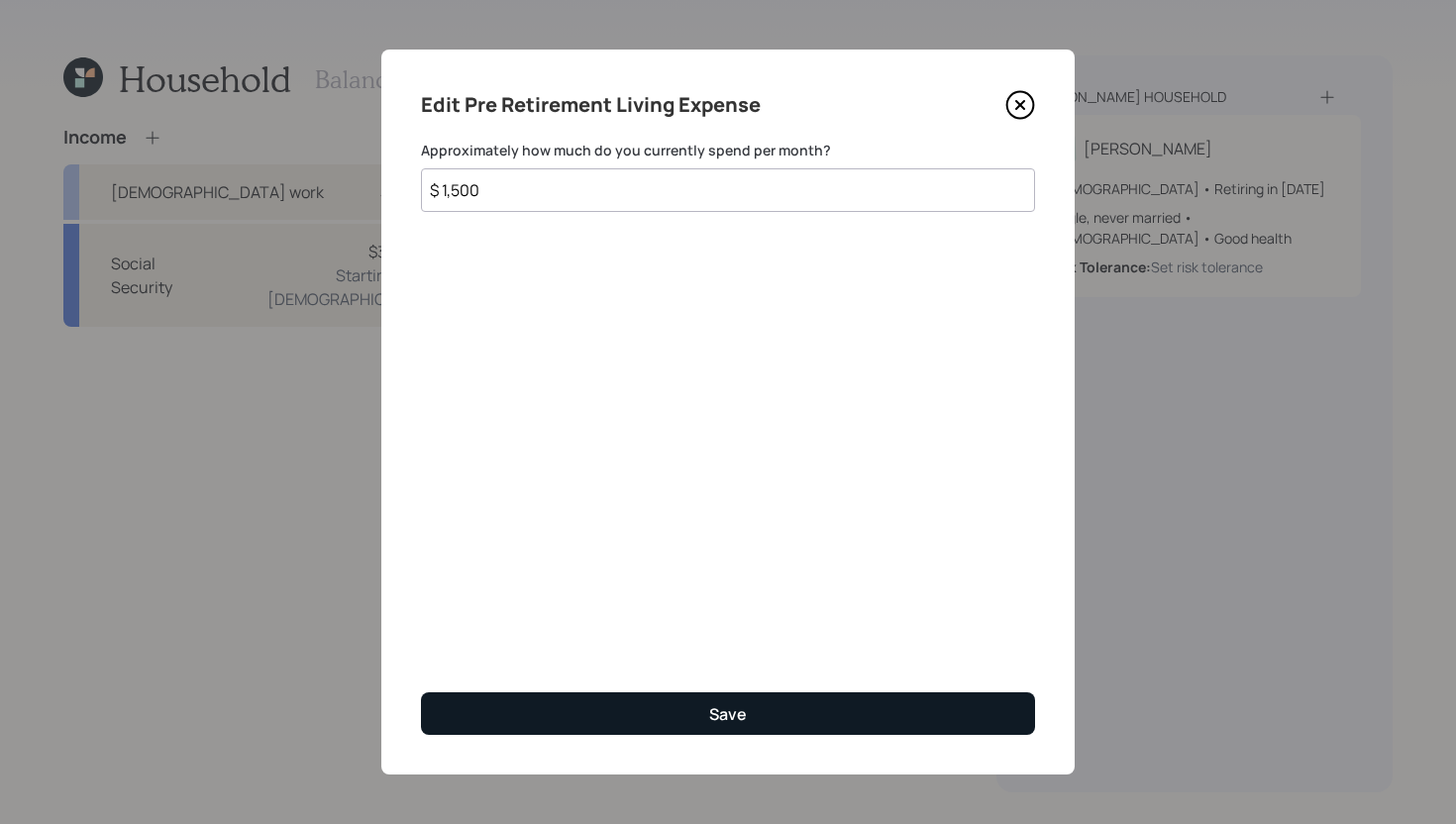 type on "$ 1,500" 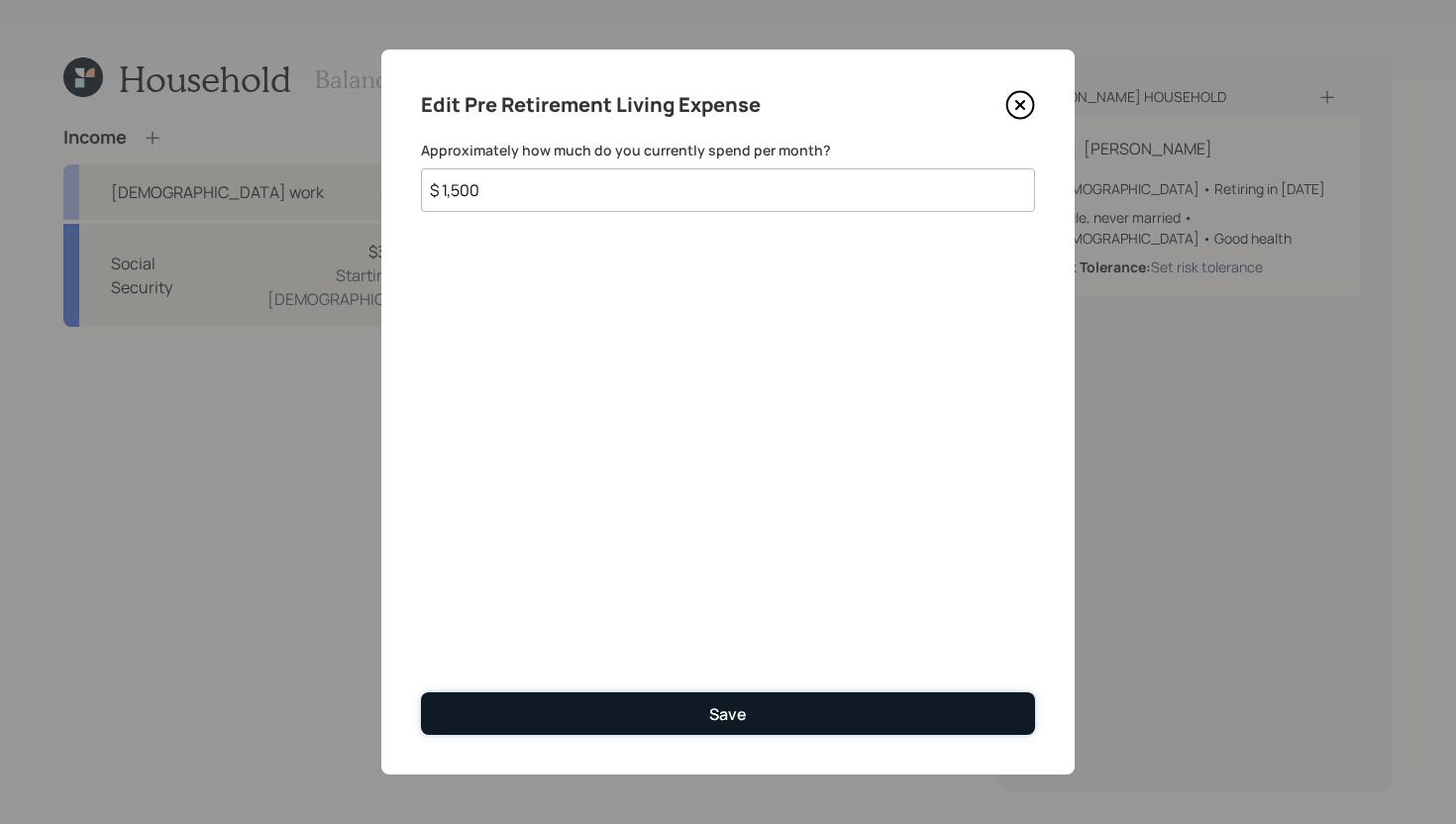 click on "Save" at bounding box center (728, 714) 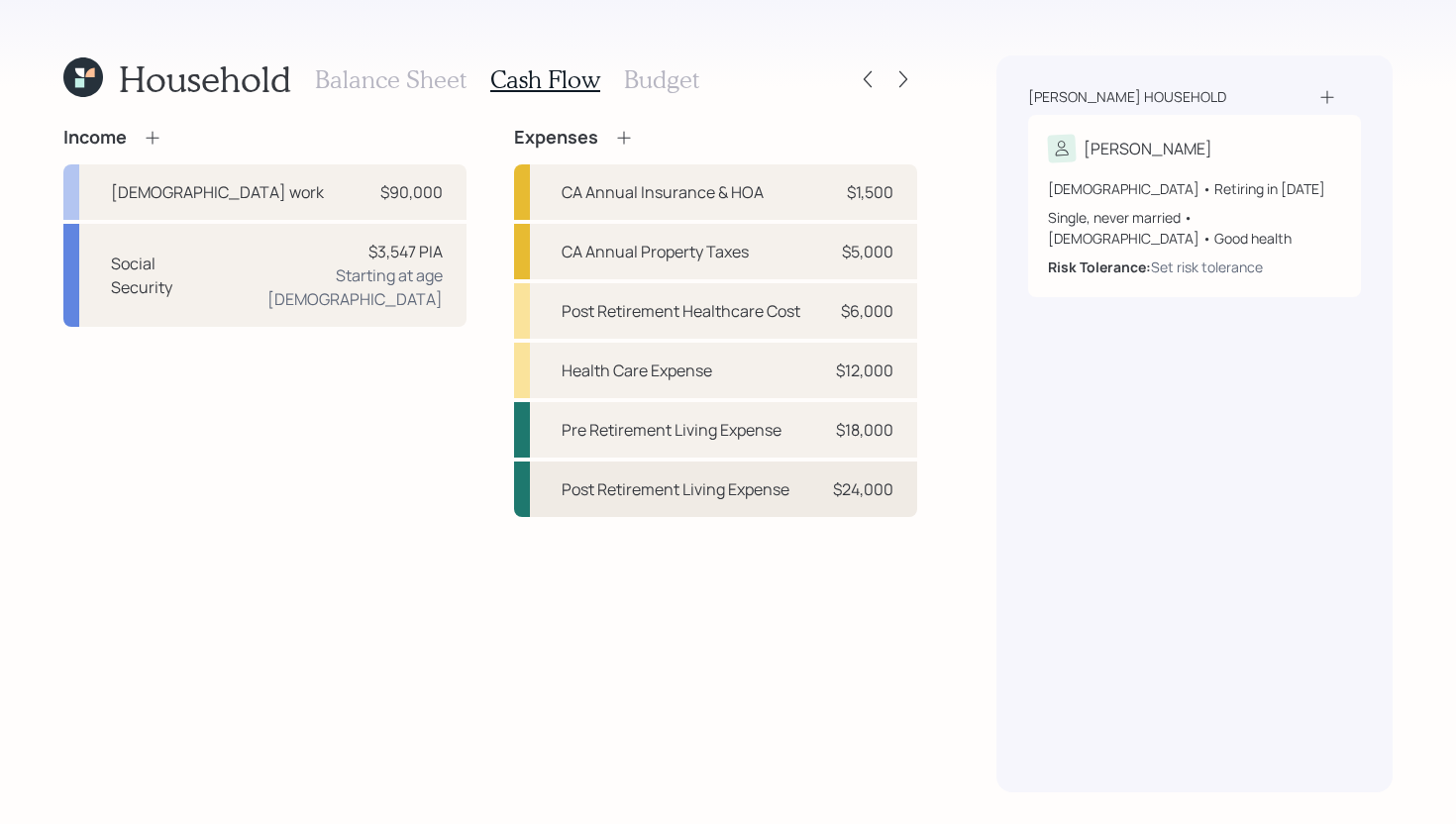 click on "Post Retirement Living Expense $24,000" at bounding box center [715, 489] 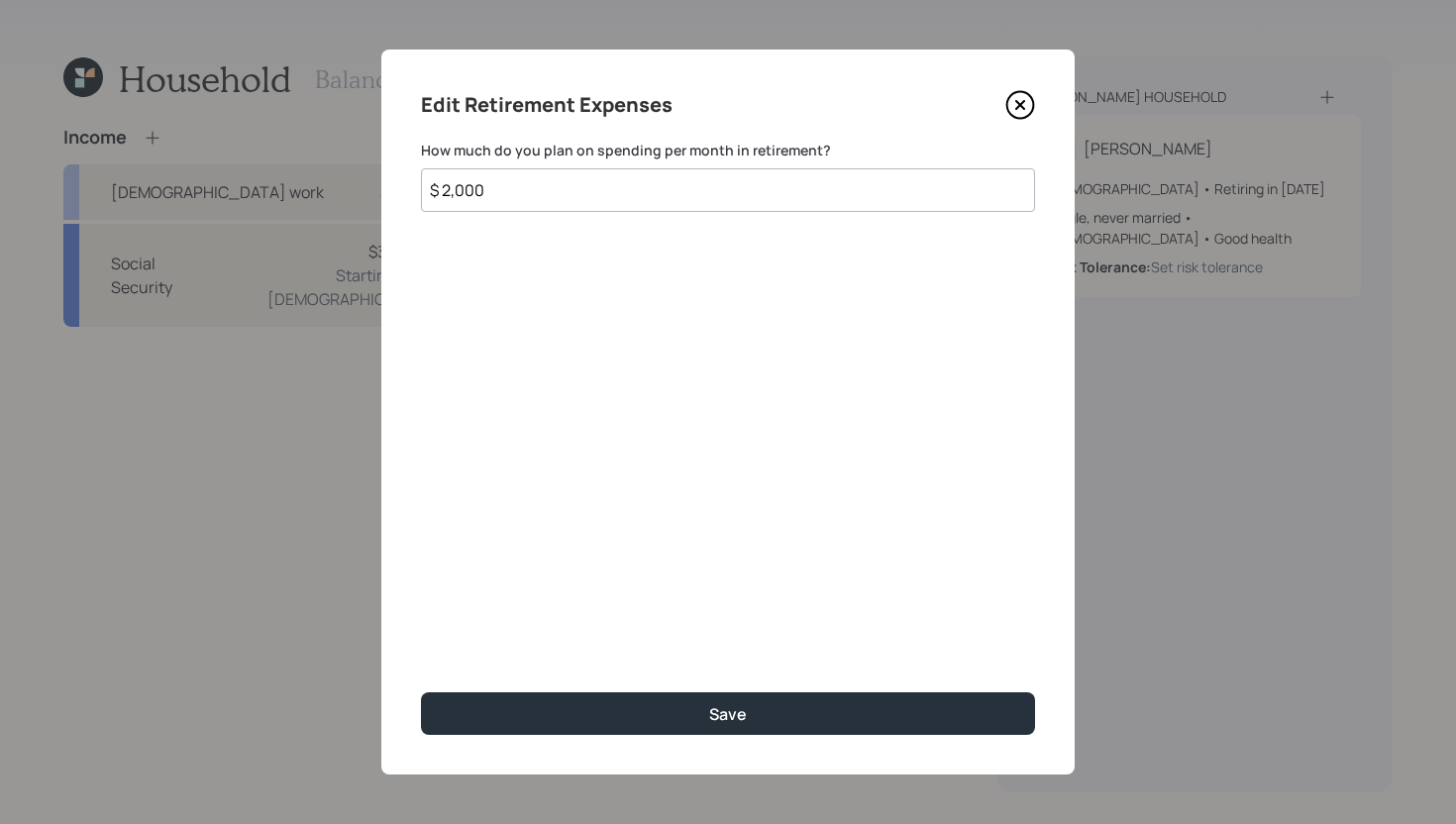 click on "$ 2,000" at bounding box center [728, 190] 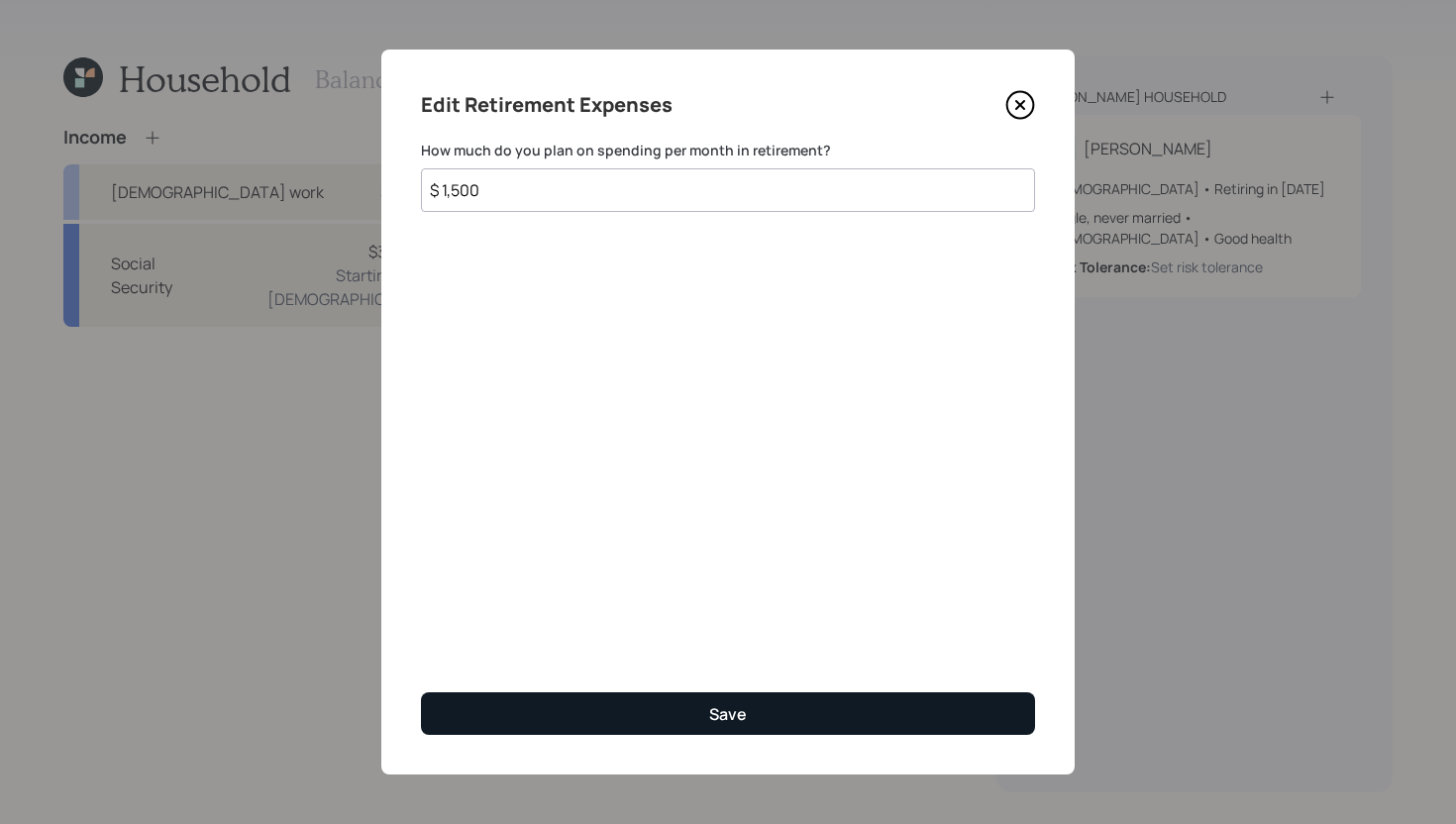 type on "$ 1,500" 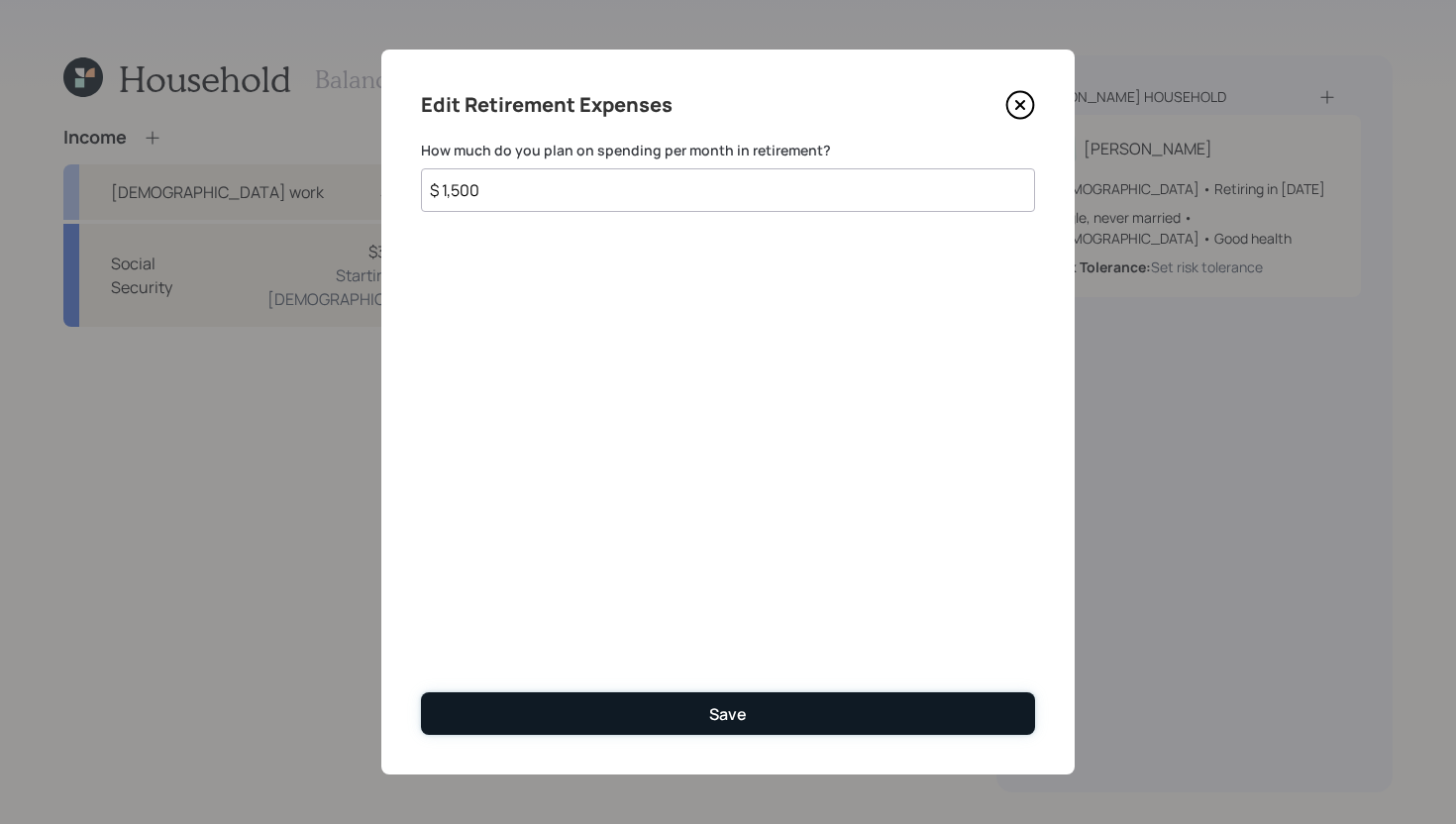 click on "Save" at bounding box center (728, 713) 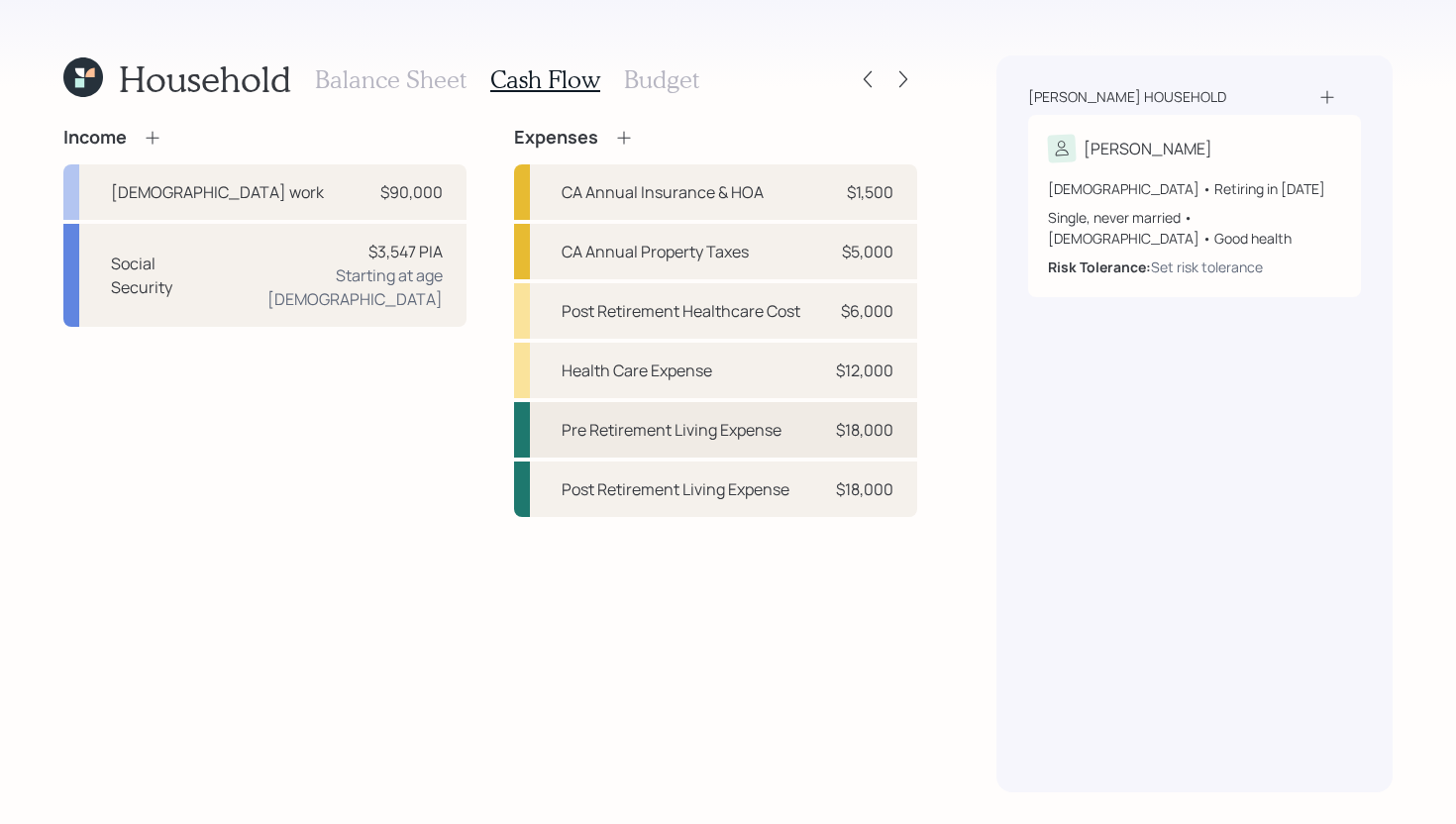 click on "Pre Retirement Living Expense" at bounding box center [672, 430] 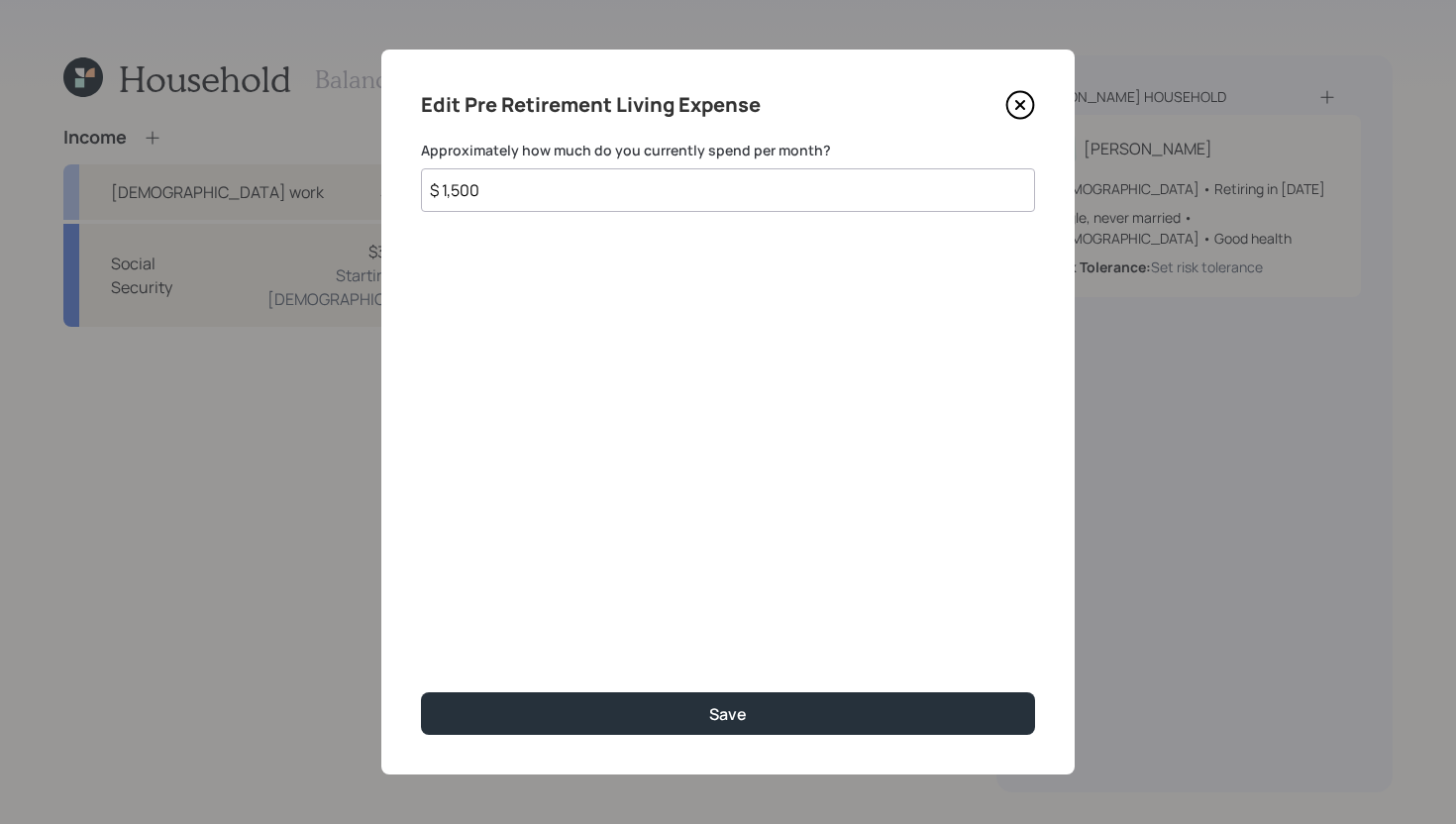 click on "$ 1,500" at bounding box center [728, 190] 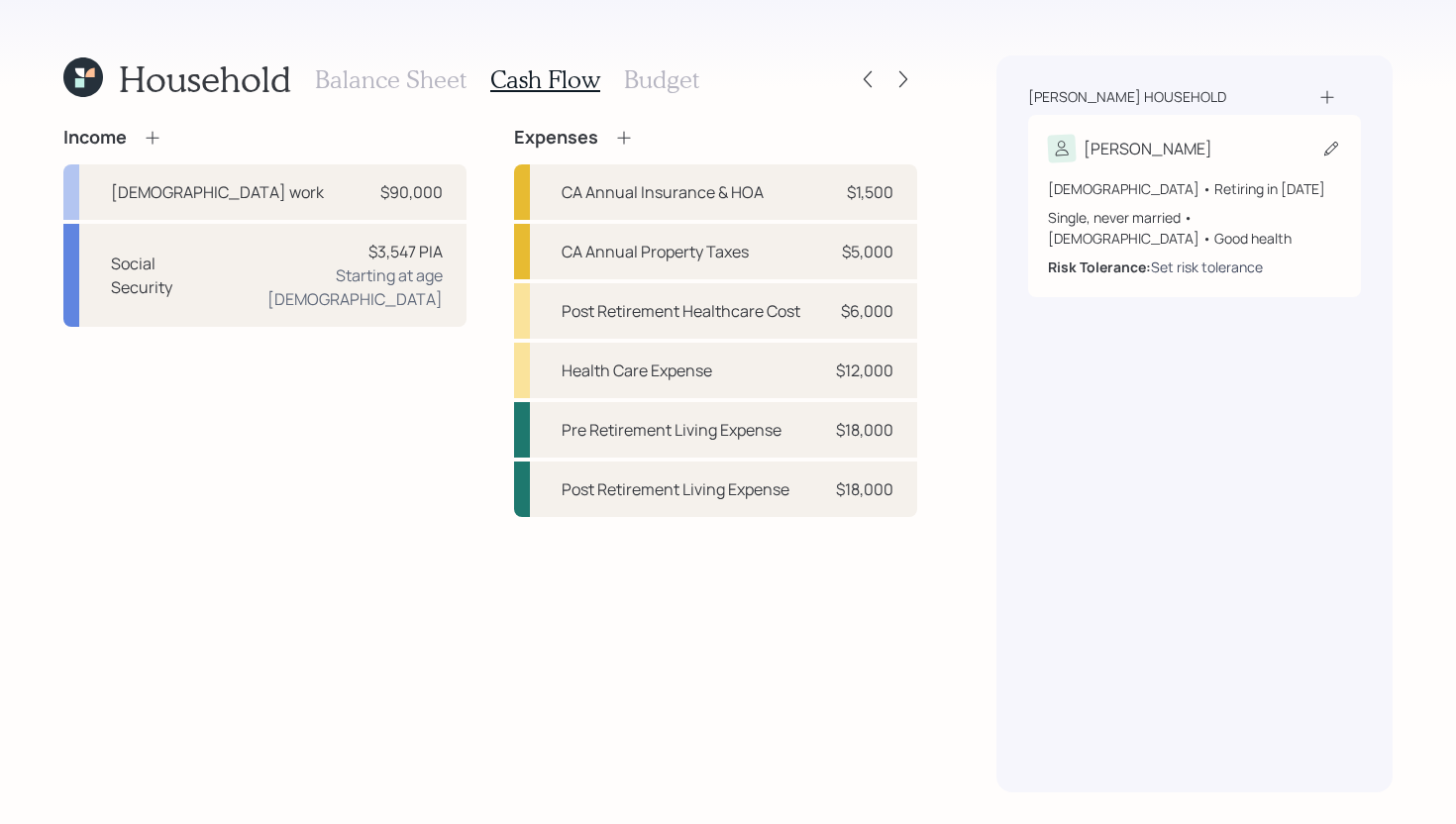 click on "Set risk tolerance" at bounding box center (1206, 266) 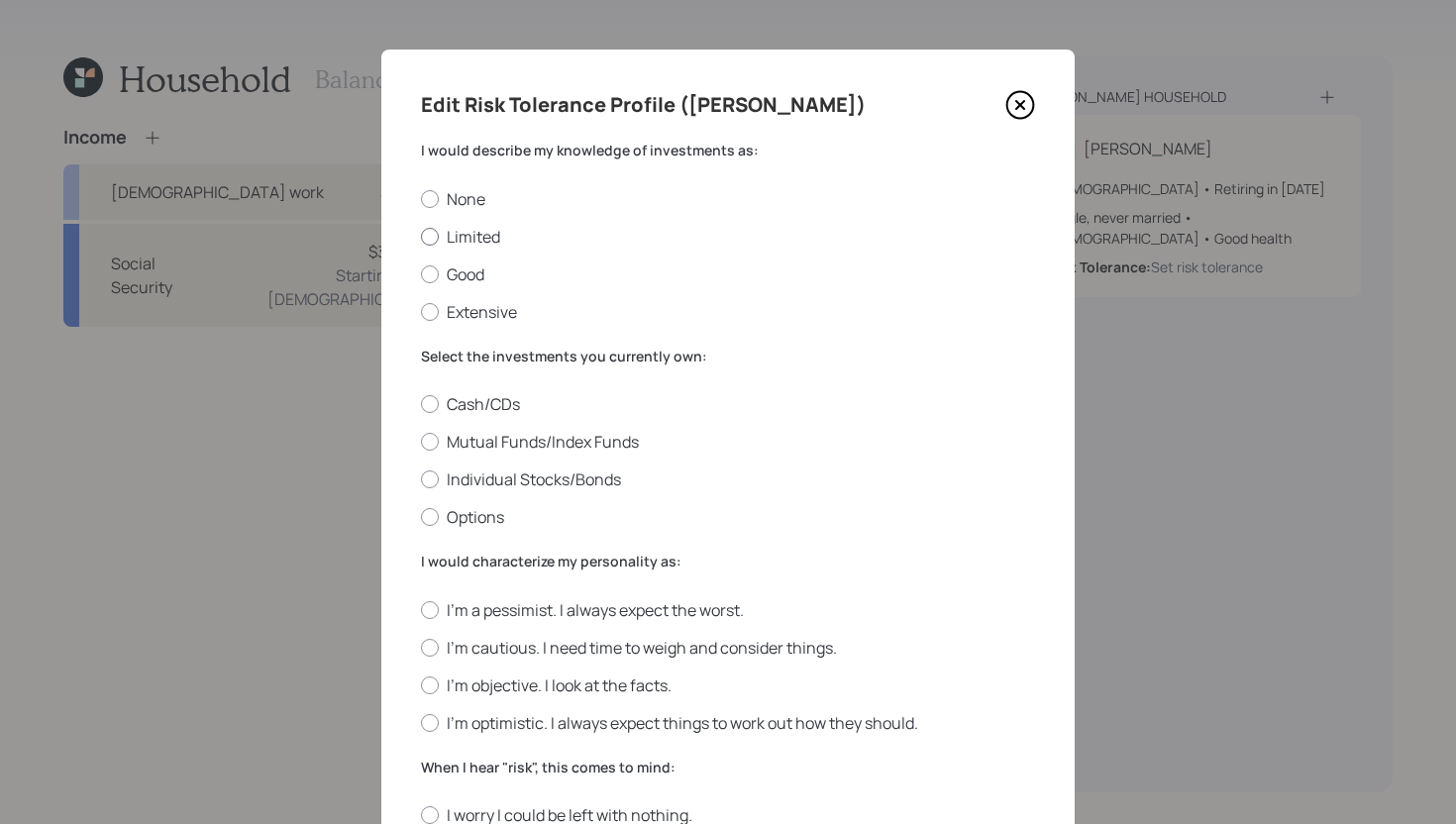 click on "Limited" at bounding box center [728, 237] 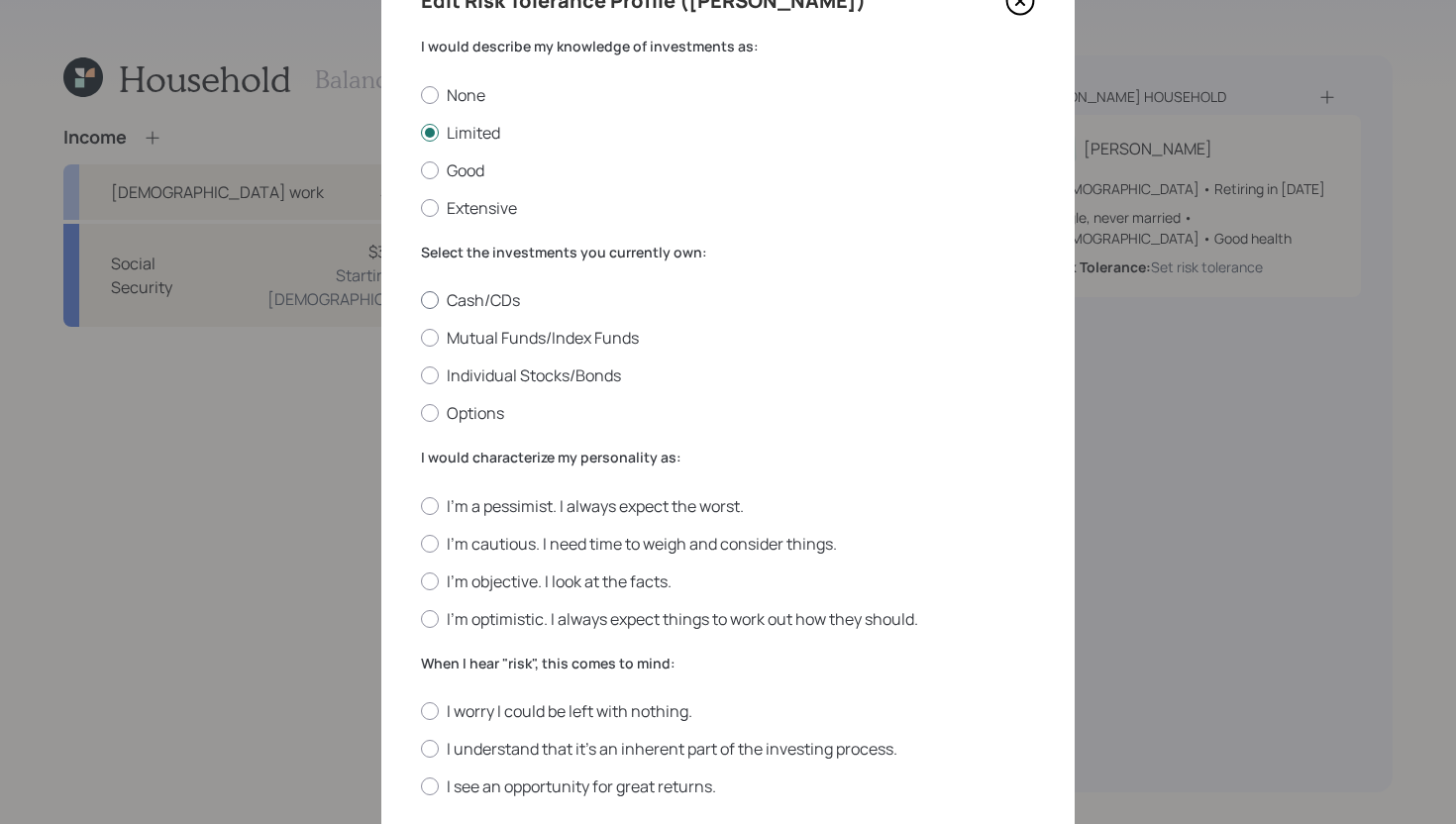 scroll, scrollTop: 109, scrollLeft: 0, axis: vertical 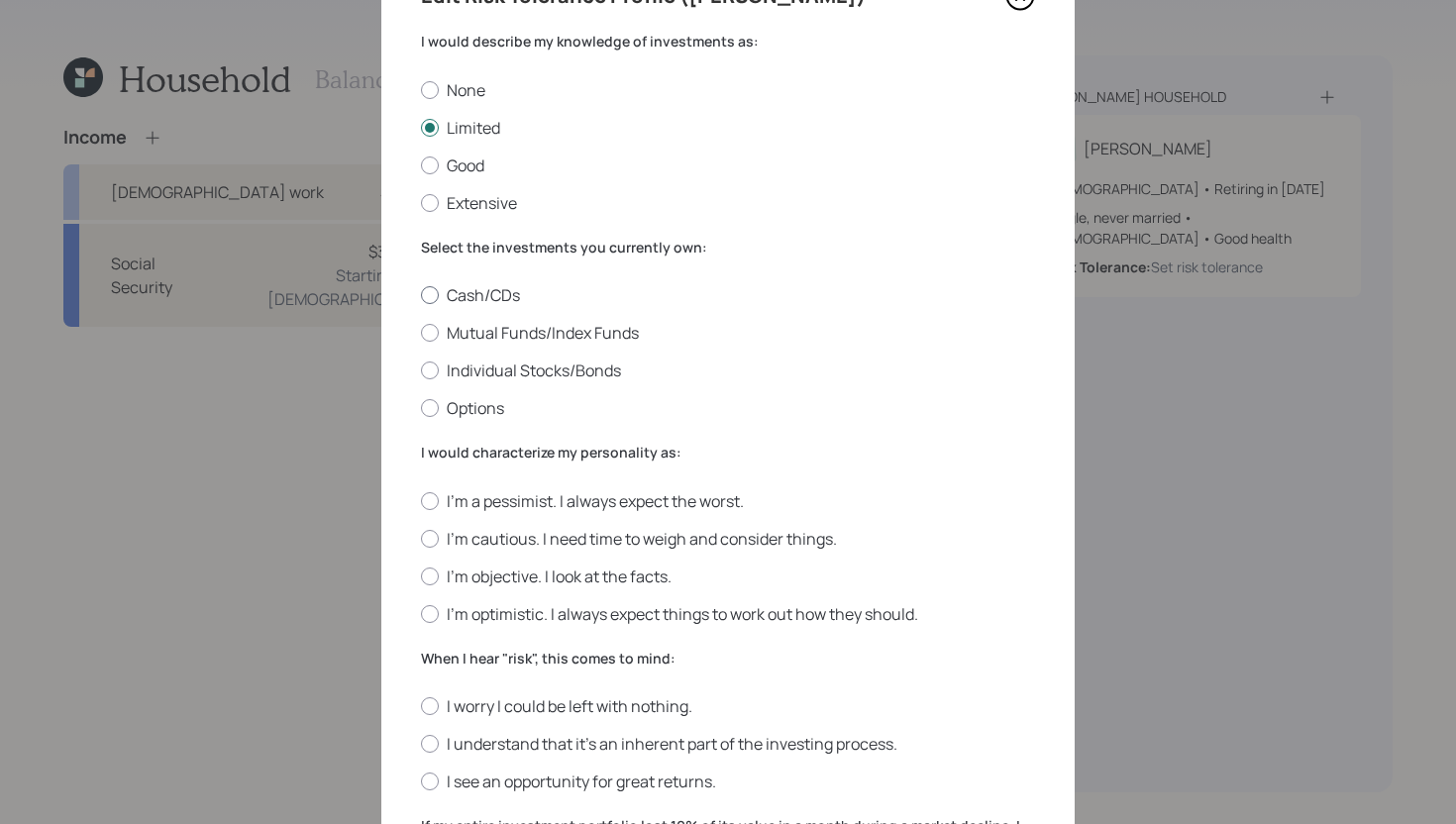 click on "Cash/CDs" at bounding box center (728, 295) 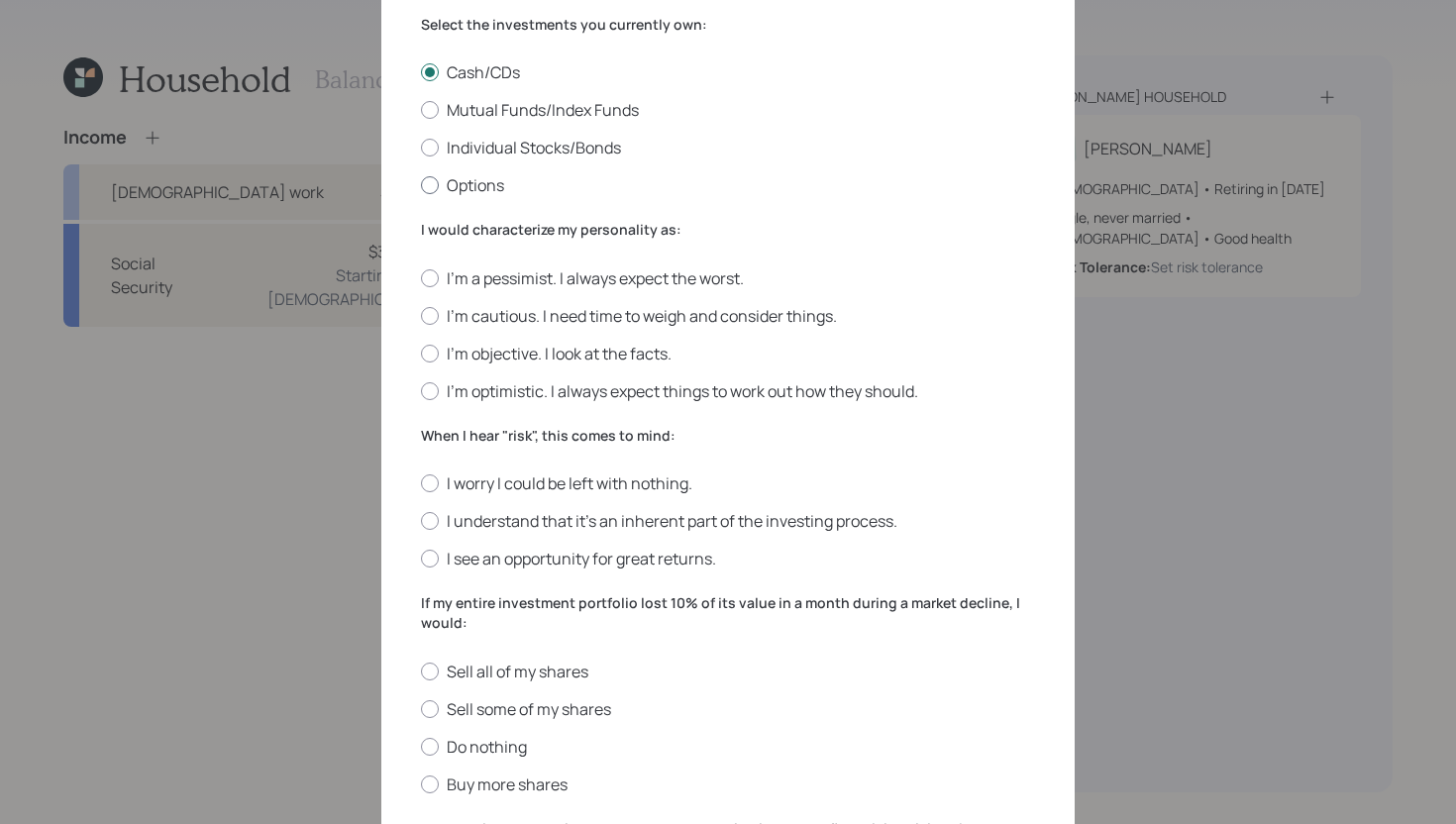 scroll, scrollTop: 348, scrollLeft: 0, axis: vertical 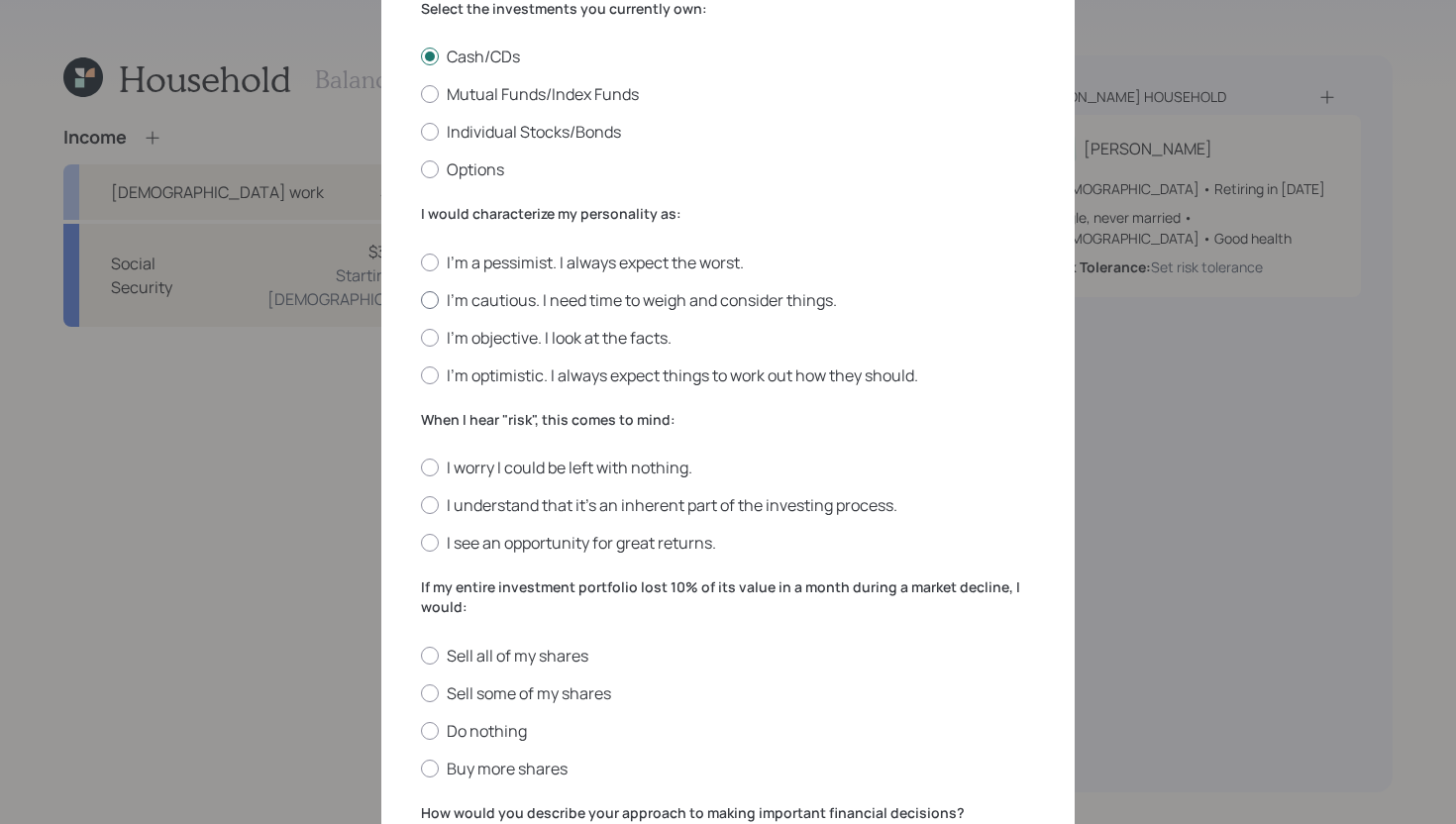 click on "I'm cautious. I need time to weigh and consider things." at bounding box center (728, 300) 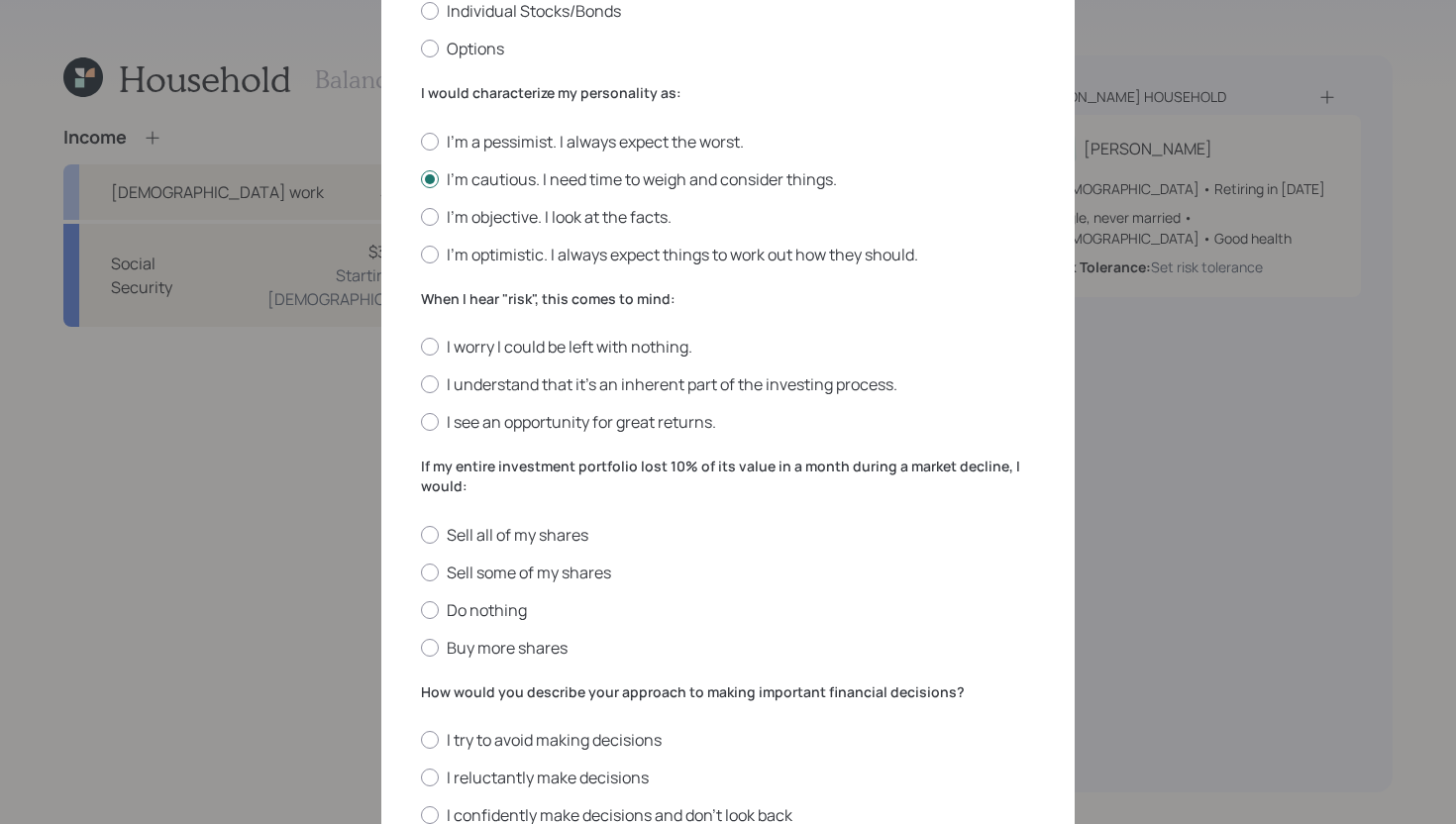 scroll, scrollTop: 513, scrollLeft: 0, axis: vertical 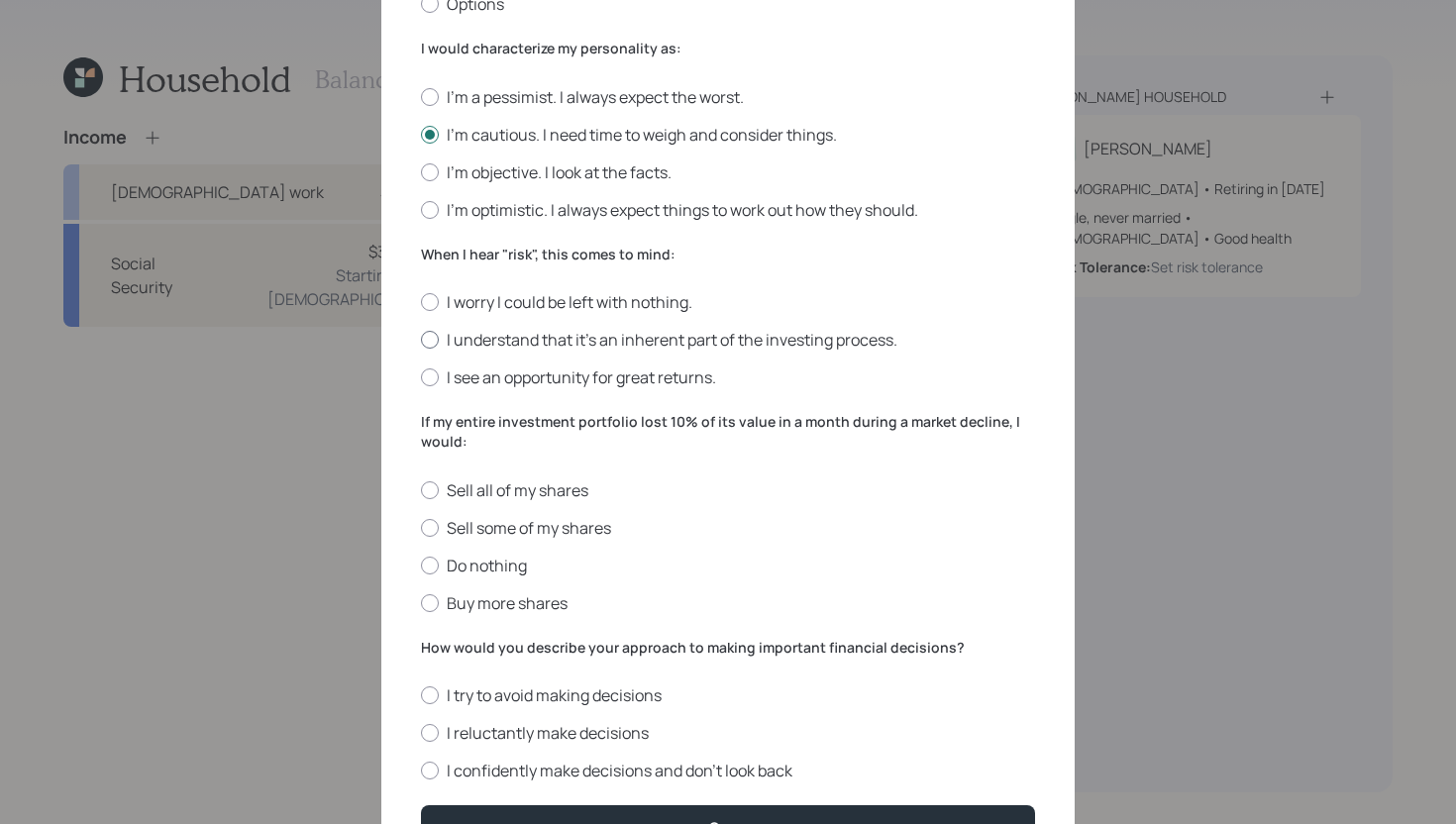 click on "I understand that it’s an inherent part of the investing process." at bounding box center (728, 340) 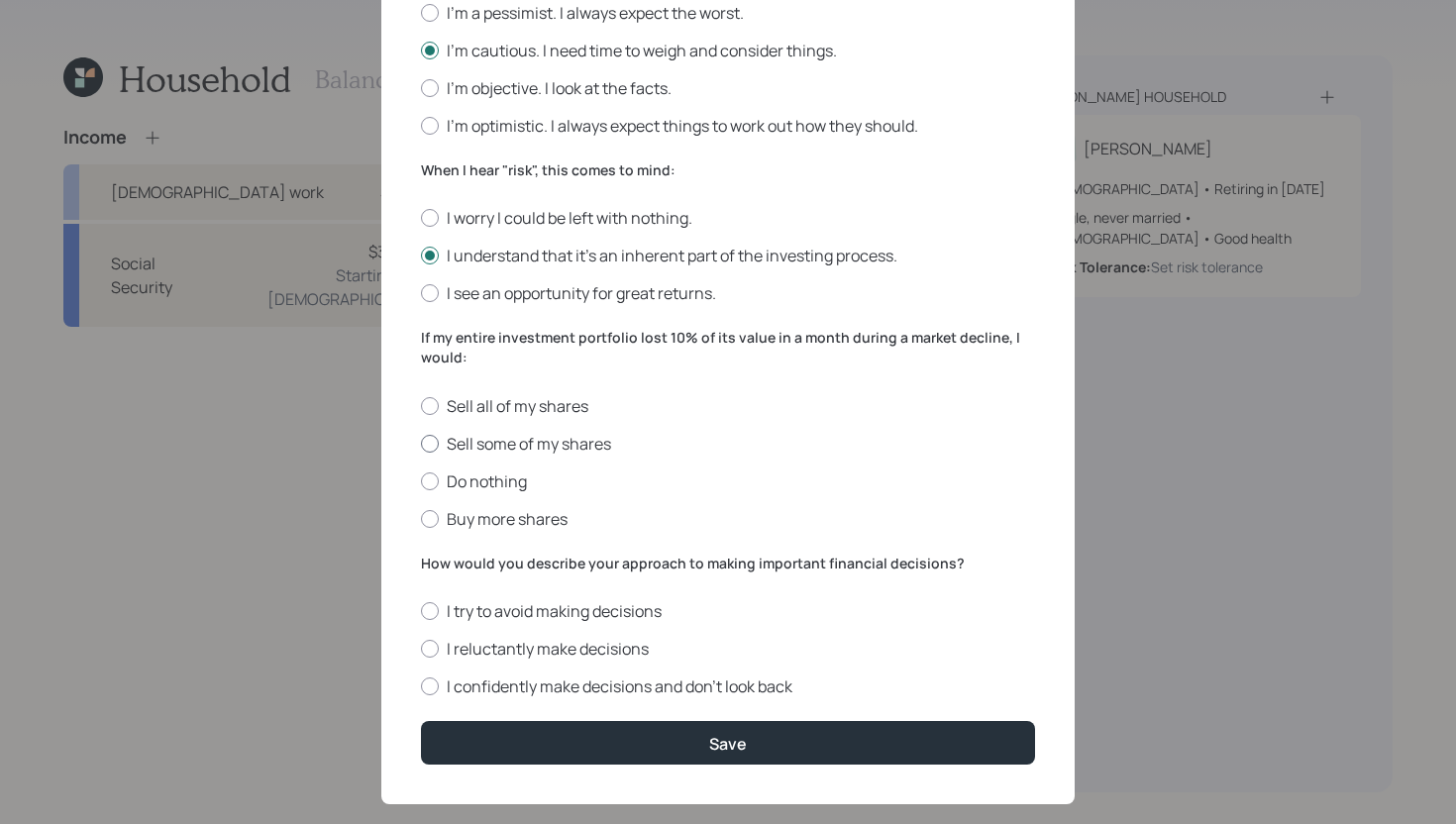 scroll, scrollTop: 627, scrollLeft: 0, axis: vertical 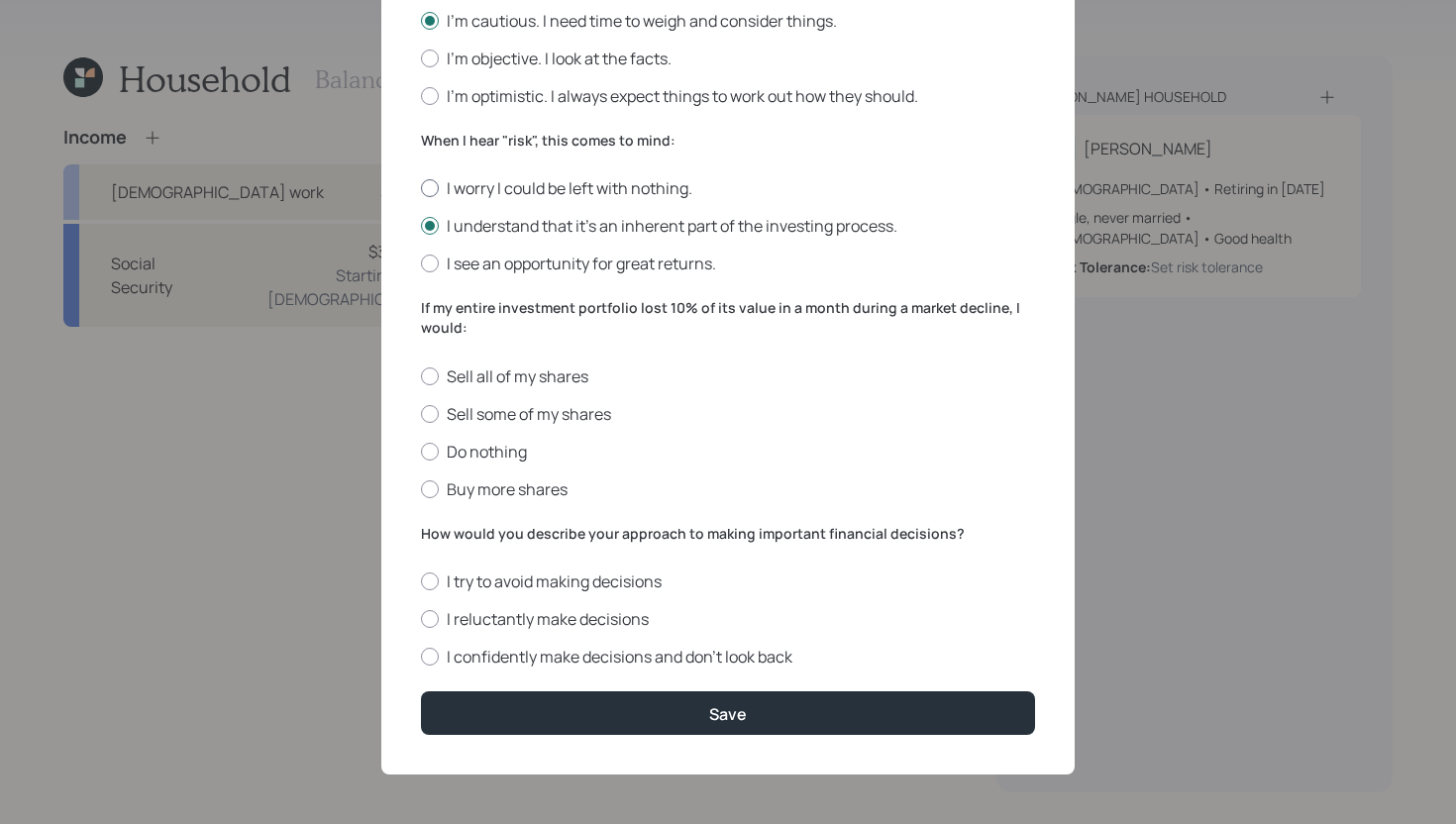 click on "I worry I could be left with nothing." at bounding box center (728, 188) 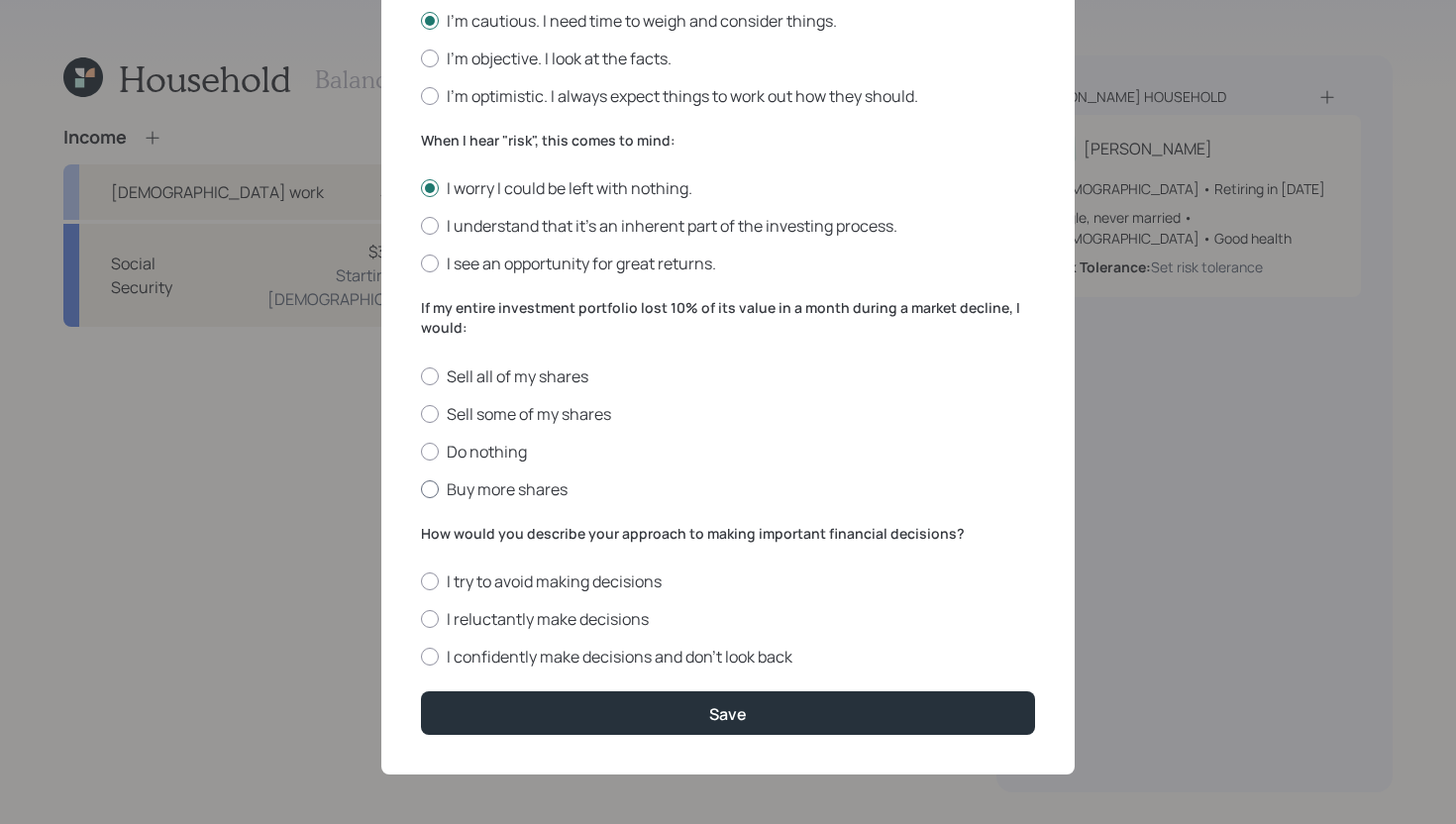 click on "Buy more shares" at bounding box center [728, 489] 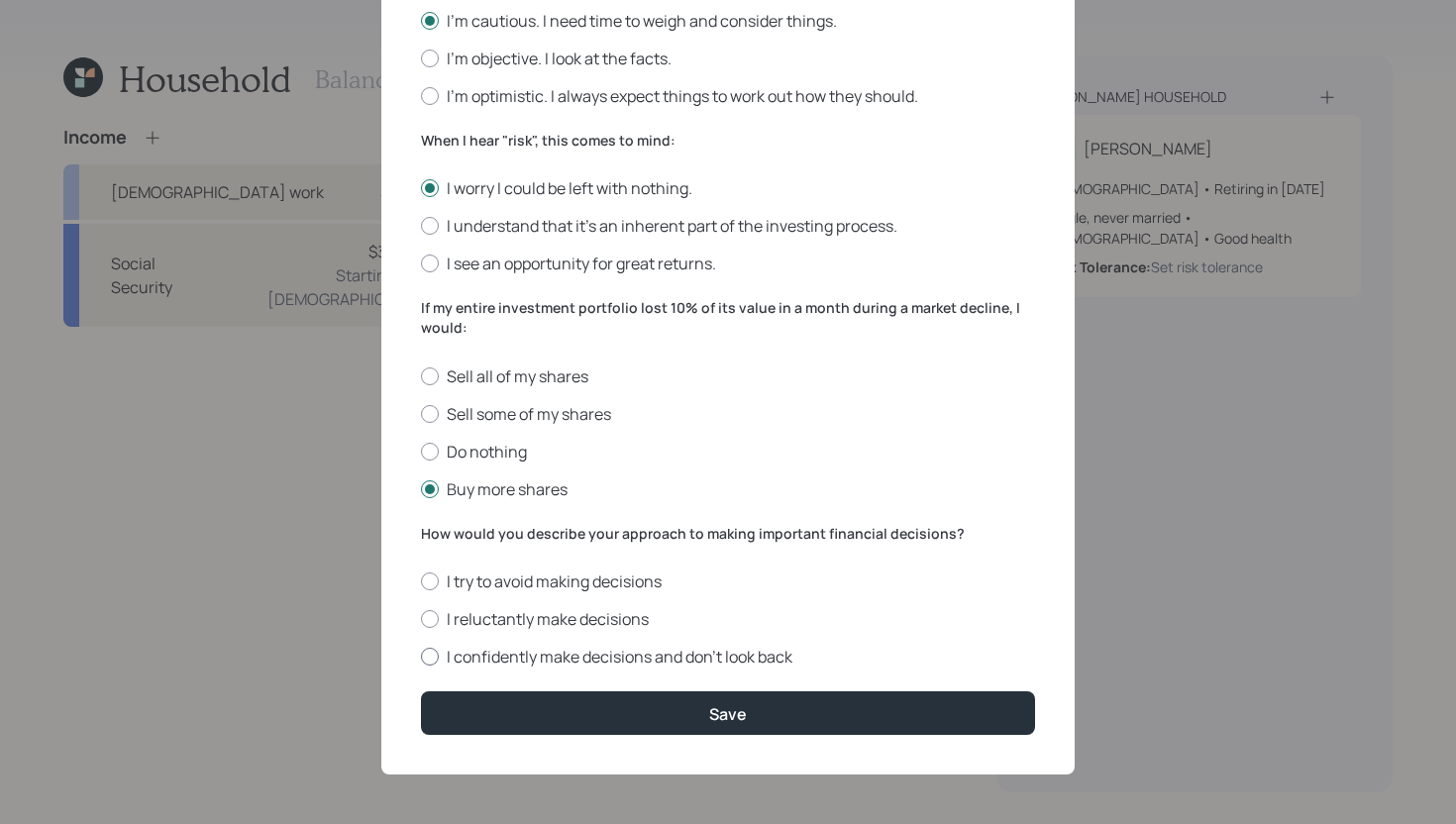 click on "I confidently make decisions and don’t look back" at bounding box center (728, 657) 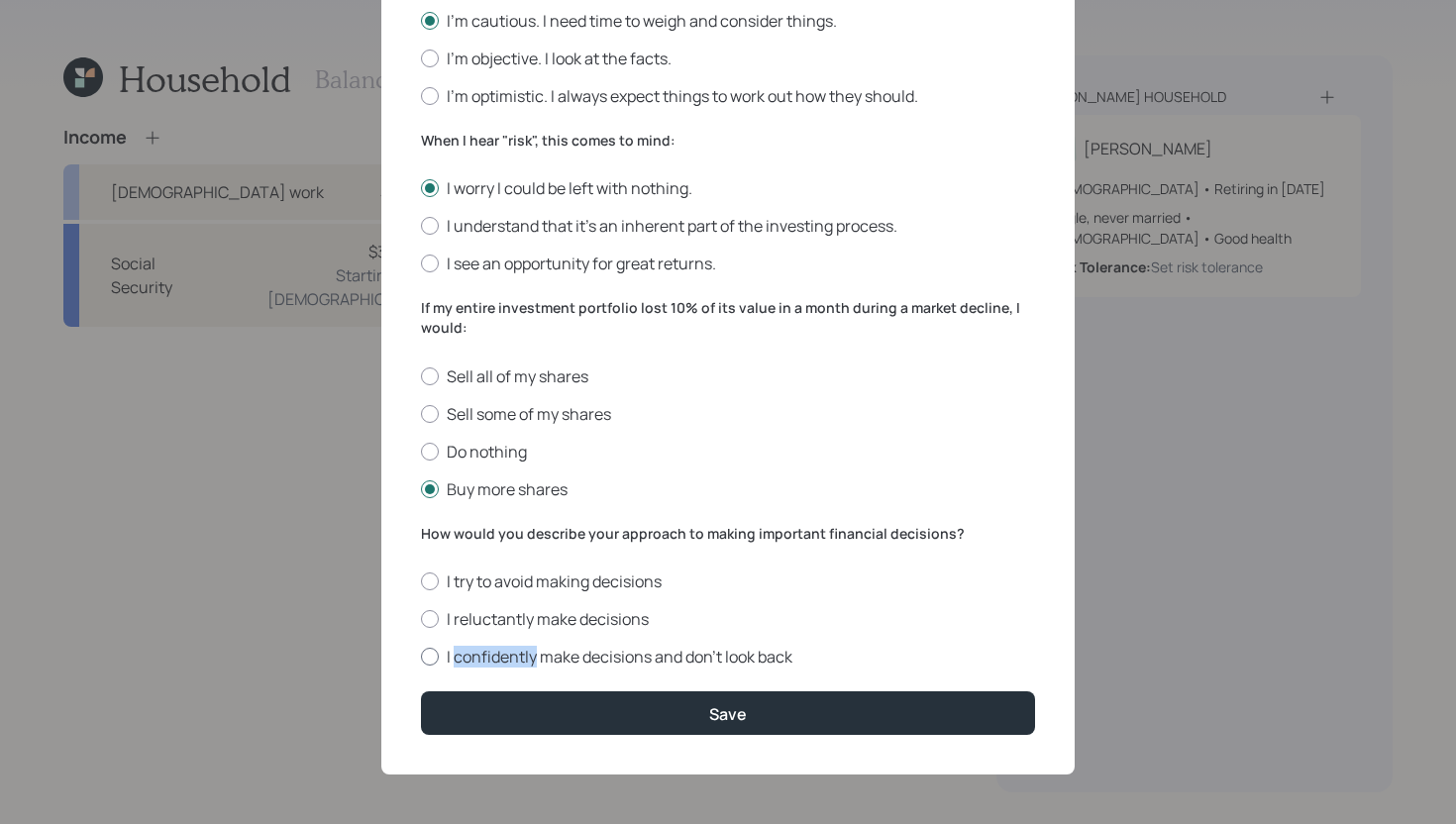 click on "I confidently make decisions and don’t look back" at bounding box center (728, 657) 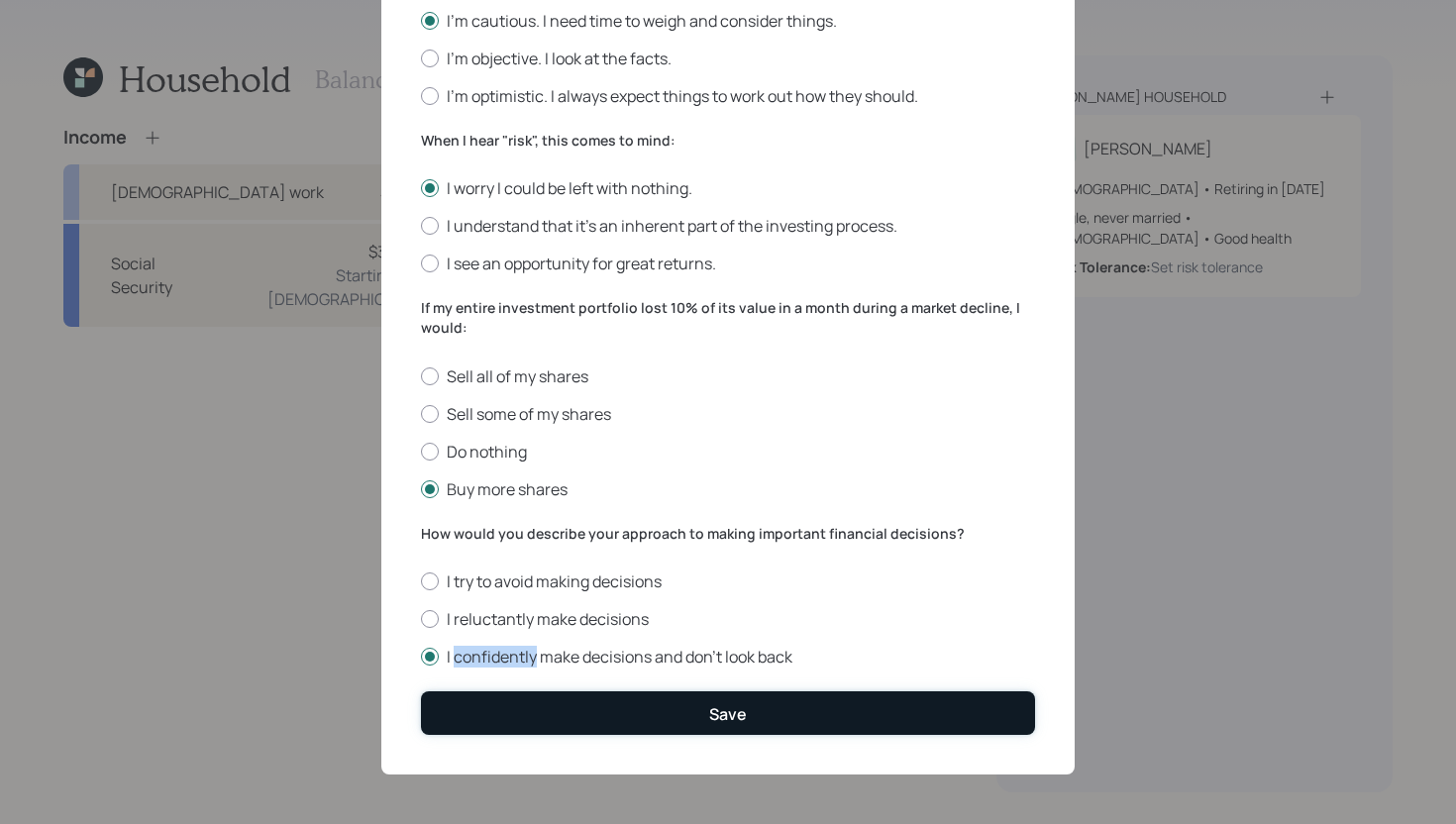 click on "Save" at bounding box center (728, 712) 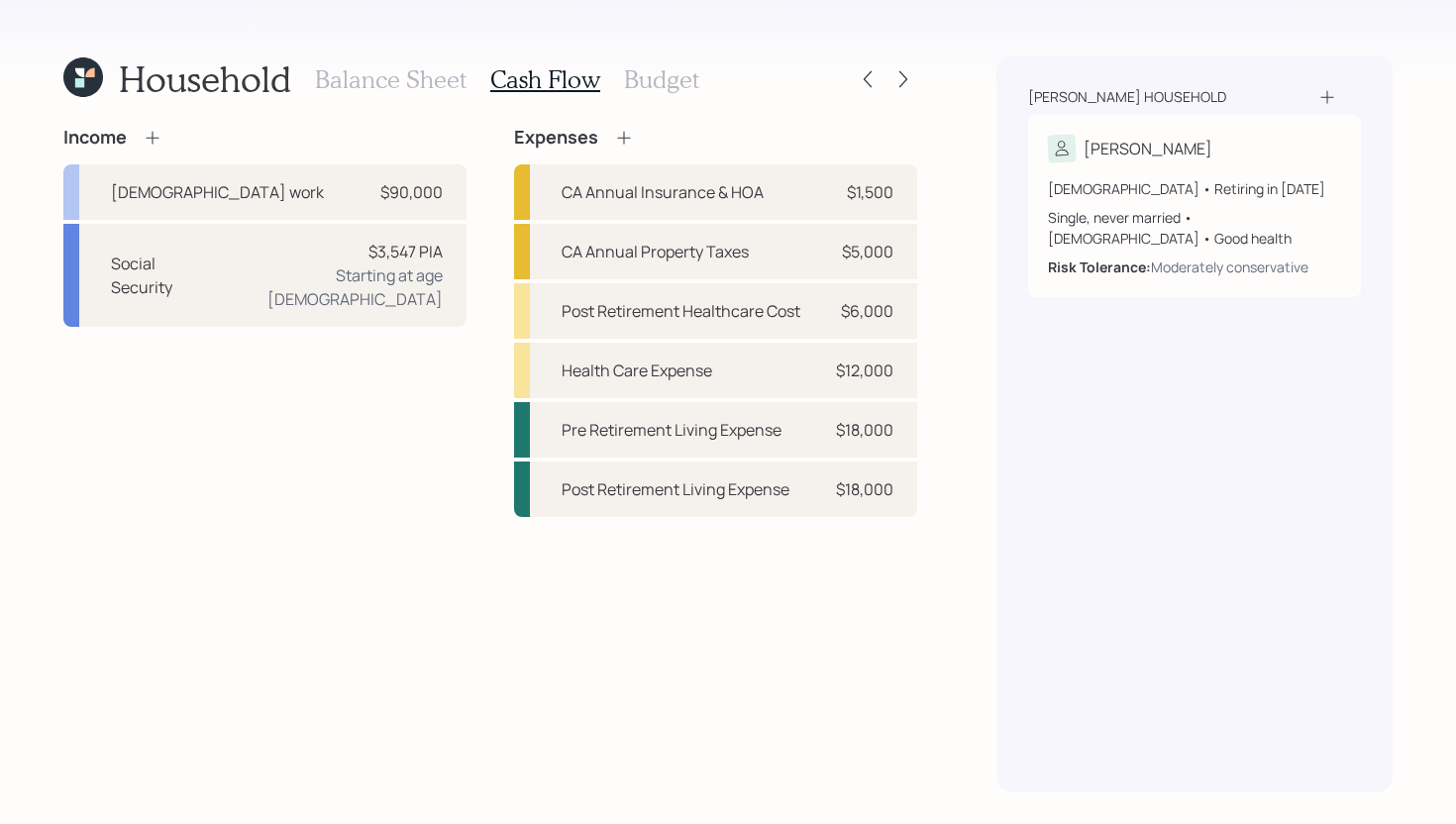 click on "Budget" at bounding box center [662, 79] 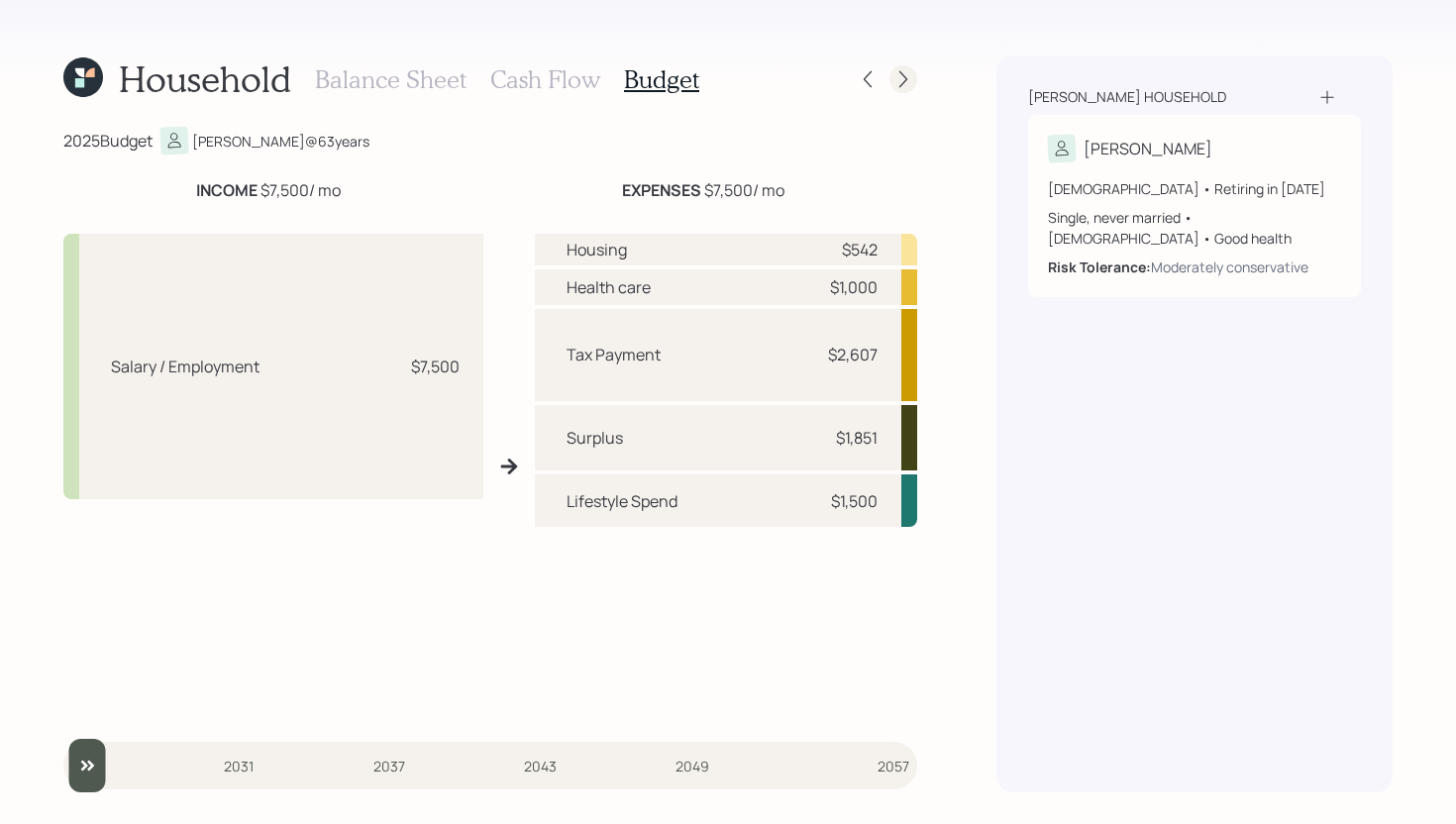 click 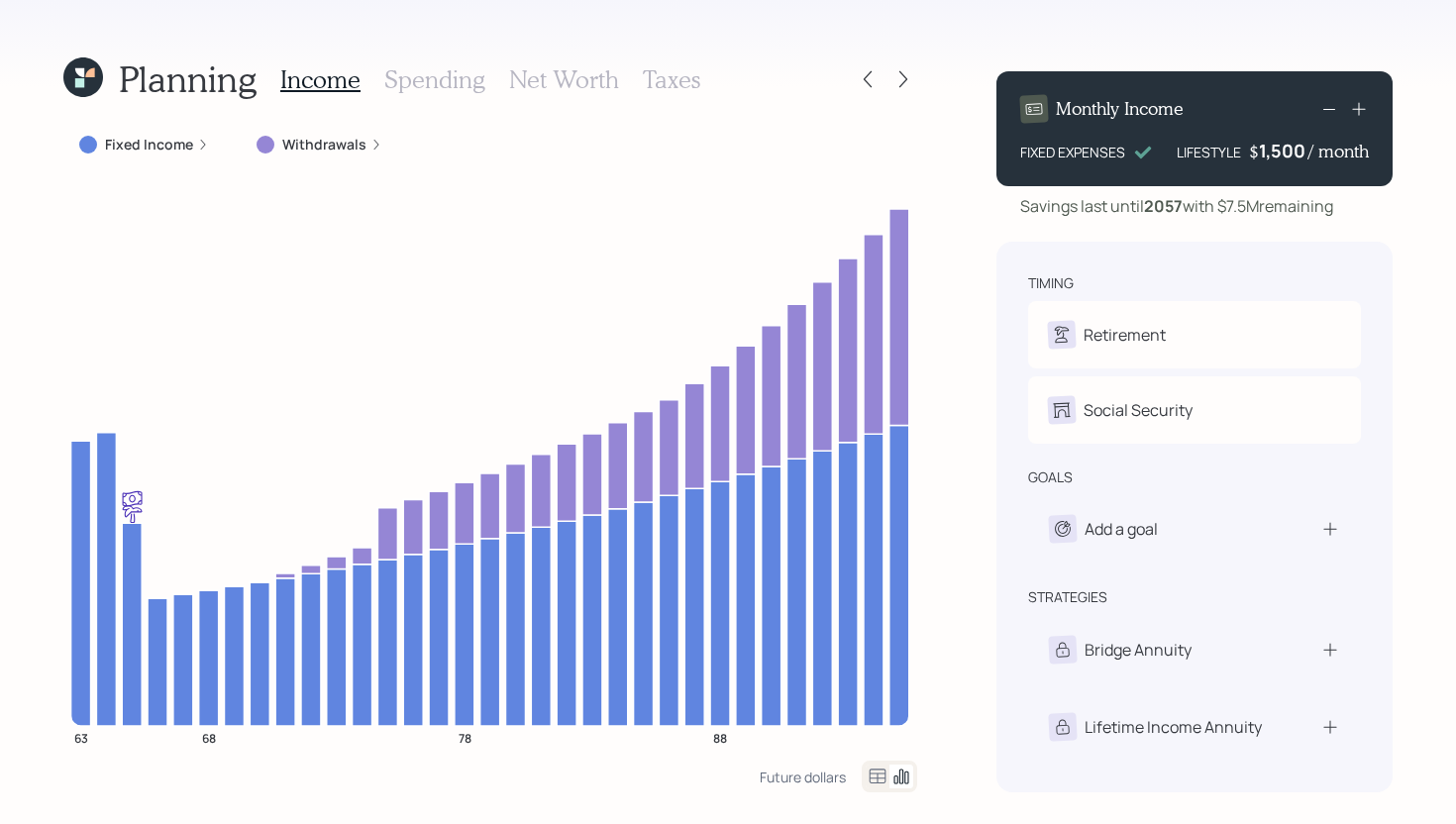 drag, startPoint x: 1223, startPoint y: 207, endPoint x: 1346, endPoint y: 210, distance: 123.03658 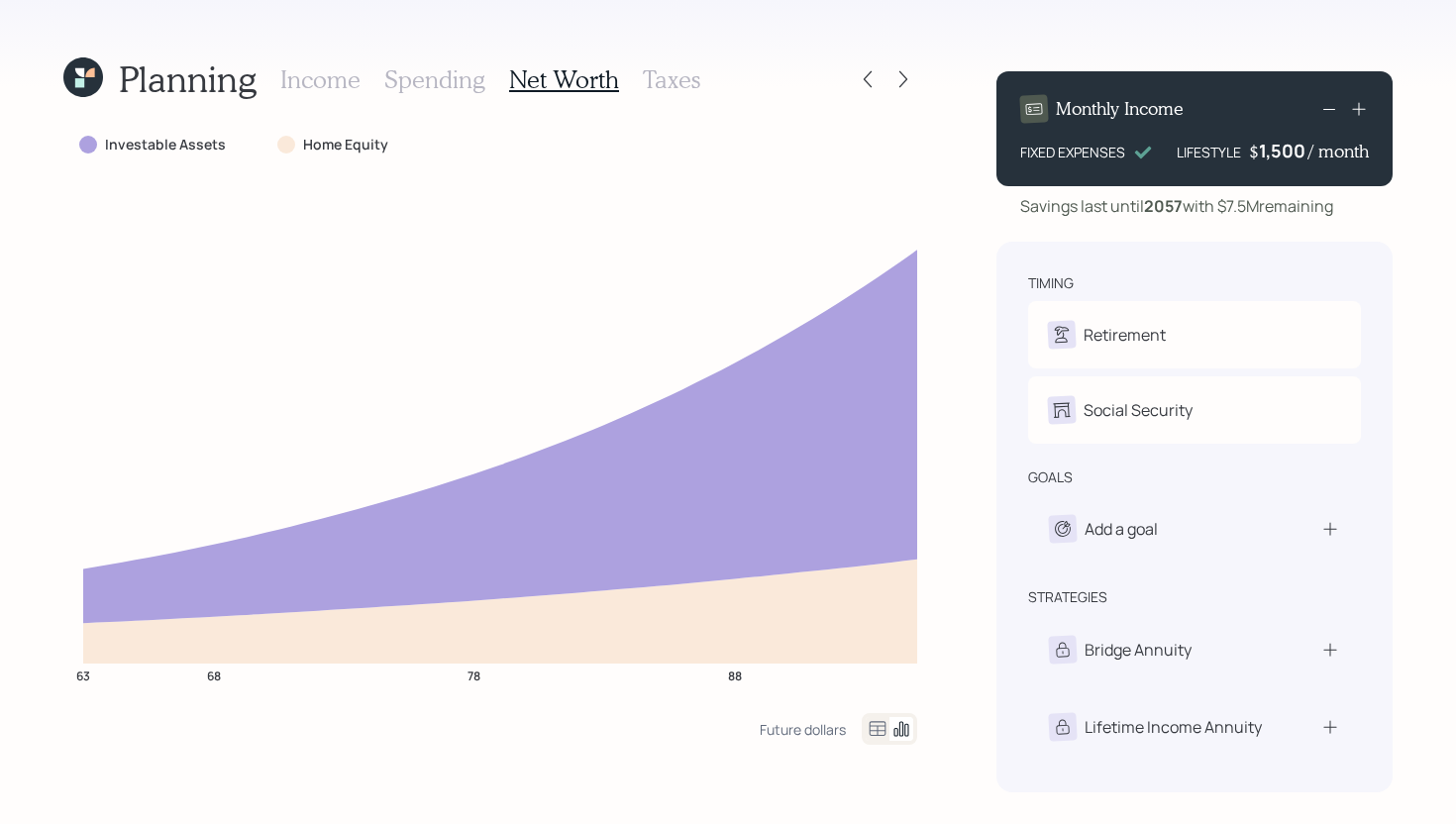 click on "Income" at bounding box center (320, 79) 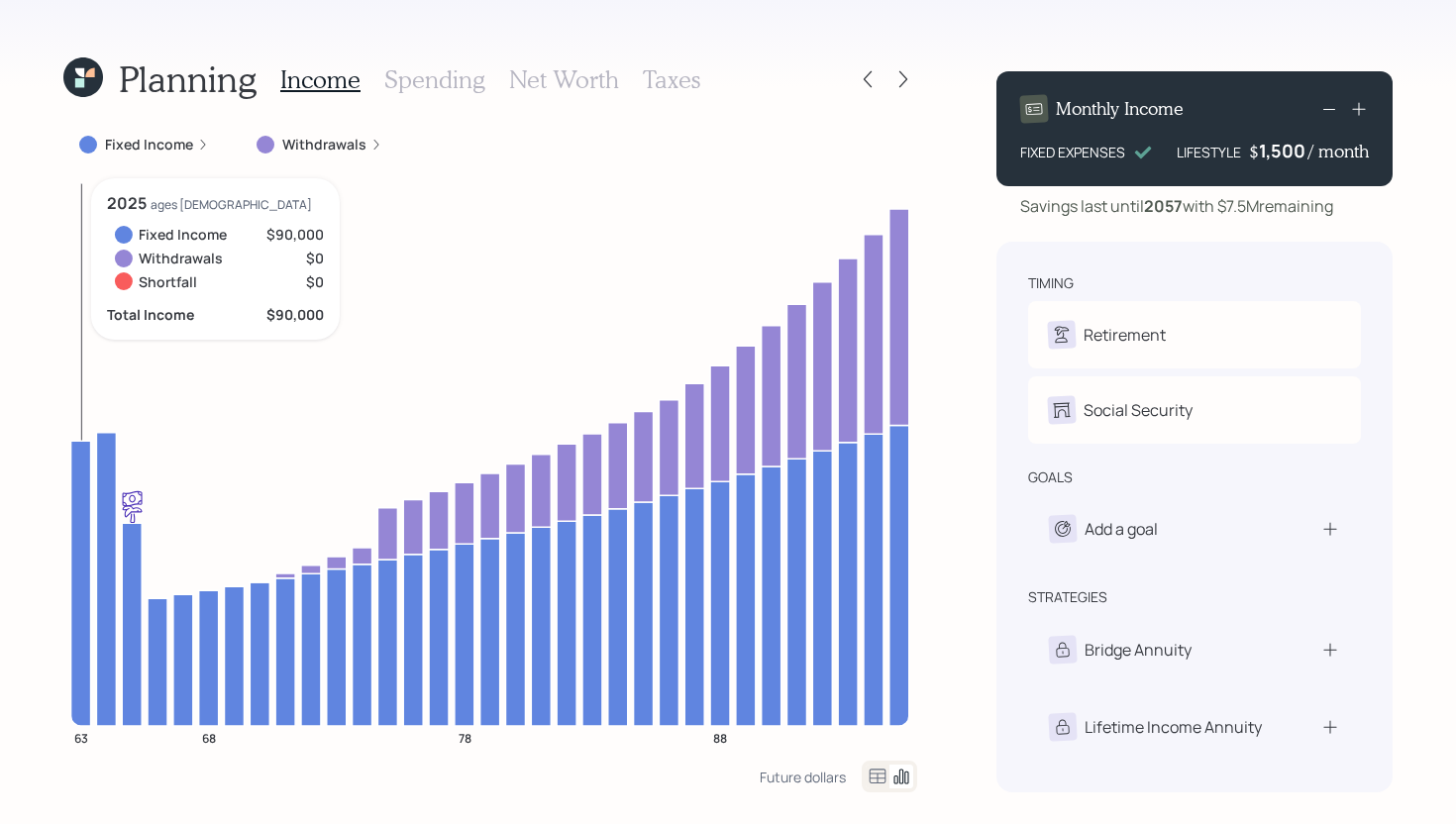 click 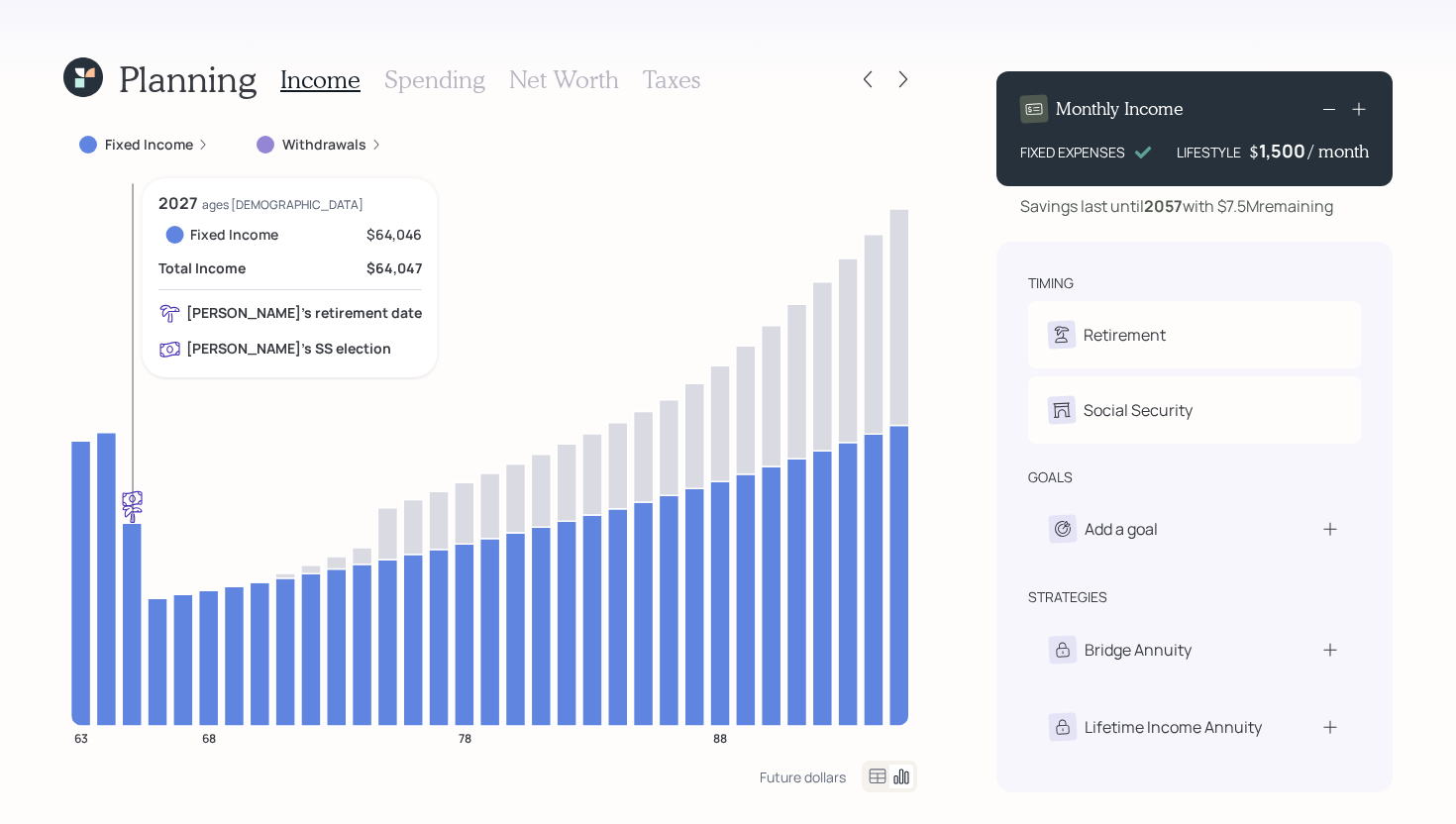 click 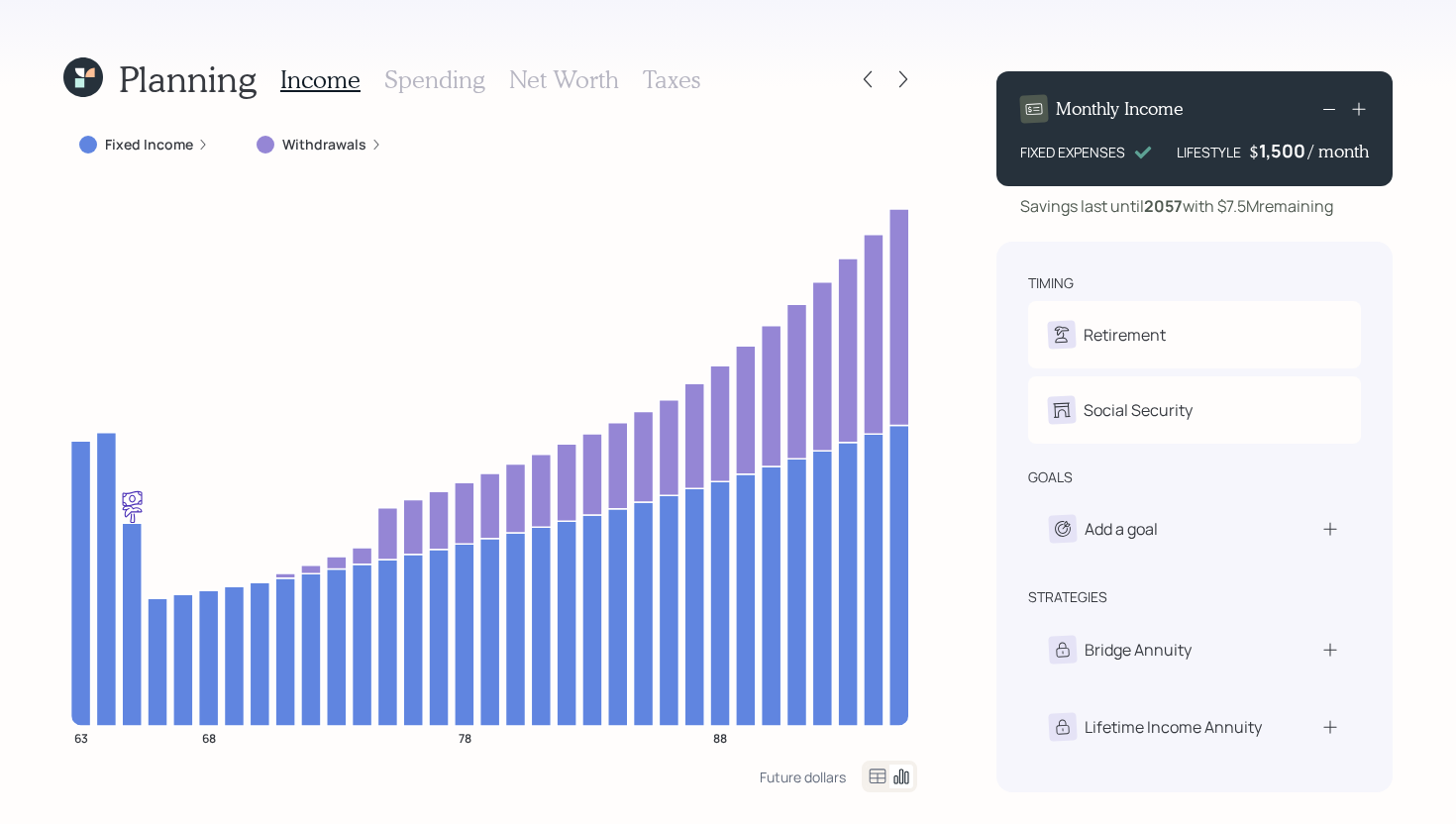 click on "Fixed Income" at bounding box center (149, 145) 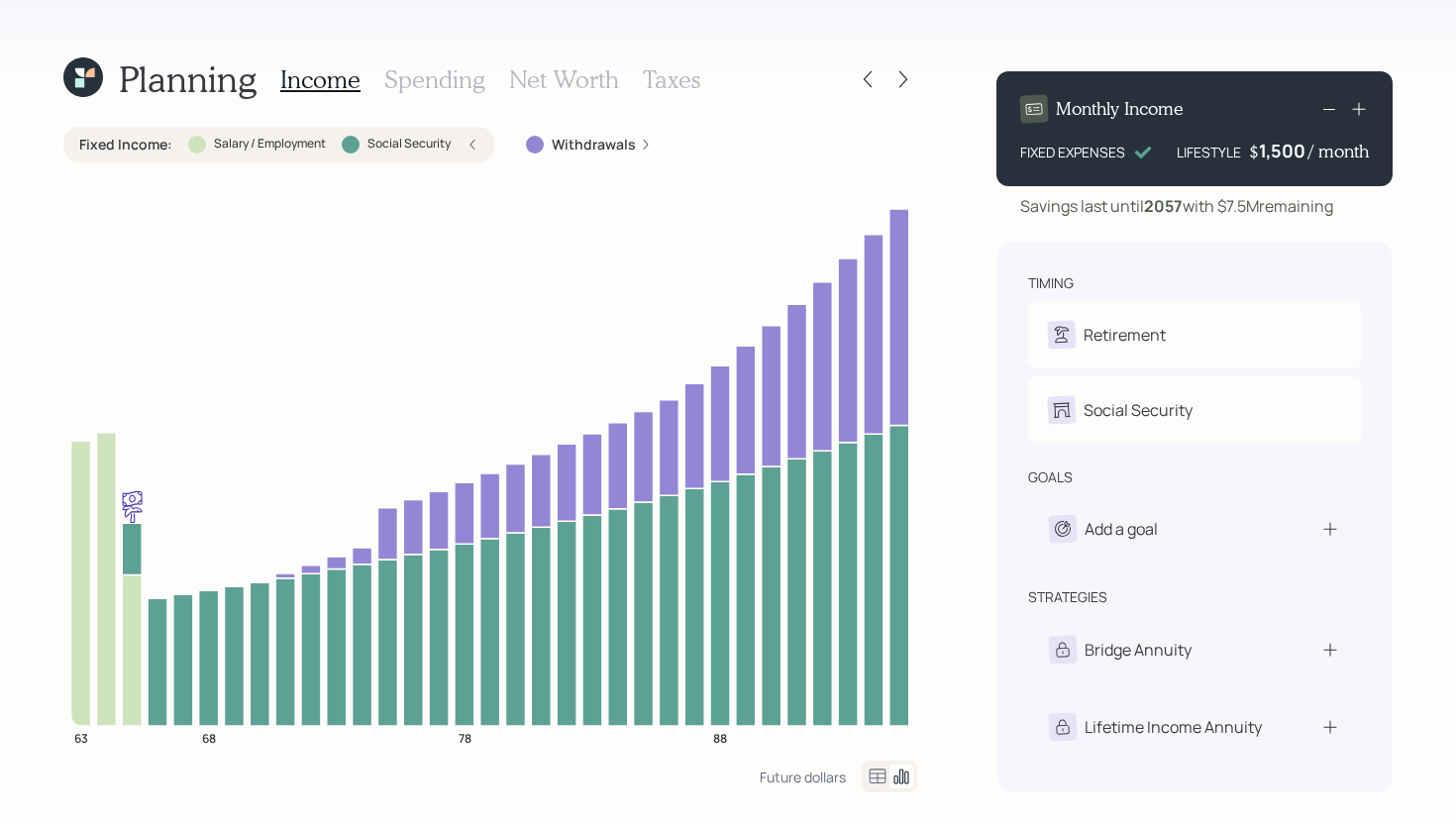 click on "Fixed Income :" at bounding box center [126, 145] 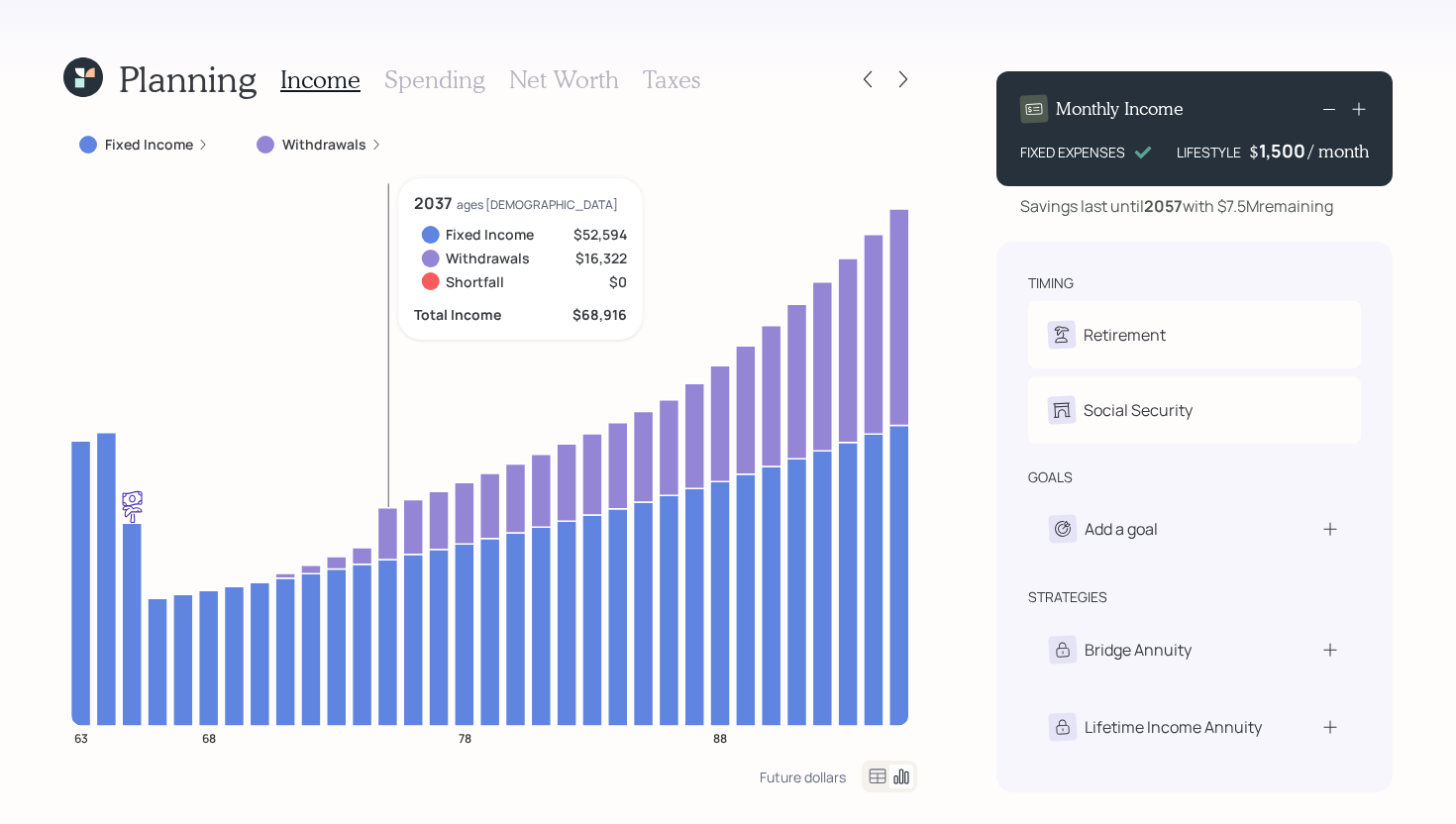 click 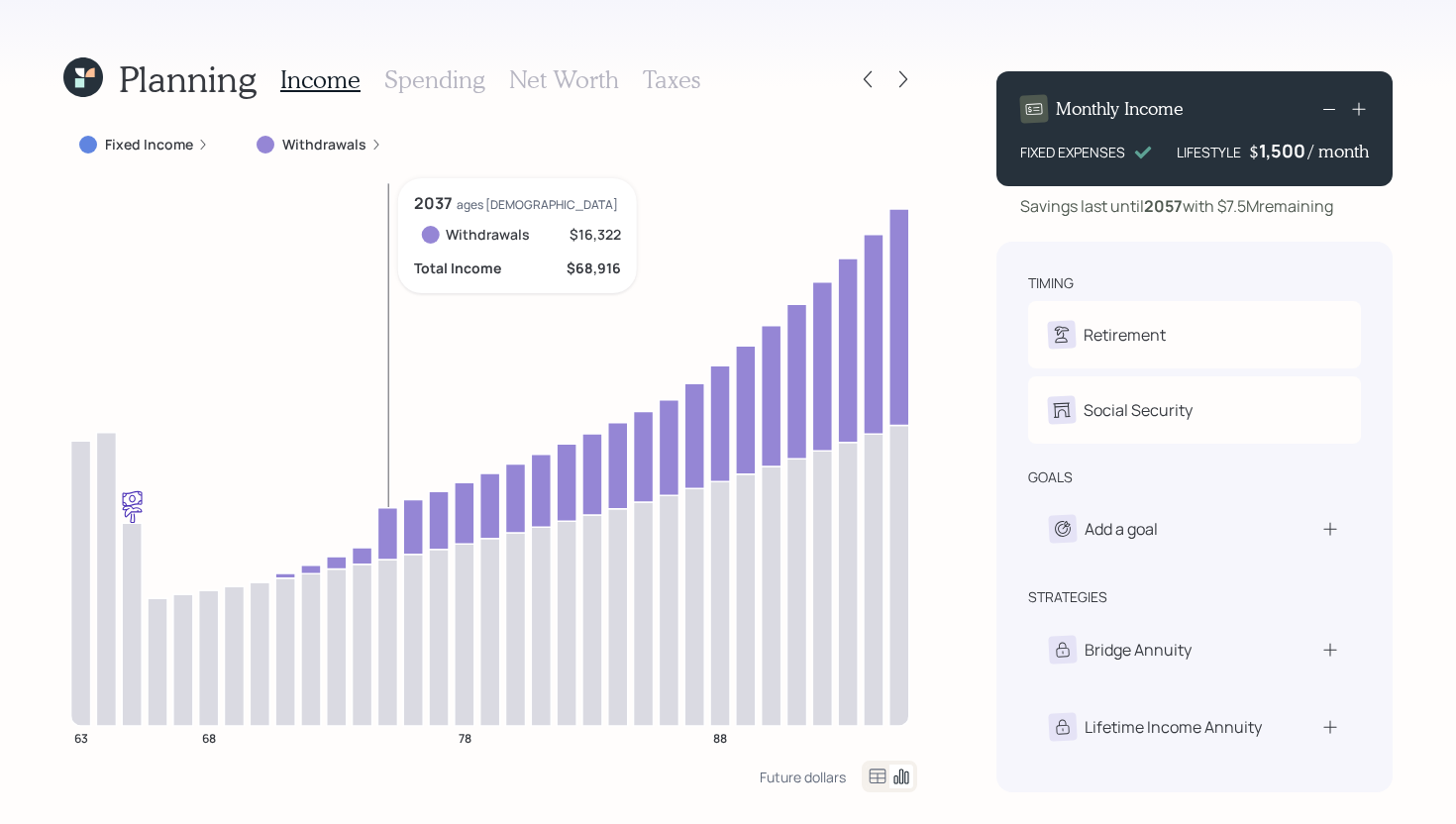 click 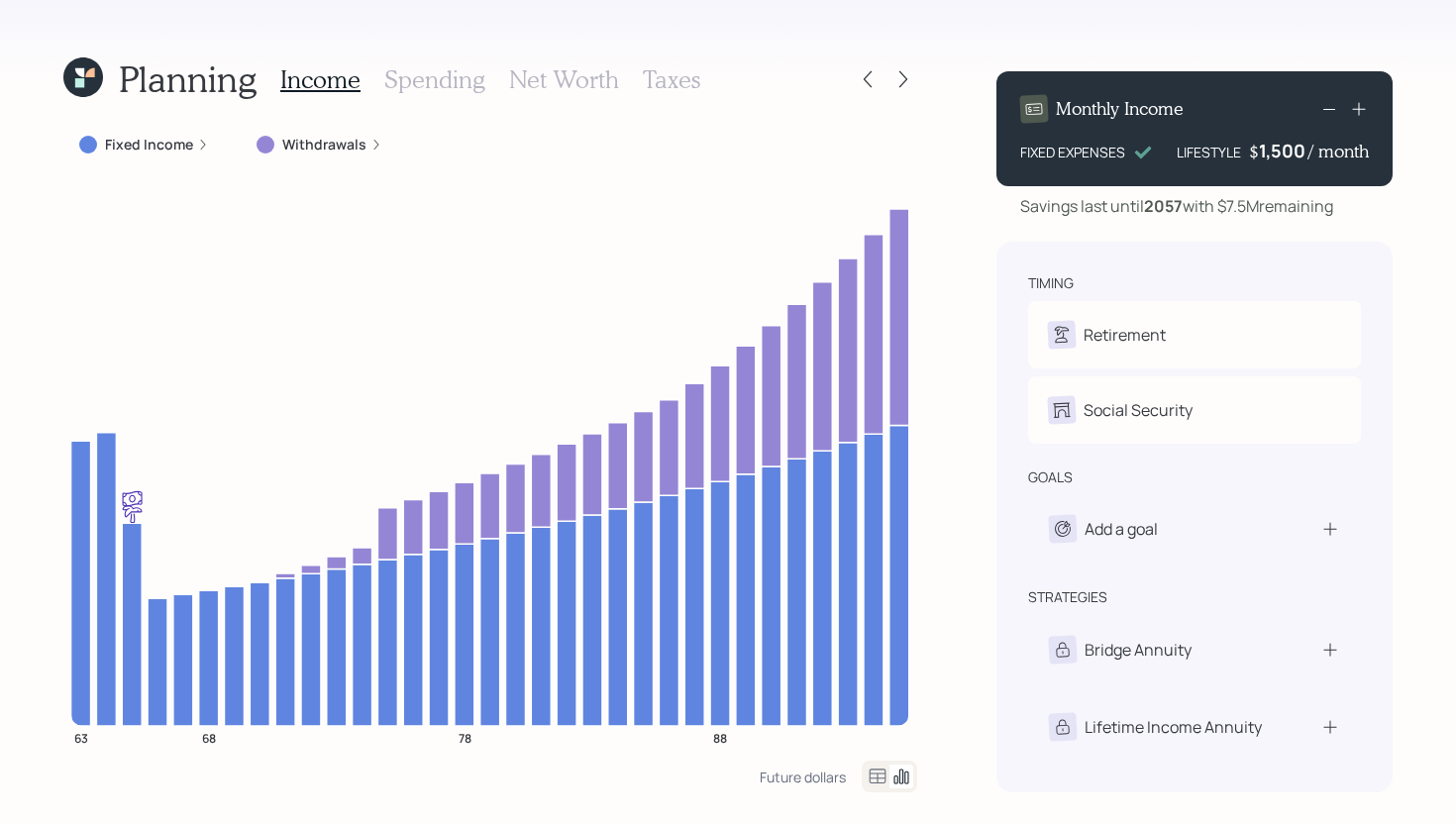 click on "Spending" at bounding box center [435, 79] 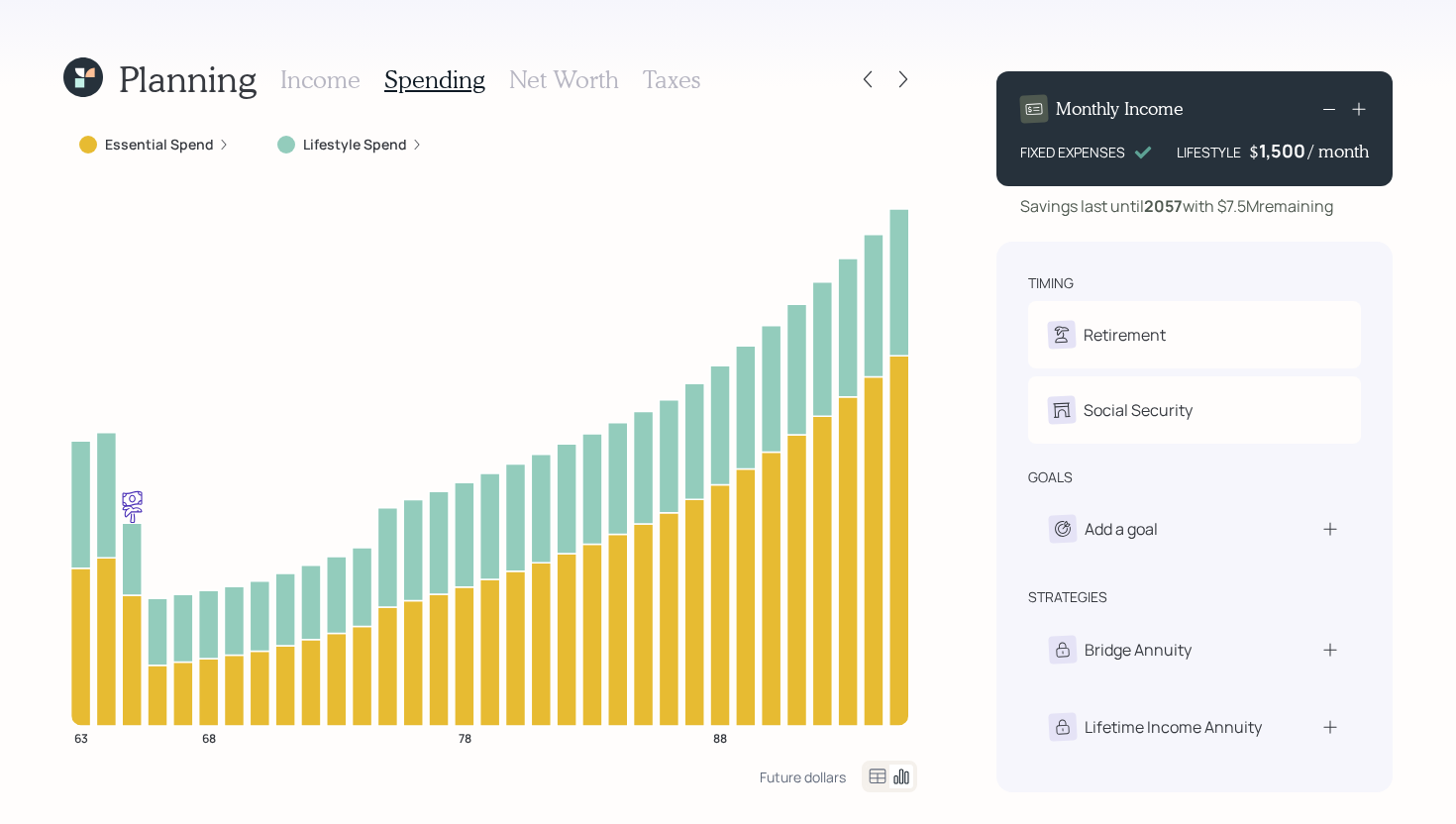 click 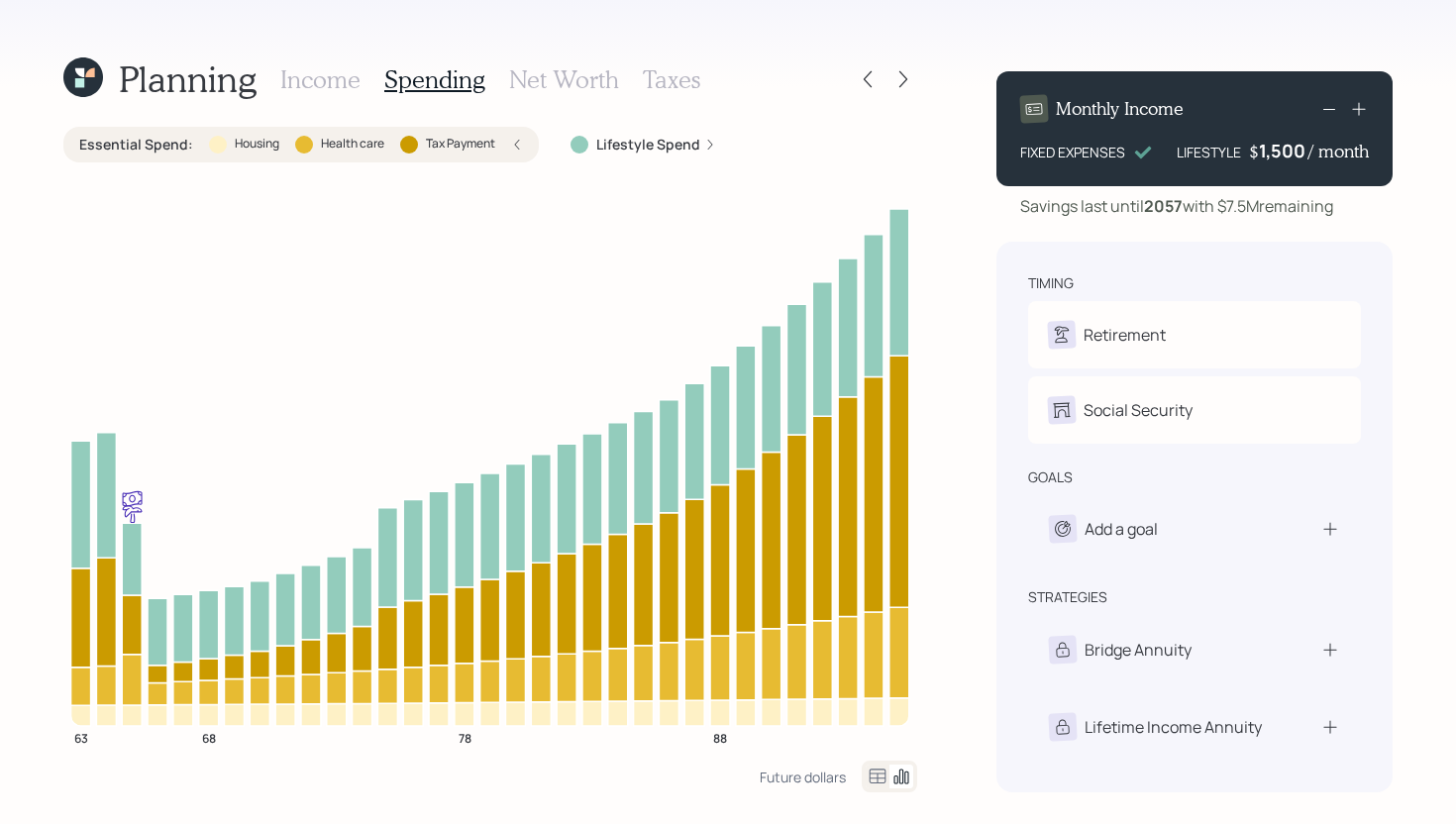 click at bounding box center [218, 145] 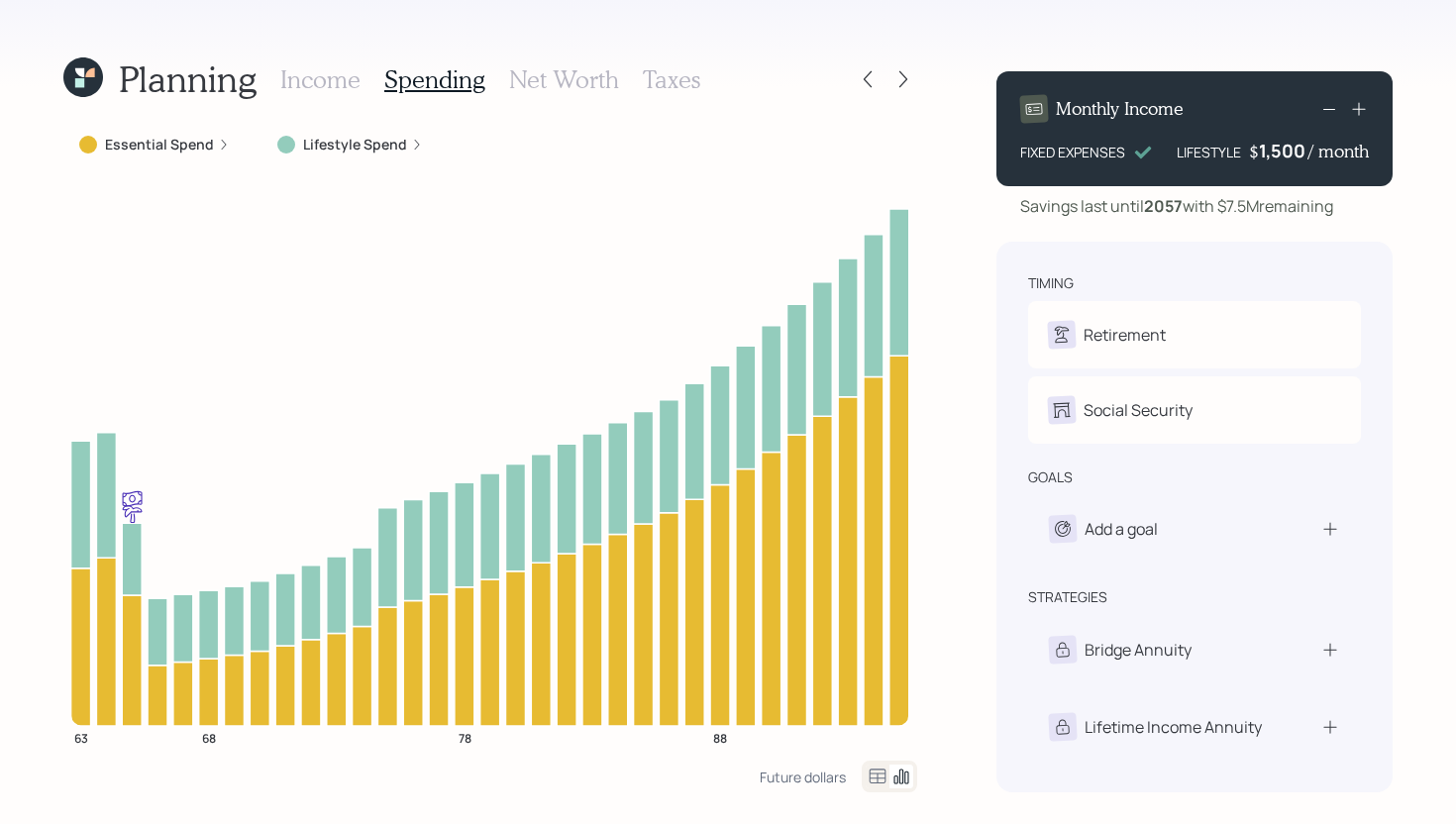 click on "Income" at bounding box center (320, 79) 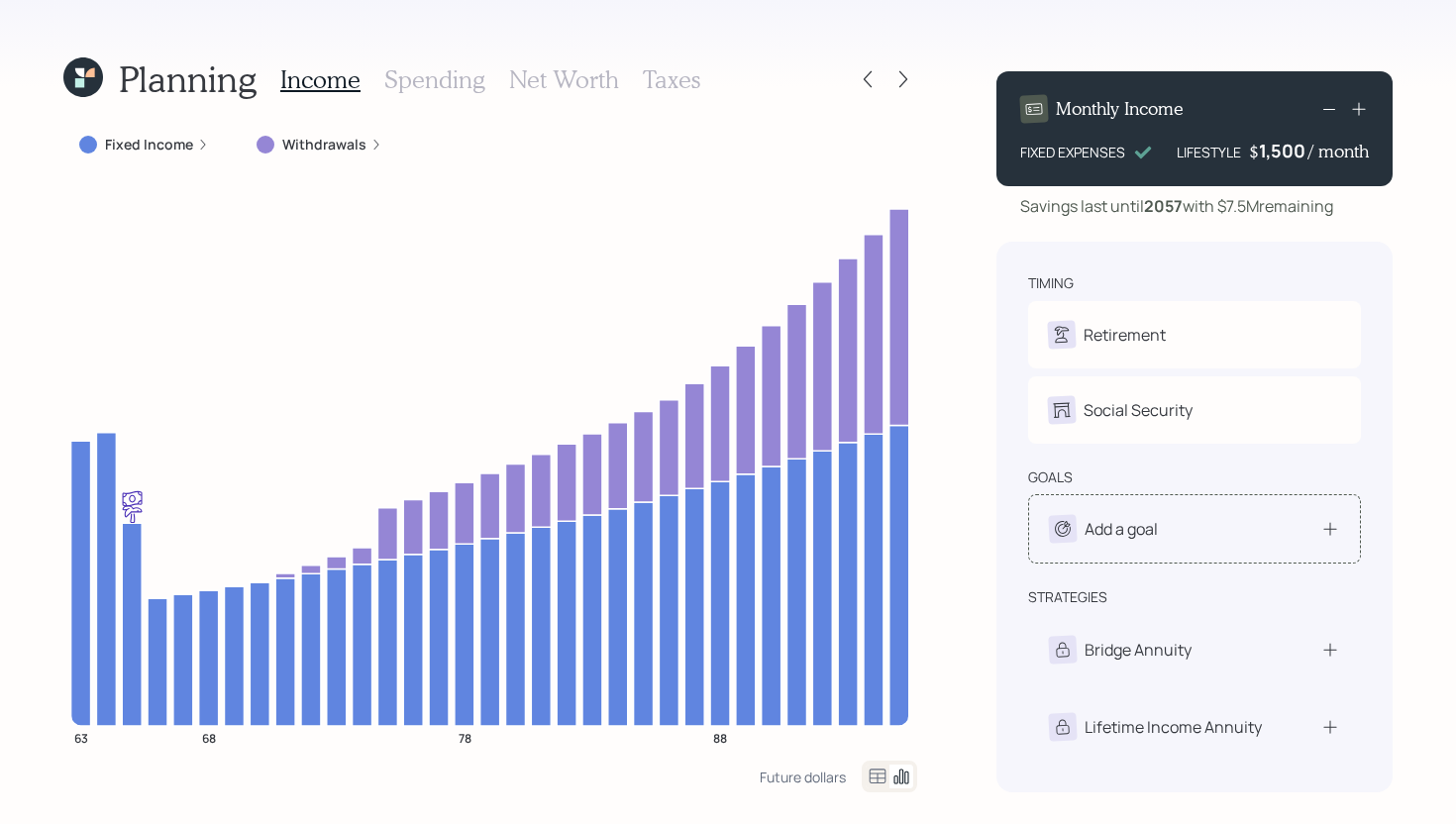 click on "Add a goal" at bounding box center (1195, 529) 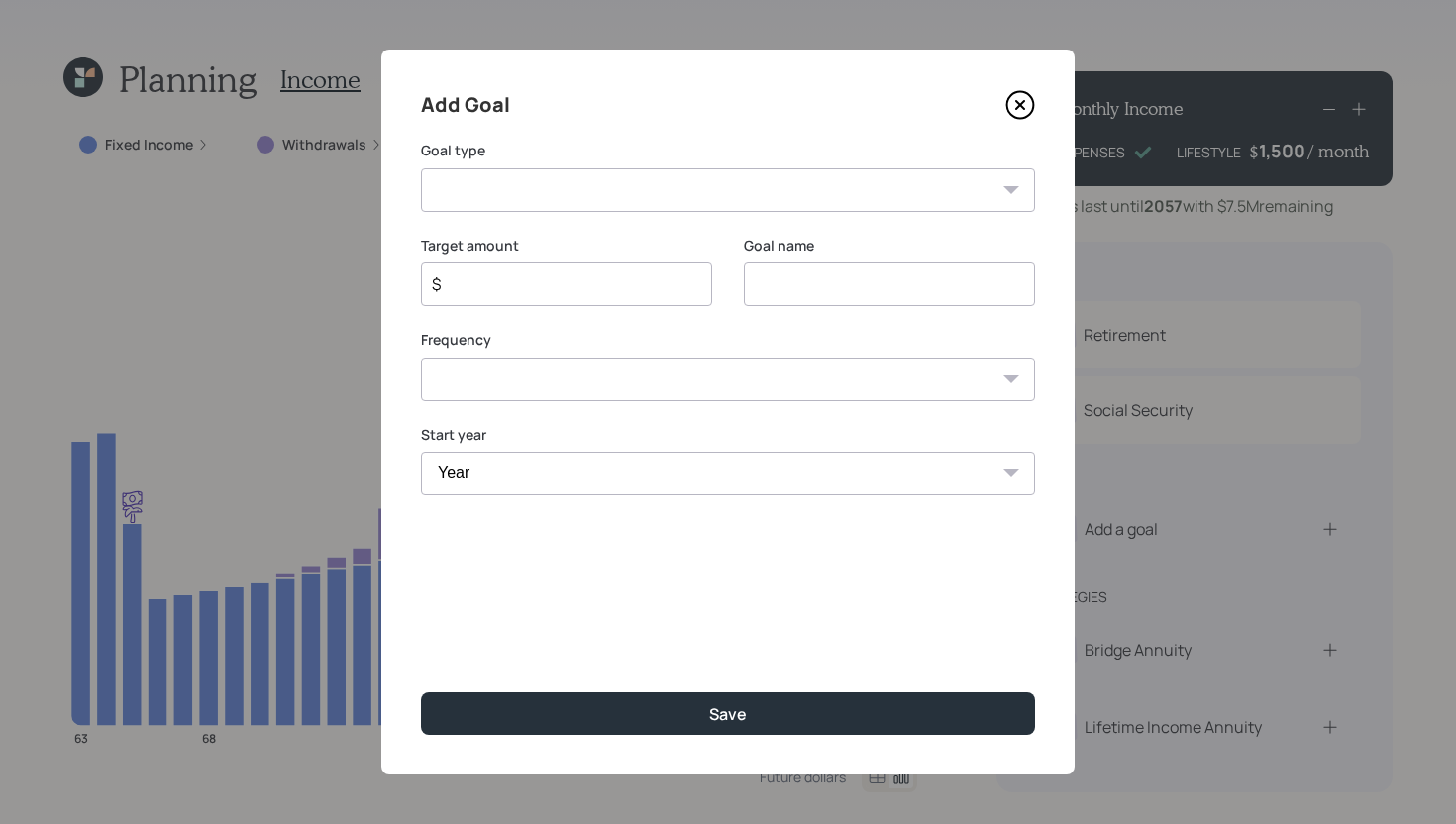 click on "Create an emergency fund Donate to charity Purchase a home Make a purchase Support a dependent Plan for travel Purchase a car Leave an inheritance Other" at bounding box center [728, 190] 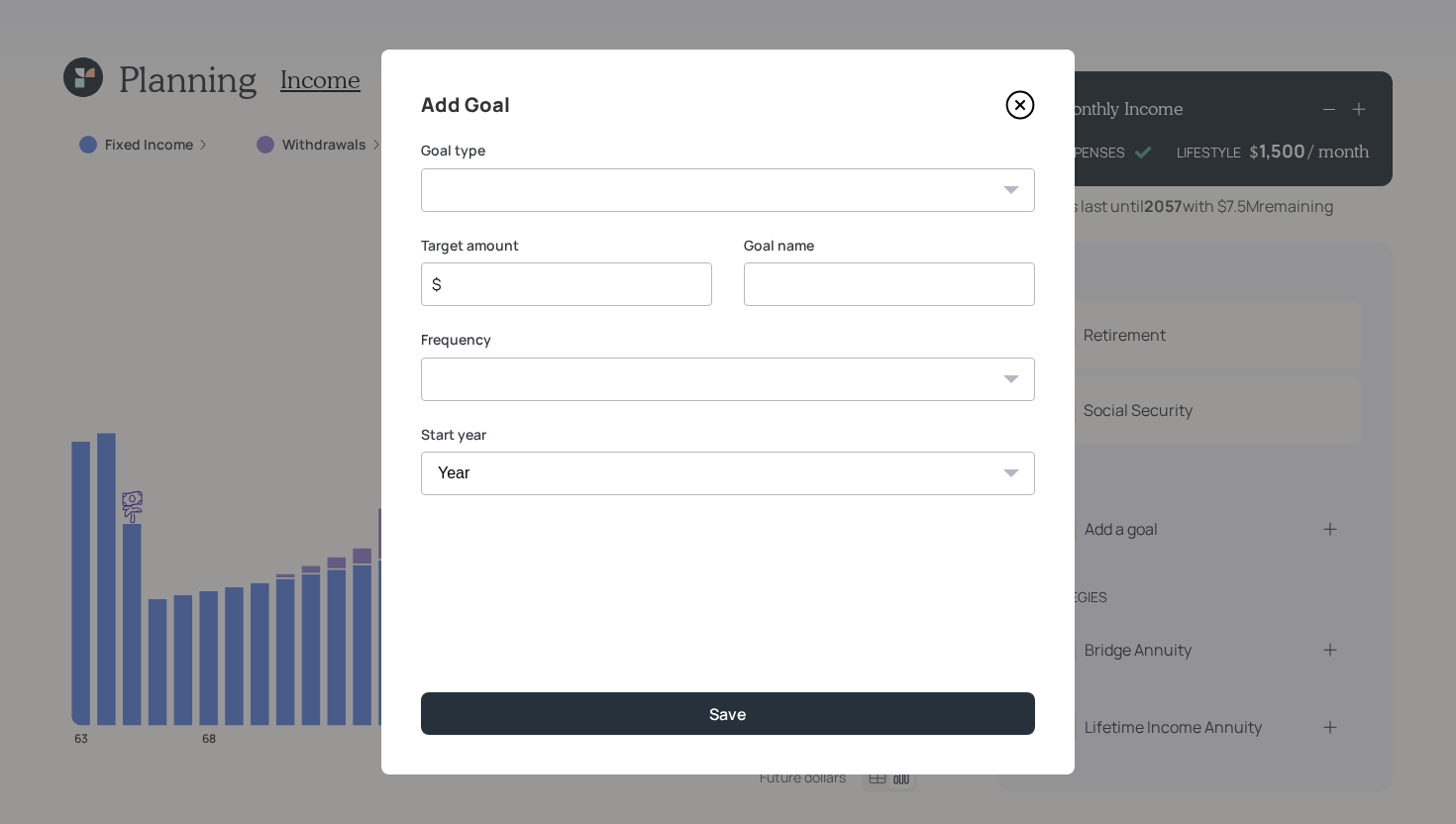 click 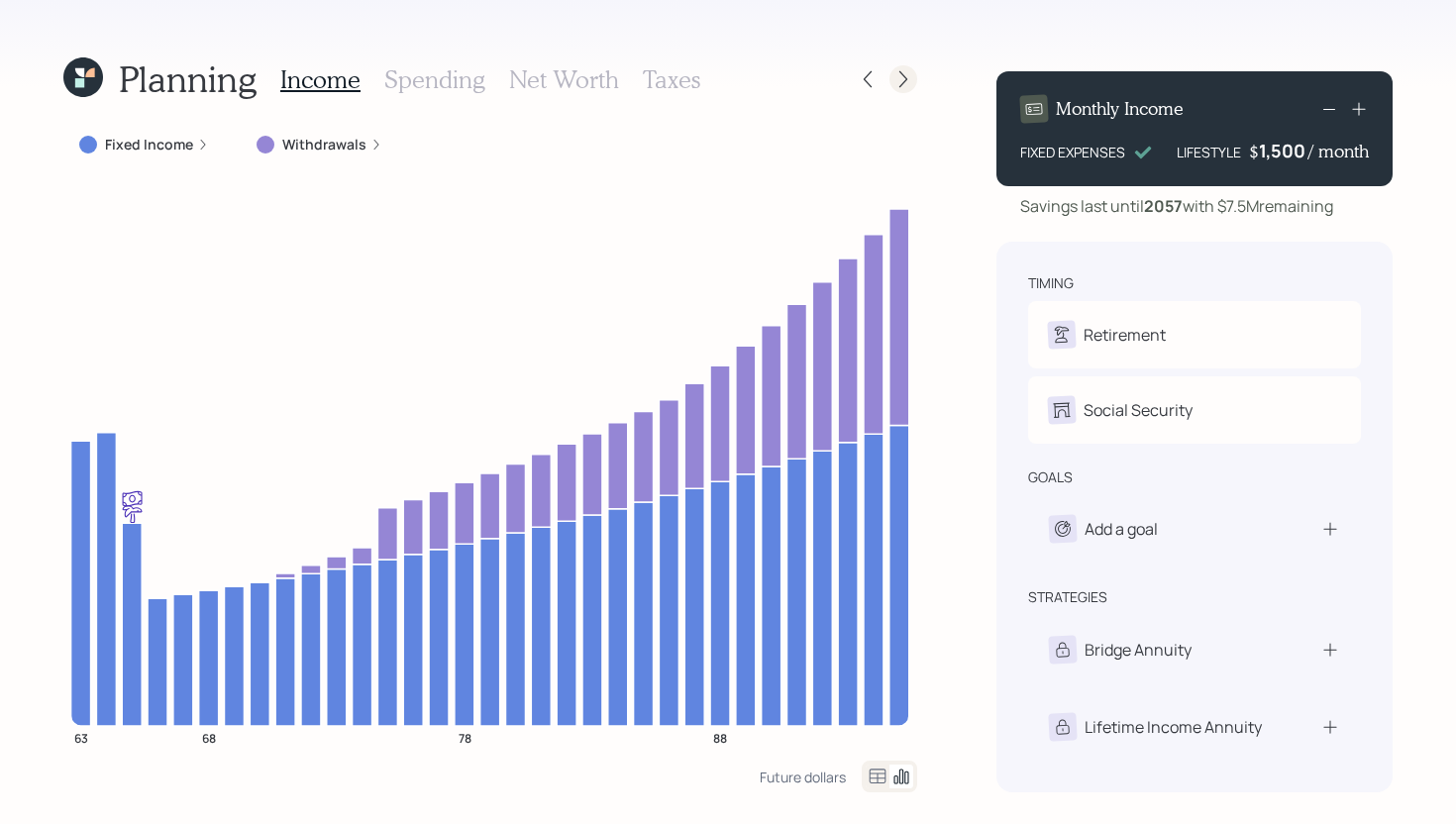 click 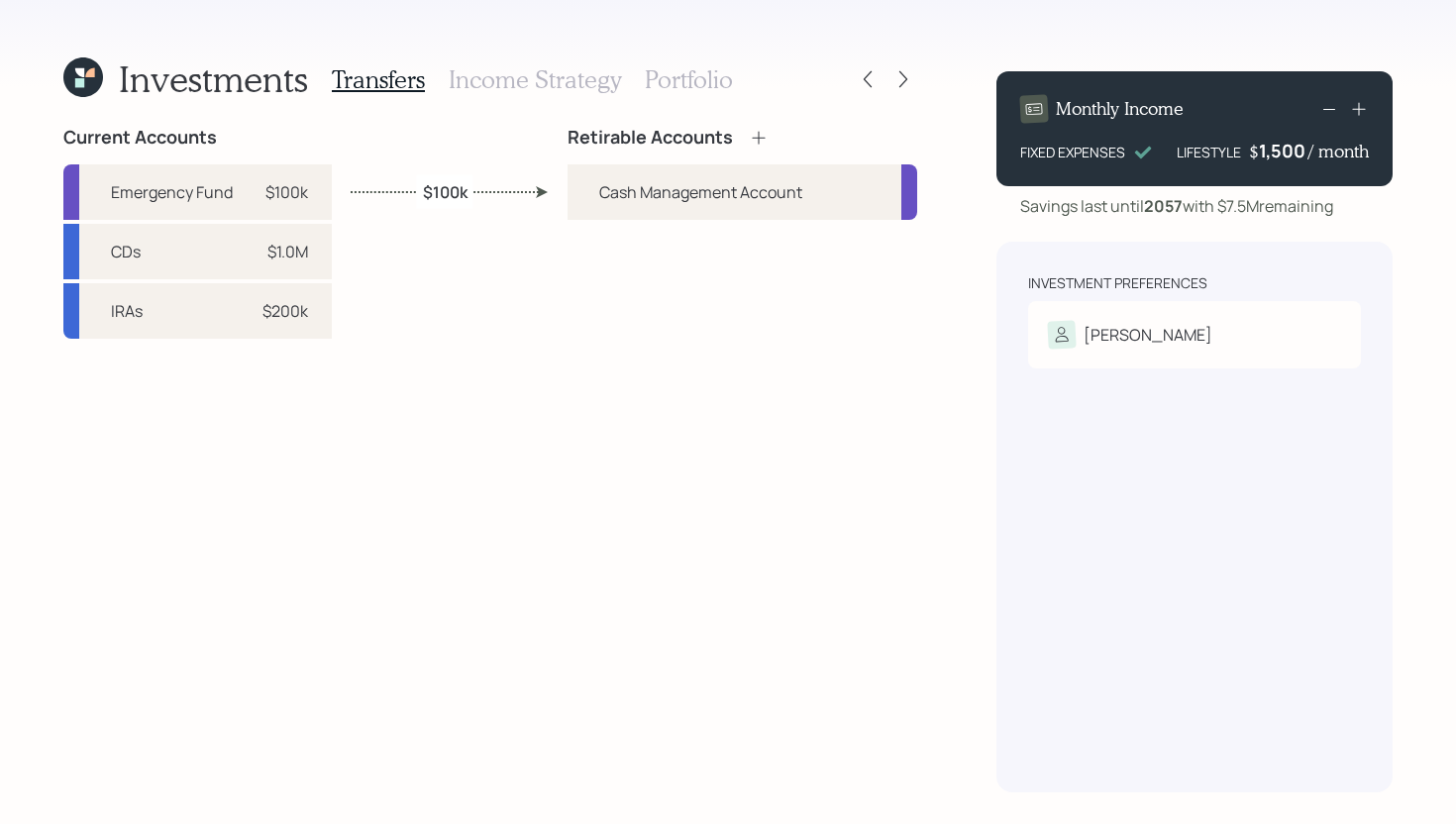 click on "Portfolio" at bounding box center [688, 79] 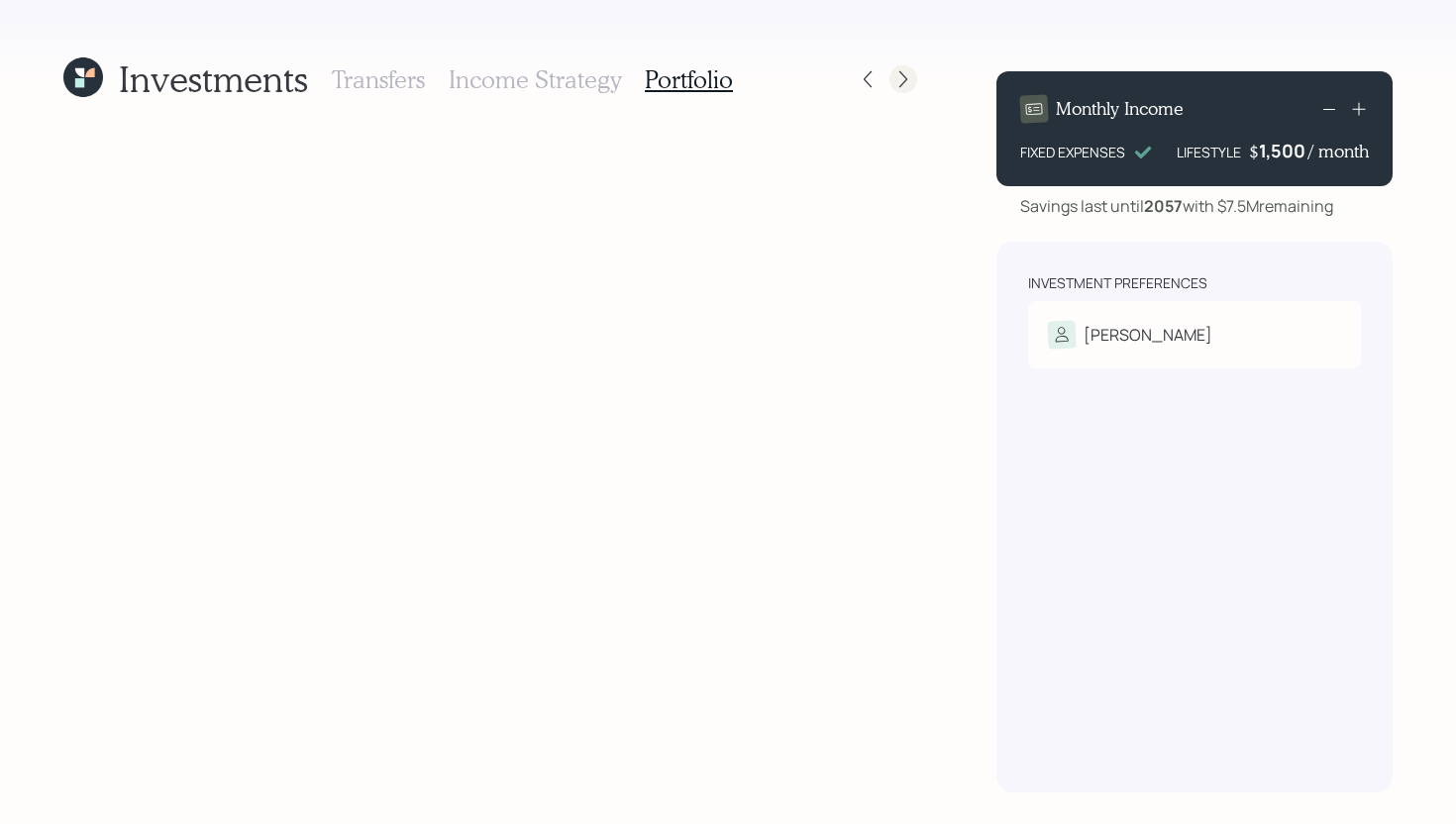 click 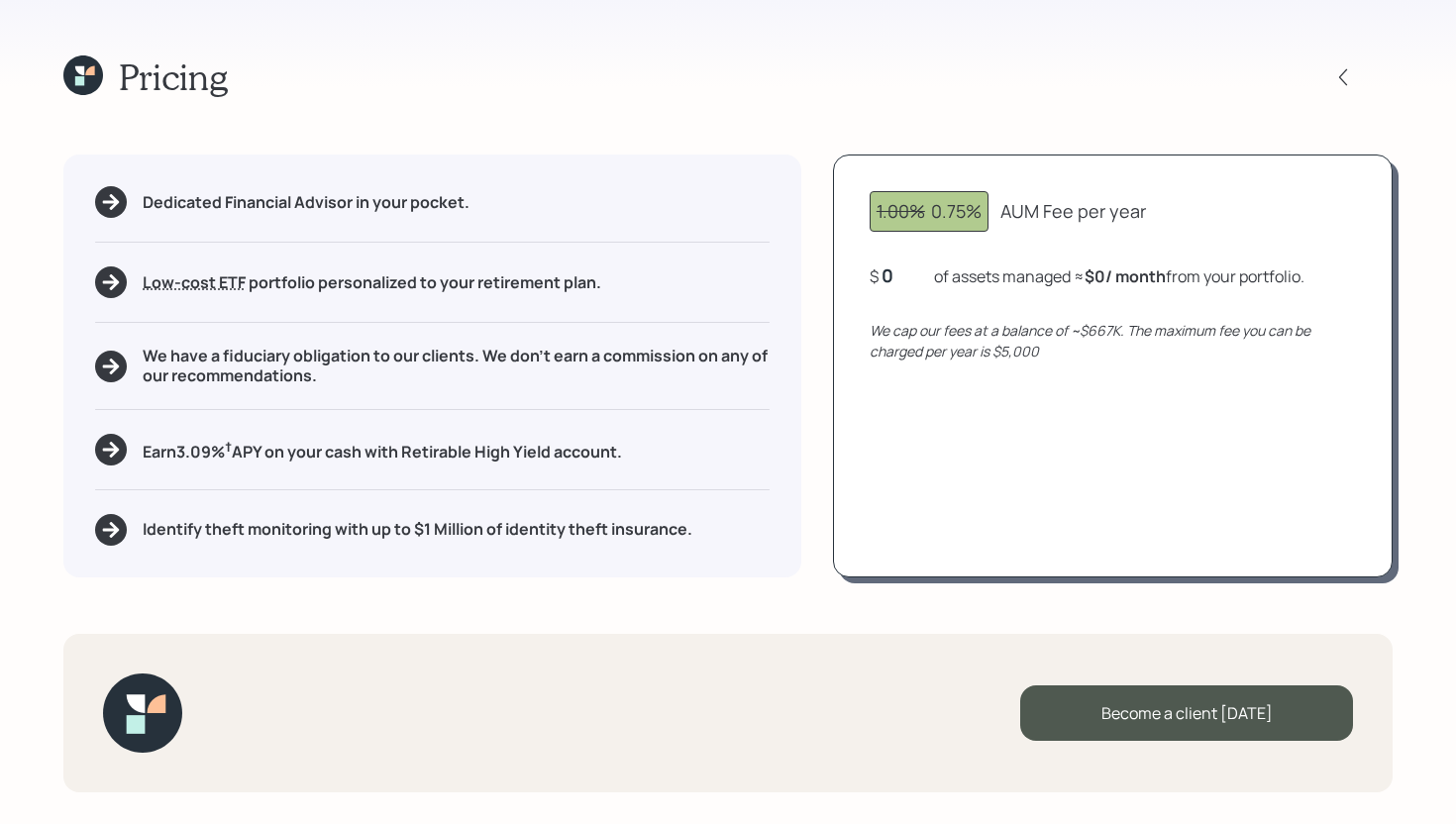 click on "0" at bounding box center (906, 275) 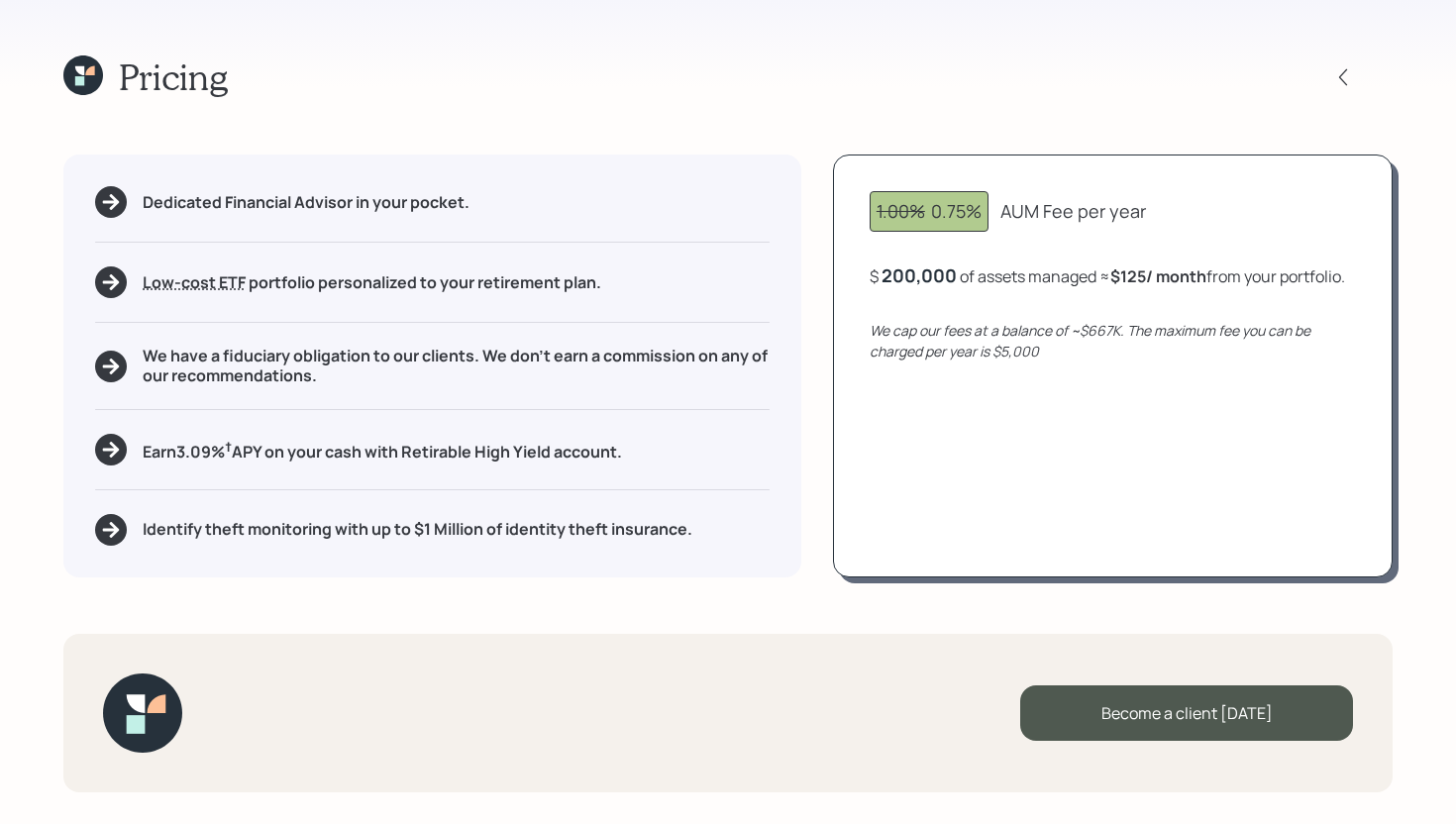 click on "1.00% 0.75% AUM Fee per year $   200,000   of assets managed ≈  $125  / month  from your portfolio . We cap our fees at a balance of ~$667K. The maximum fee you can be charged per year is $5,000" at bounding box center [1112, 365] 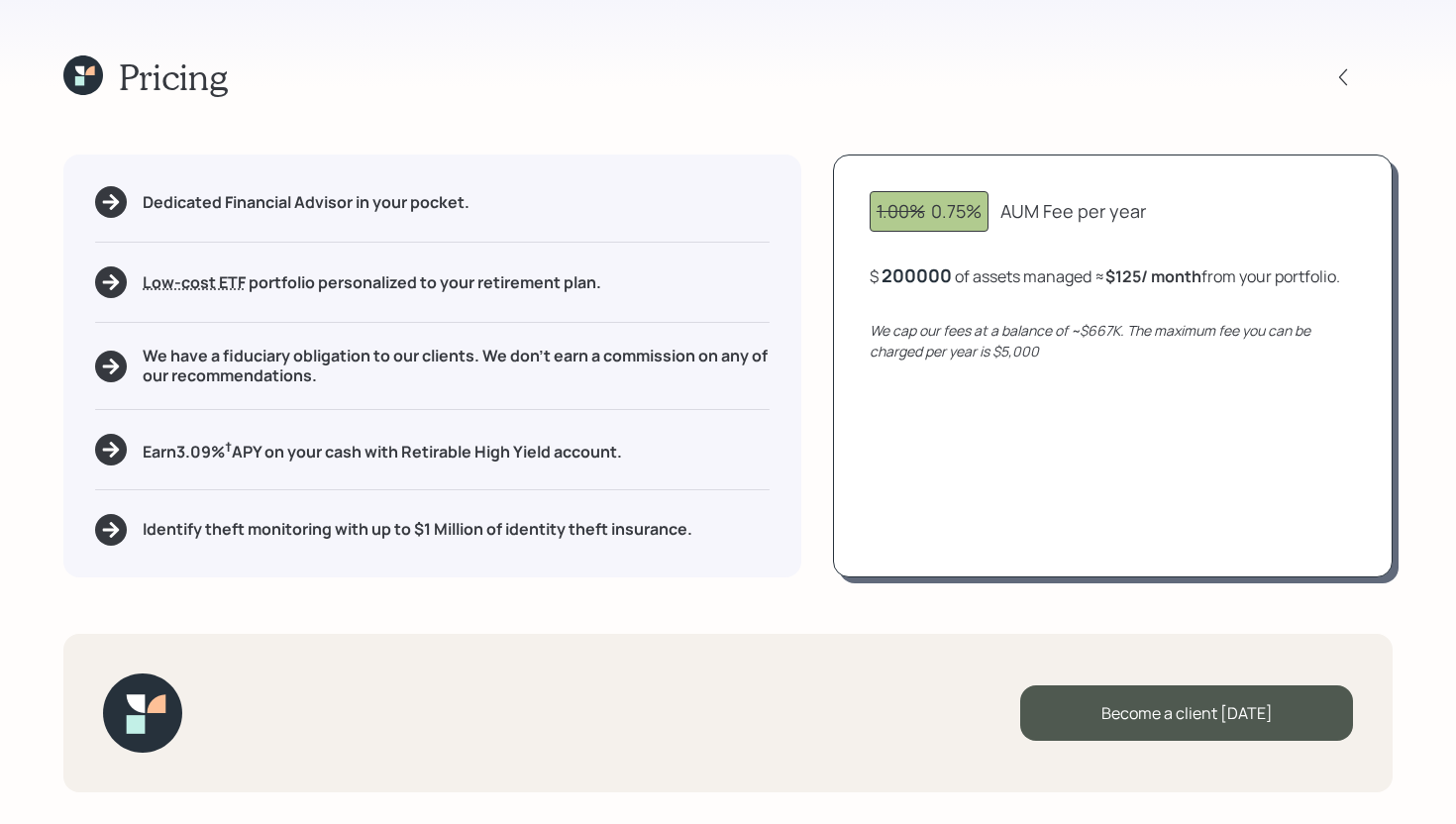click on "200000" at bounding box center (916, 275) 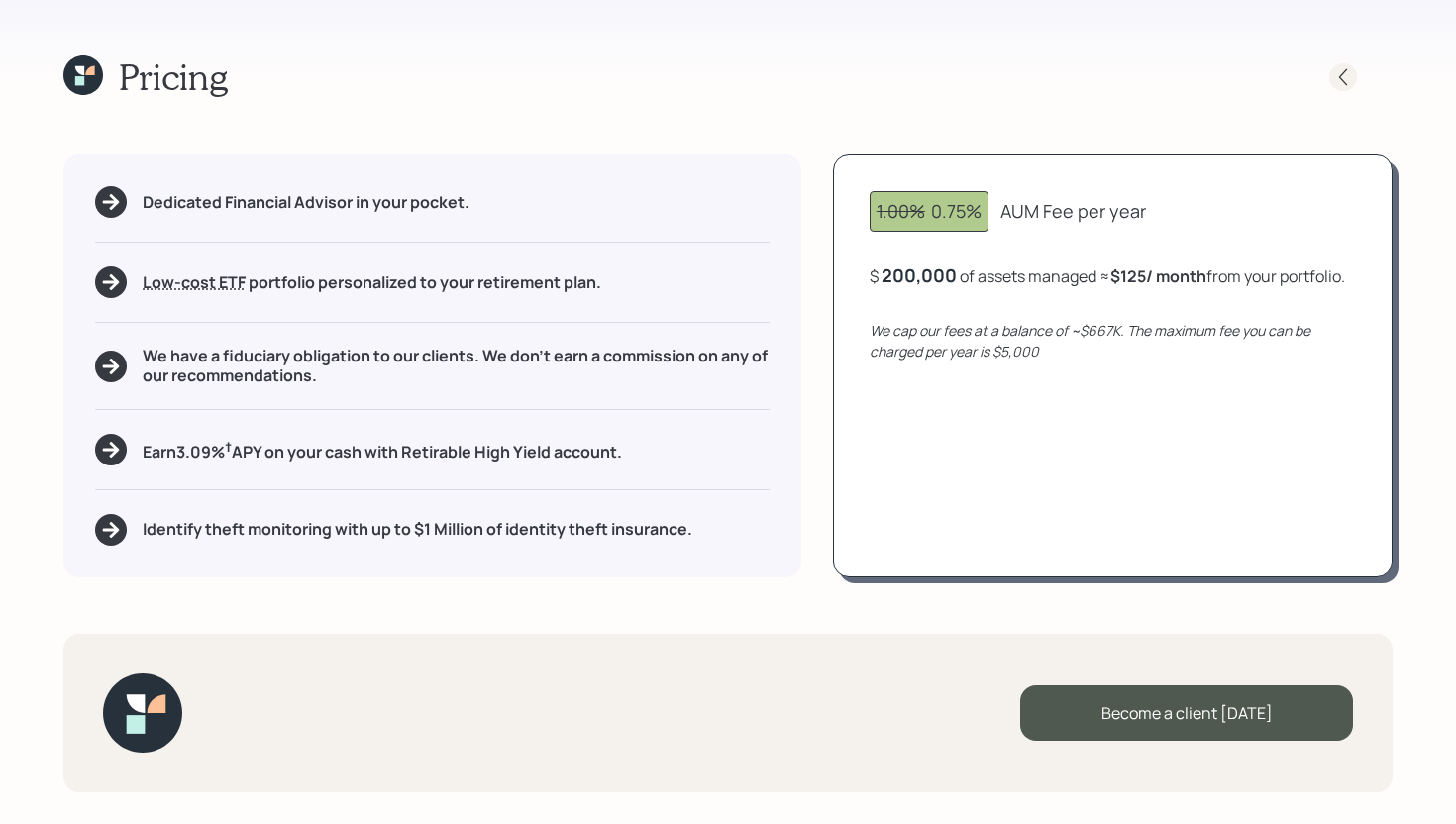 click 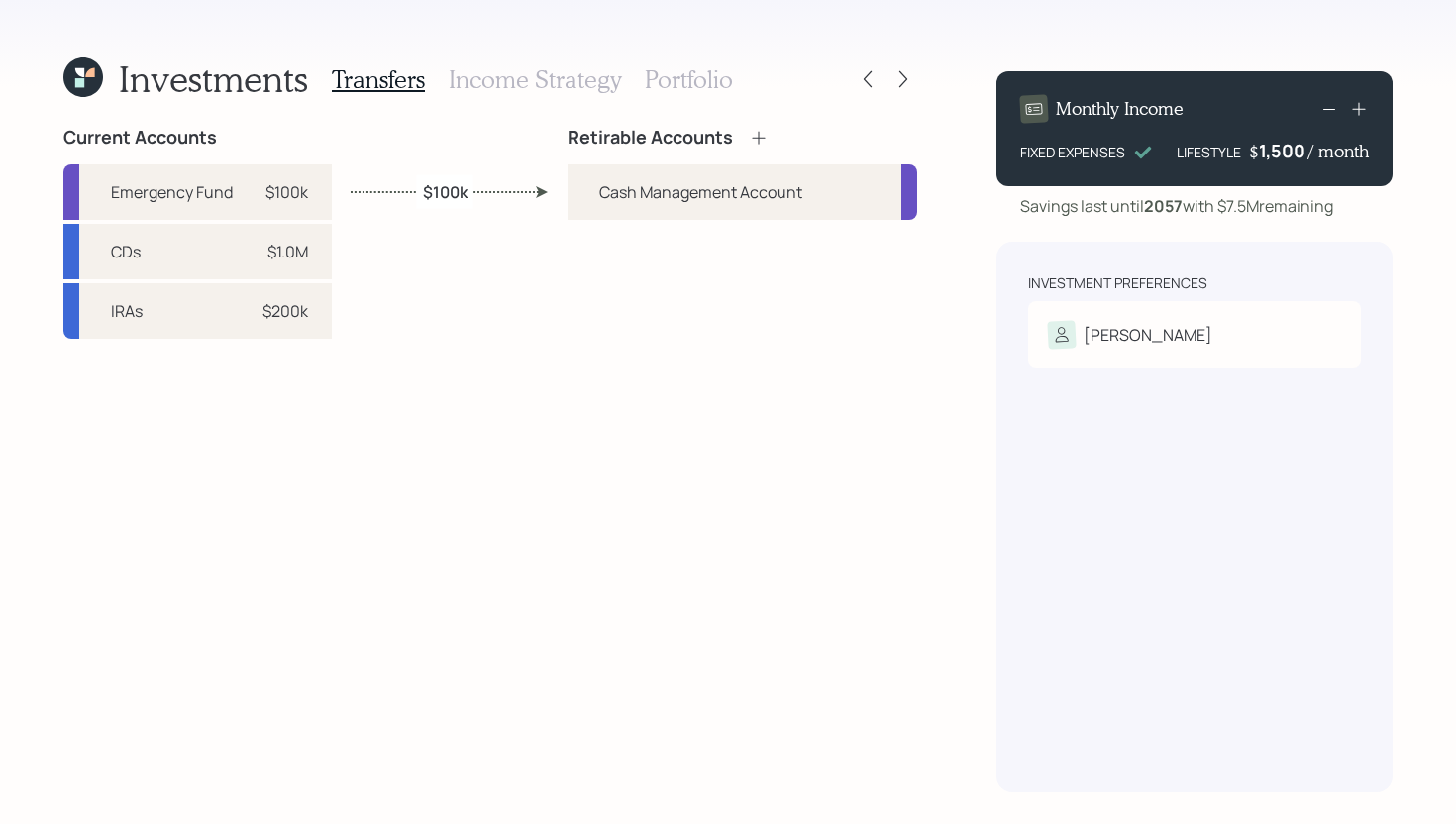 click 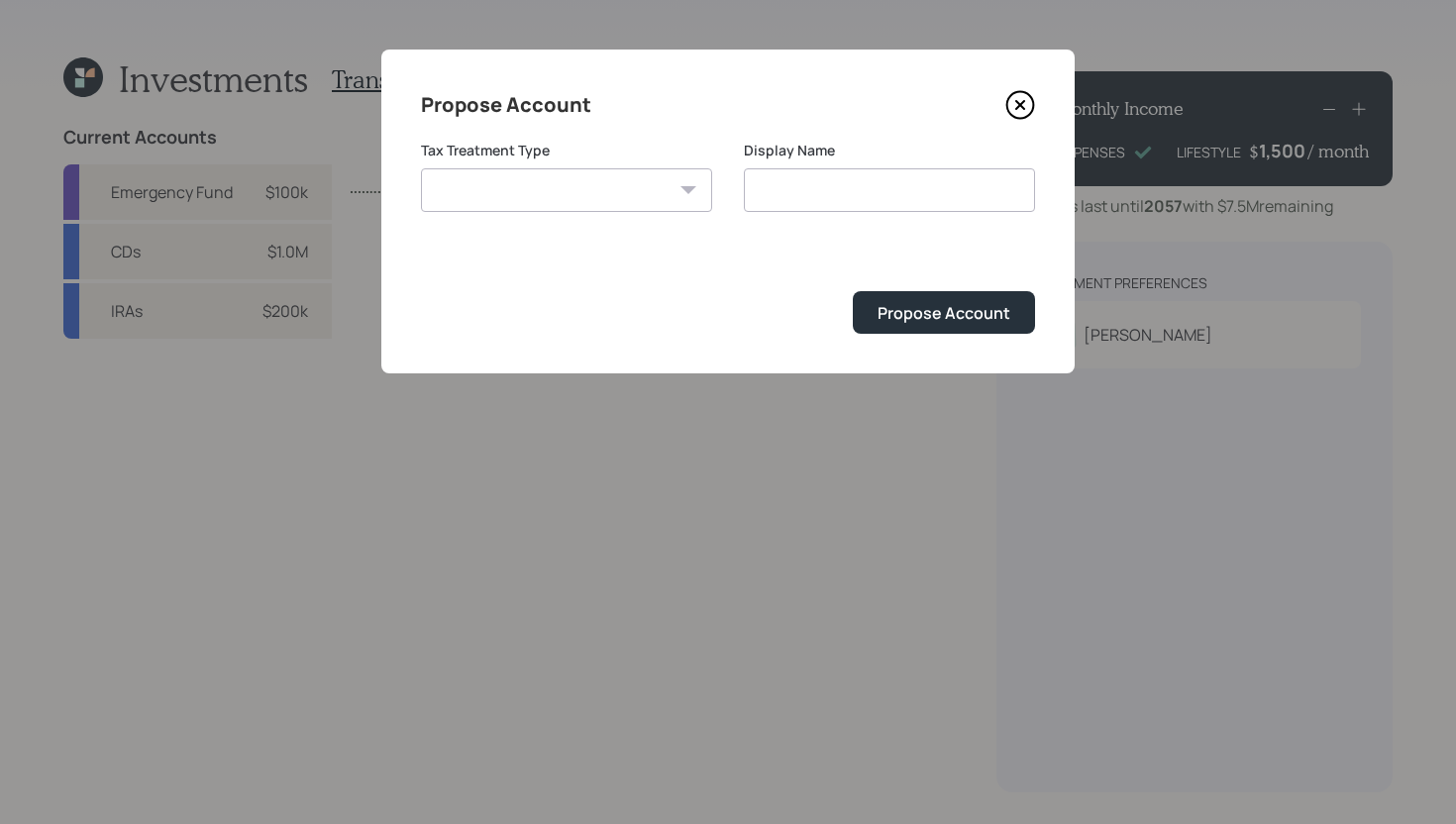 click on "[PERSON_NAME] Taxable Traditional" at bounding box center (567, 190) 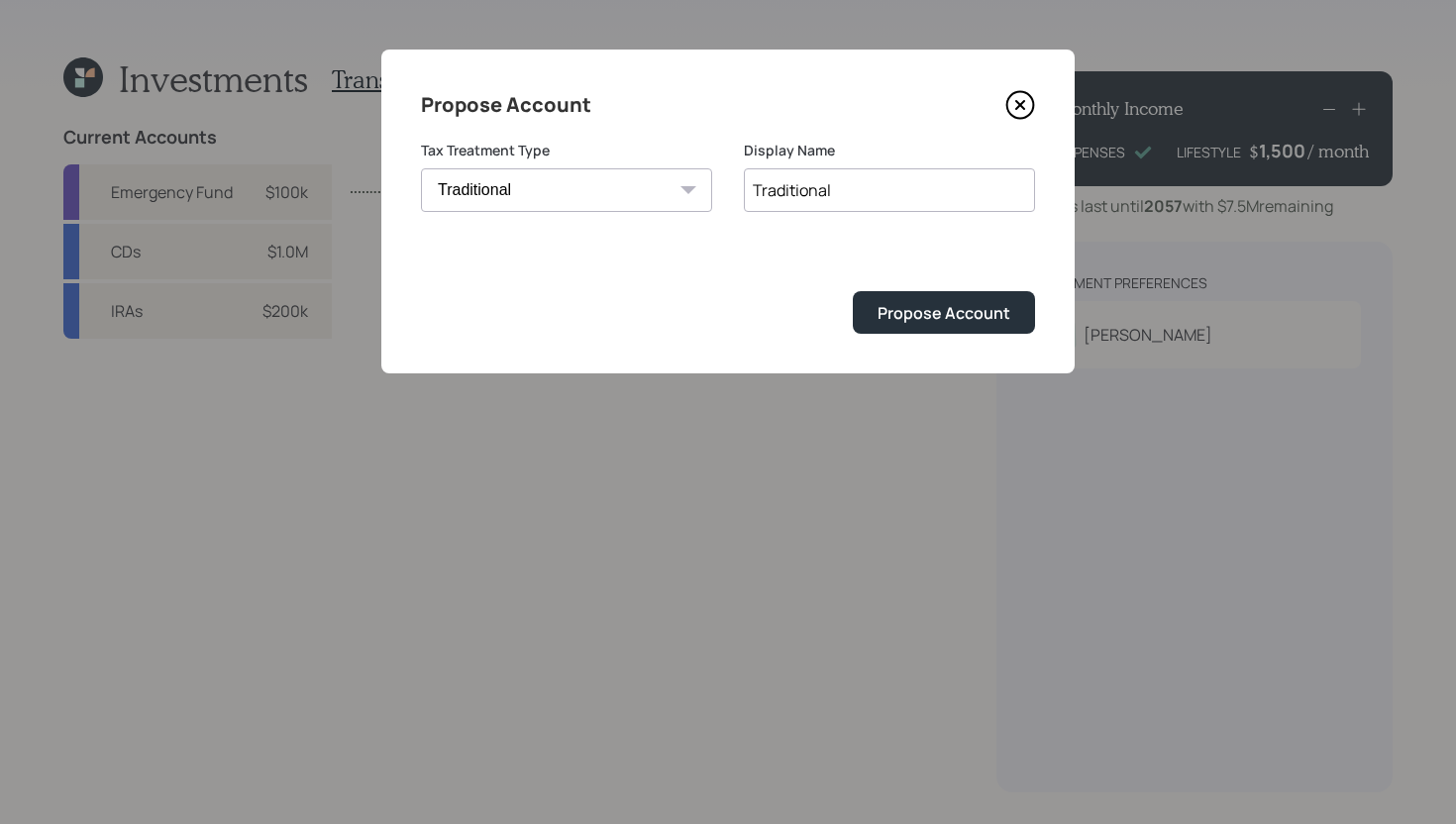 click on "Traditional" at bounding box center [889, 190] 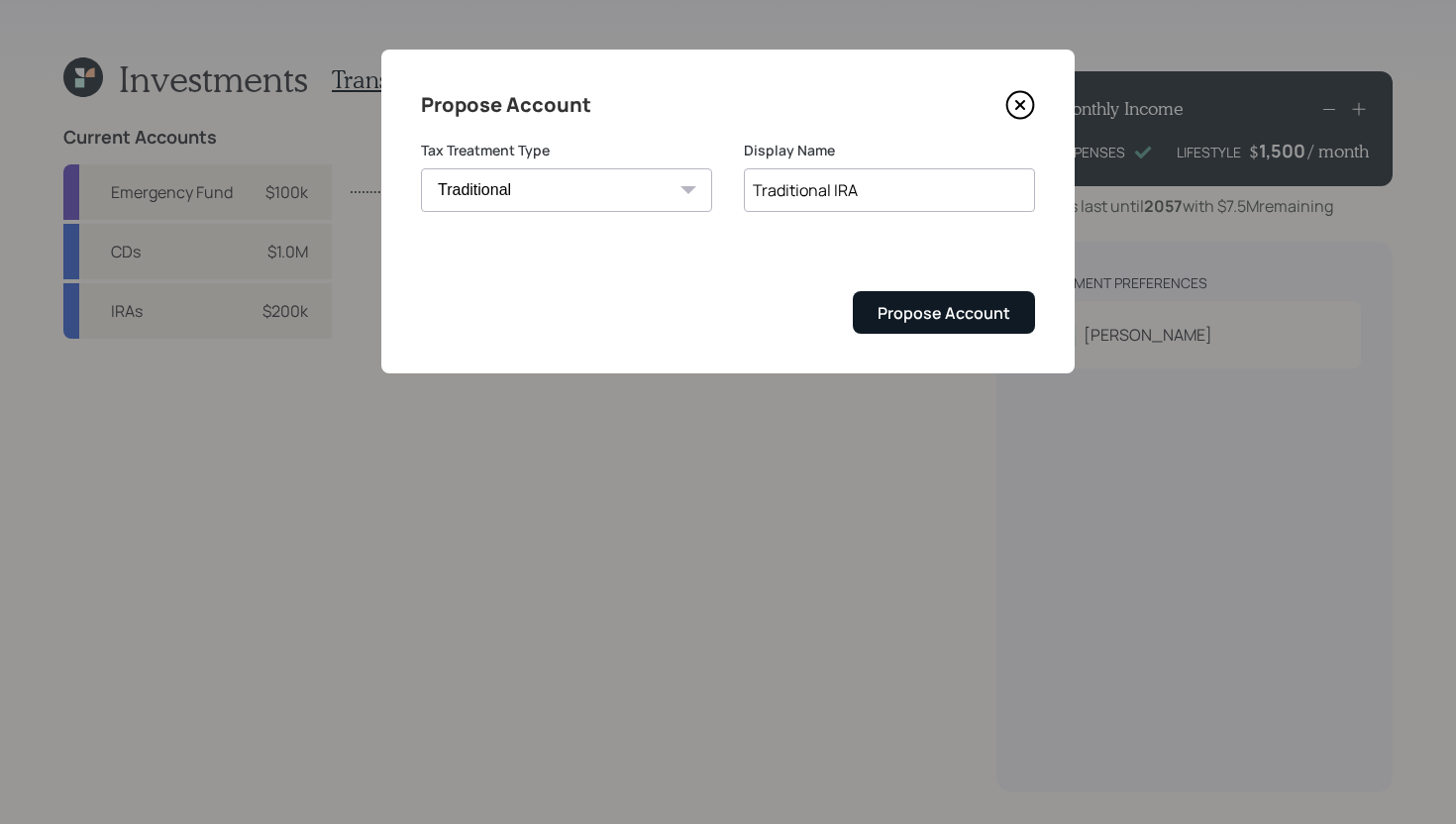 type on "Traditional IRA" 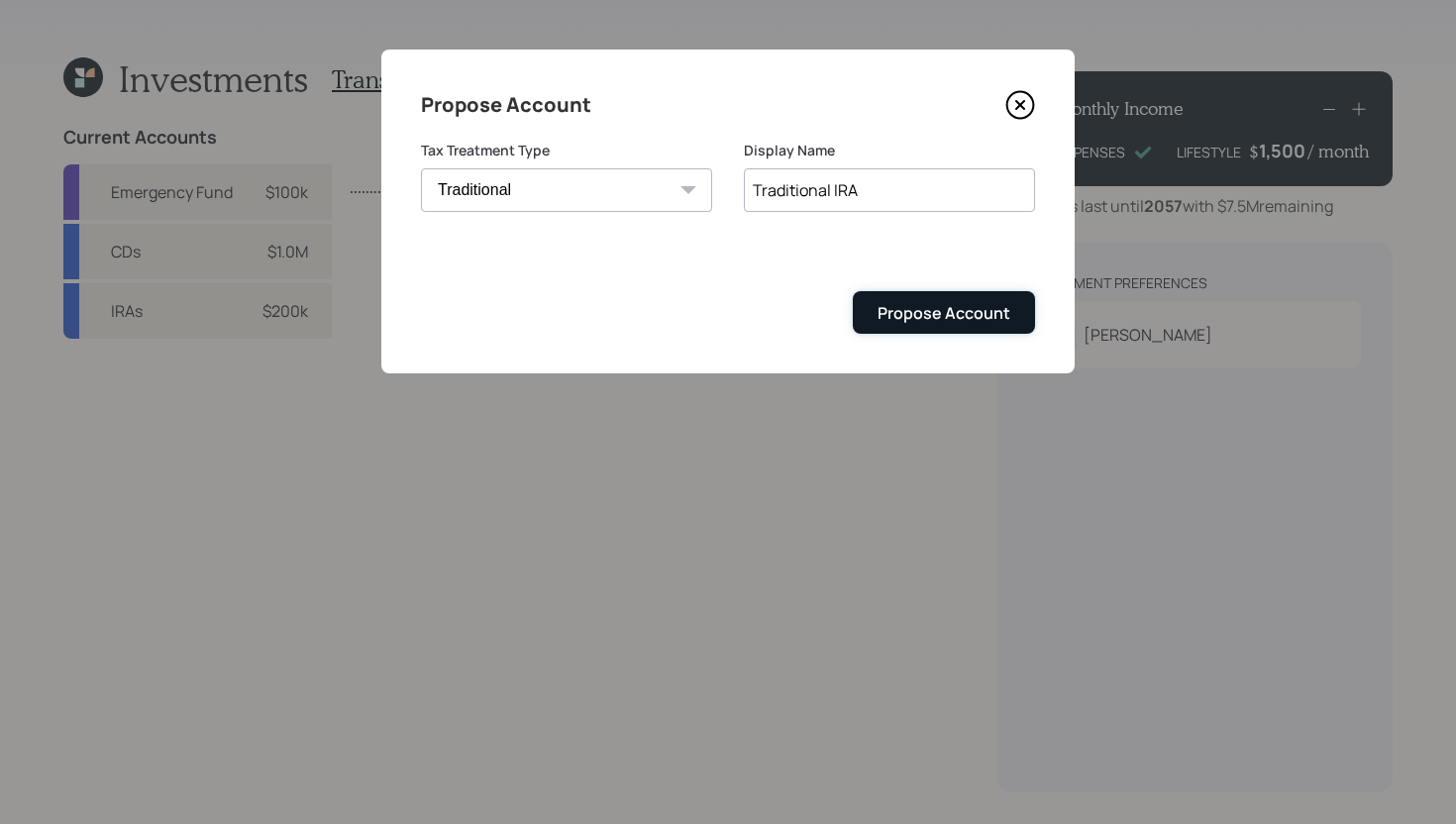 click on "Propose Account" at bounding box center [944, 313] 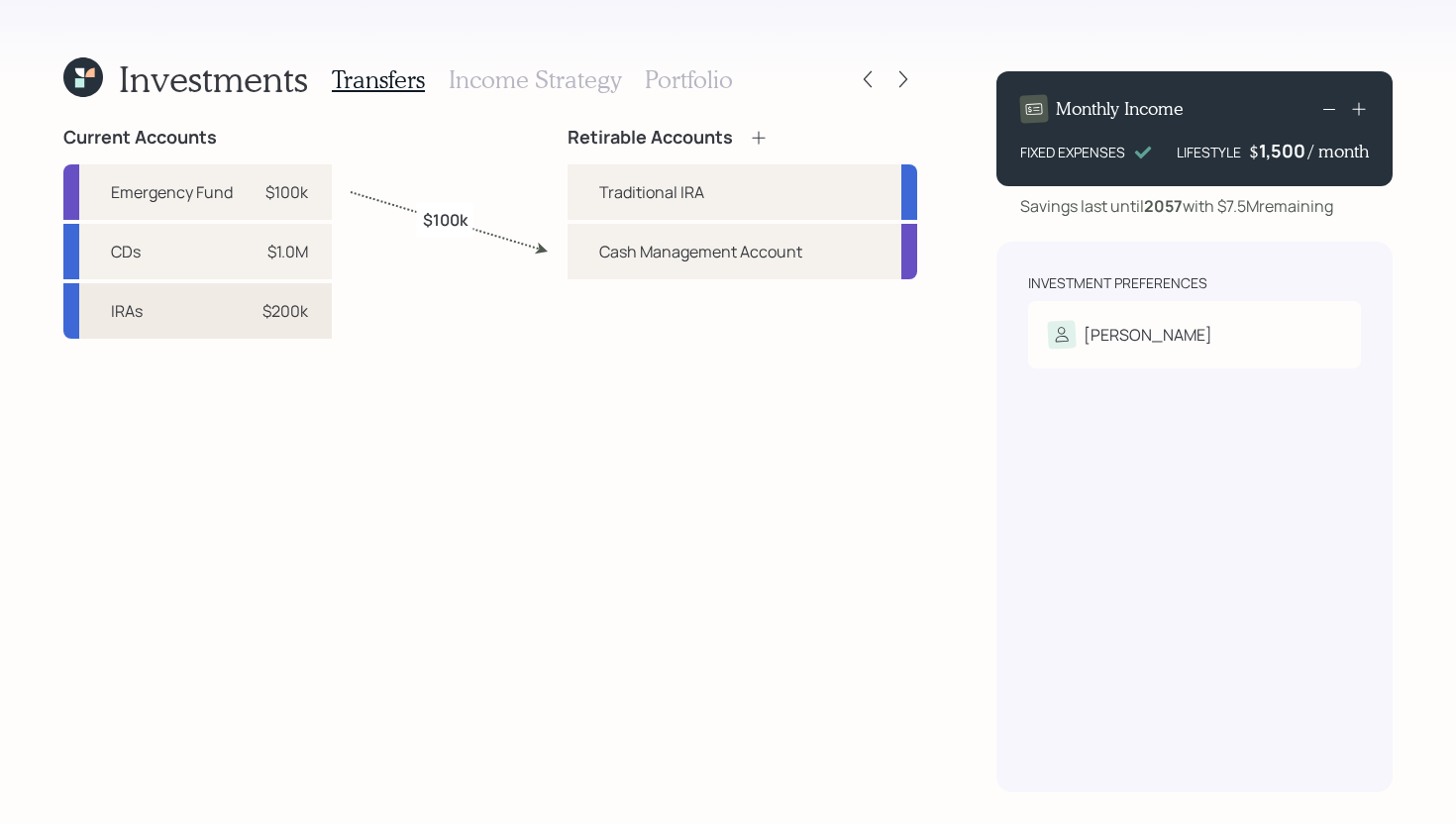 click on "$200k" at bounding box center (285, 311) 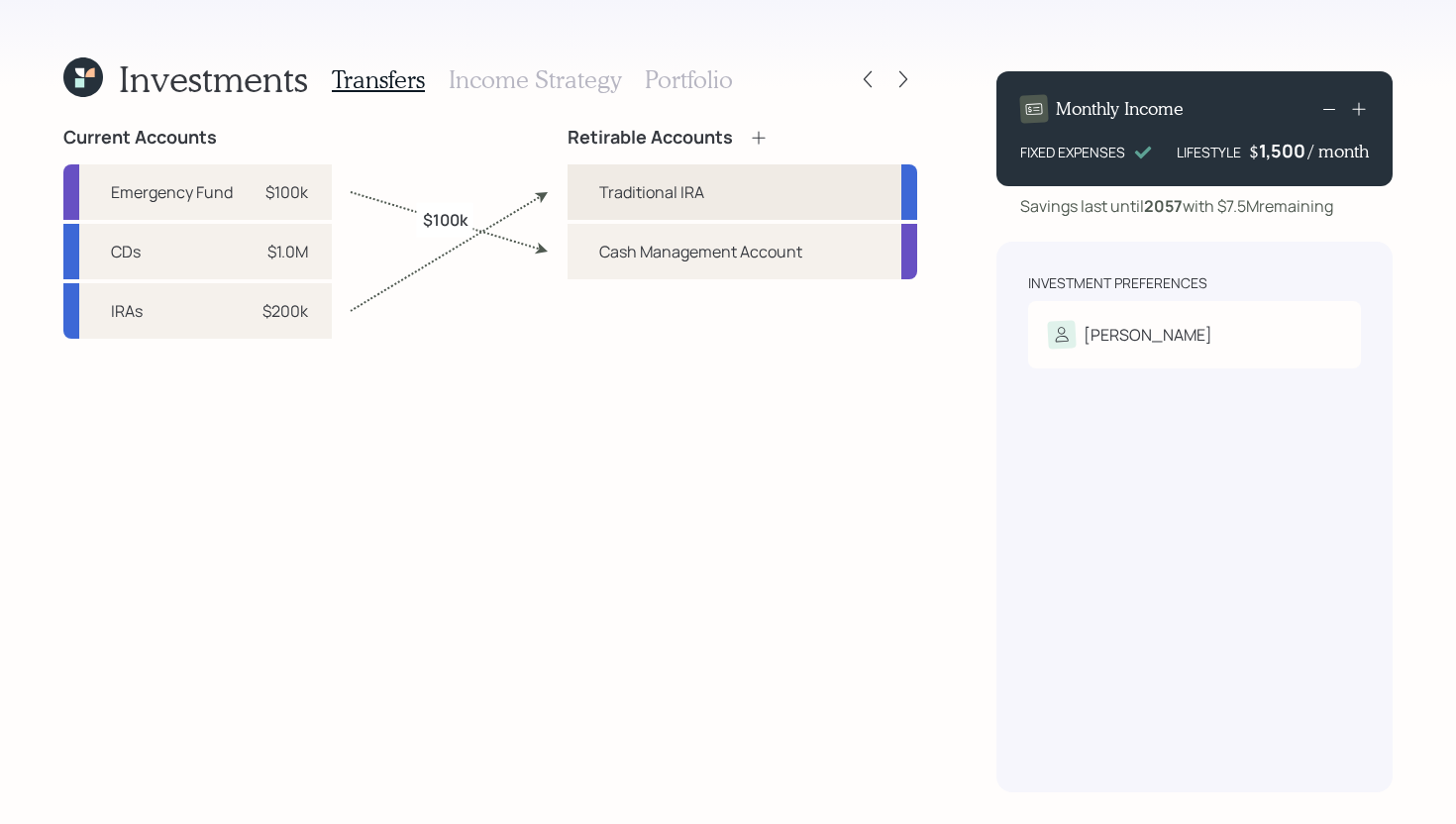 click on "Traditional IRA" at bounding box center (742, 192) 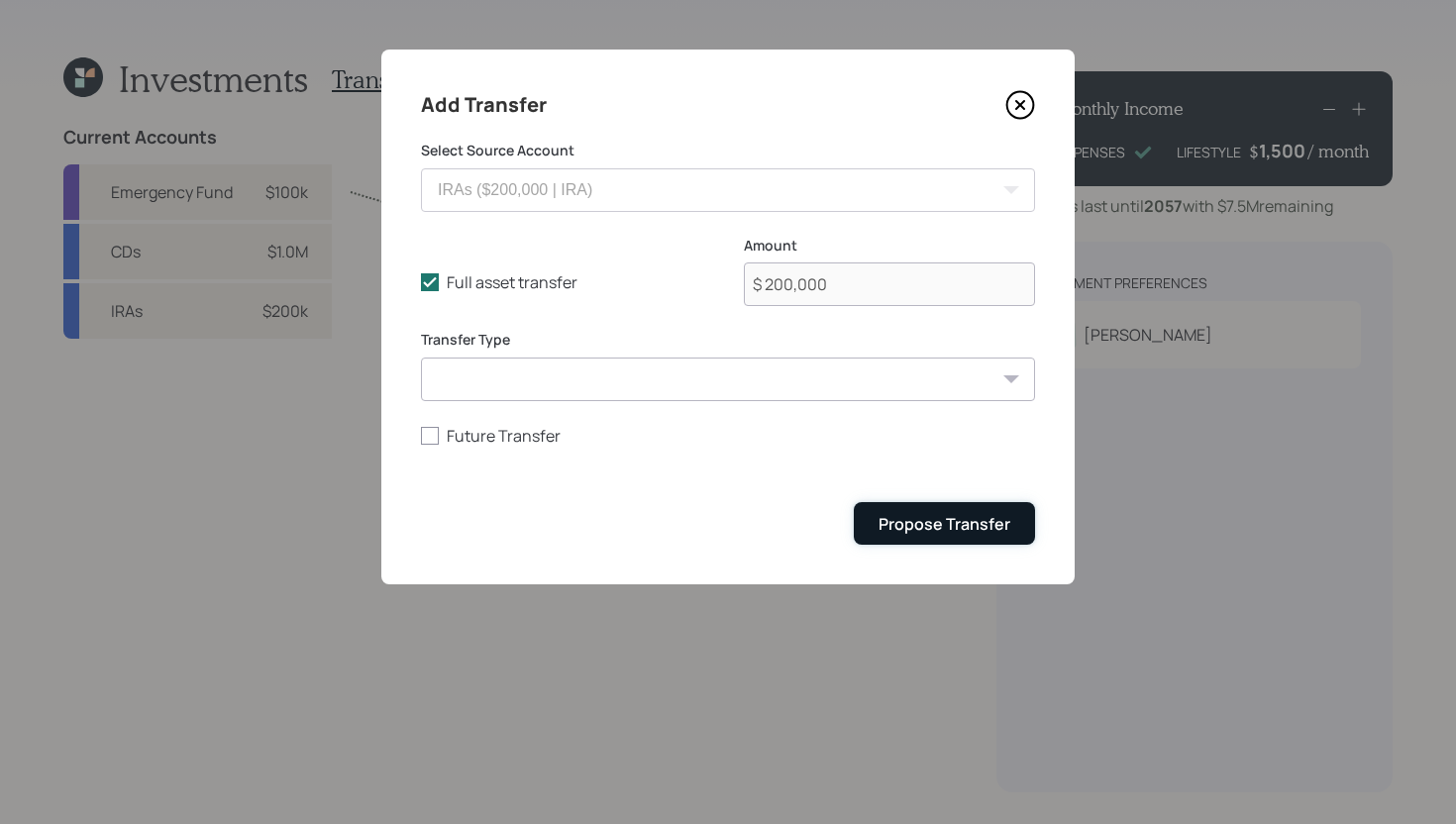 click on "Propose Transfer" at bounding box center (944, 524) 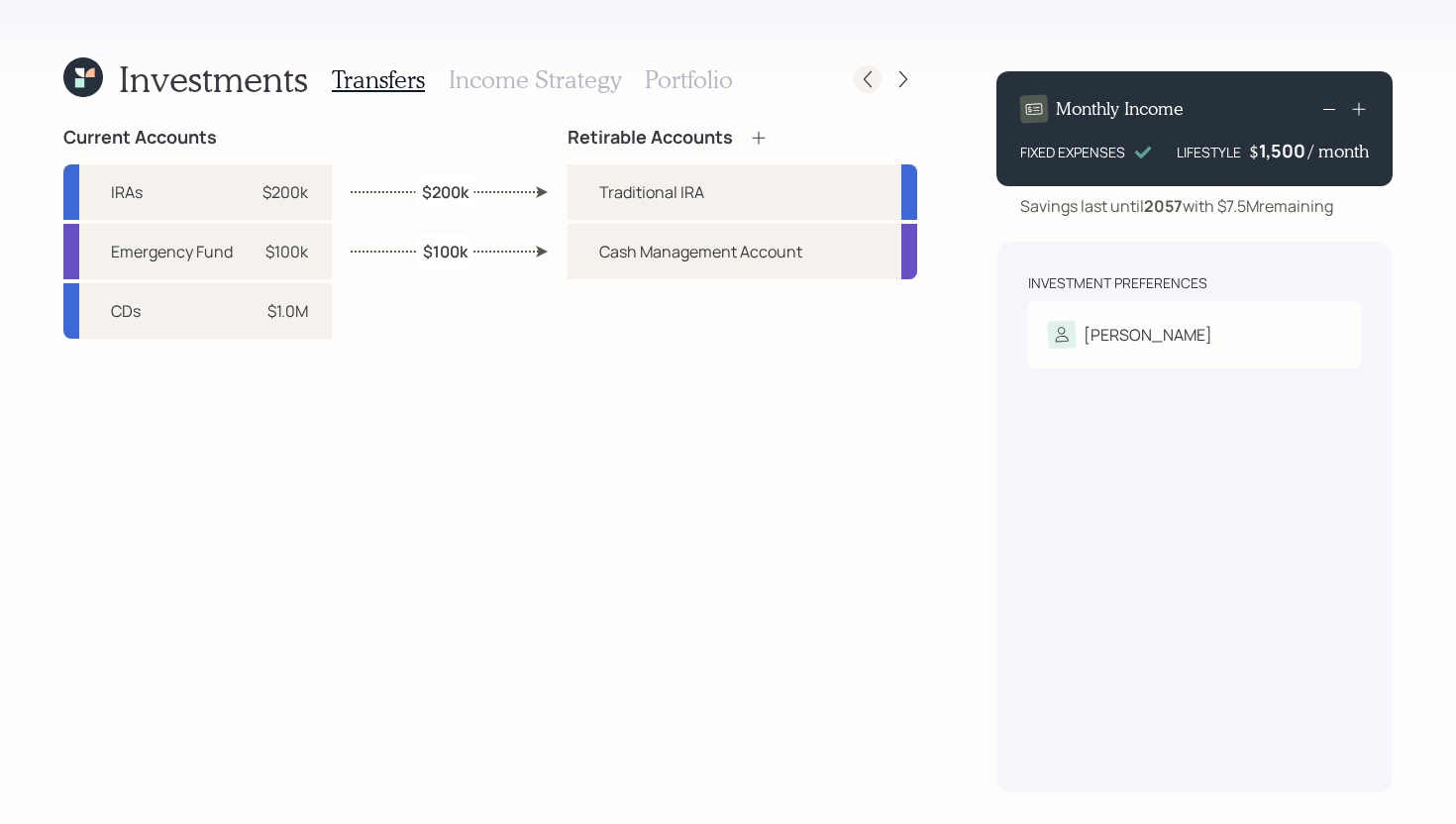 click 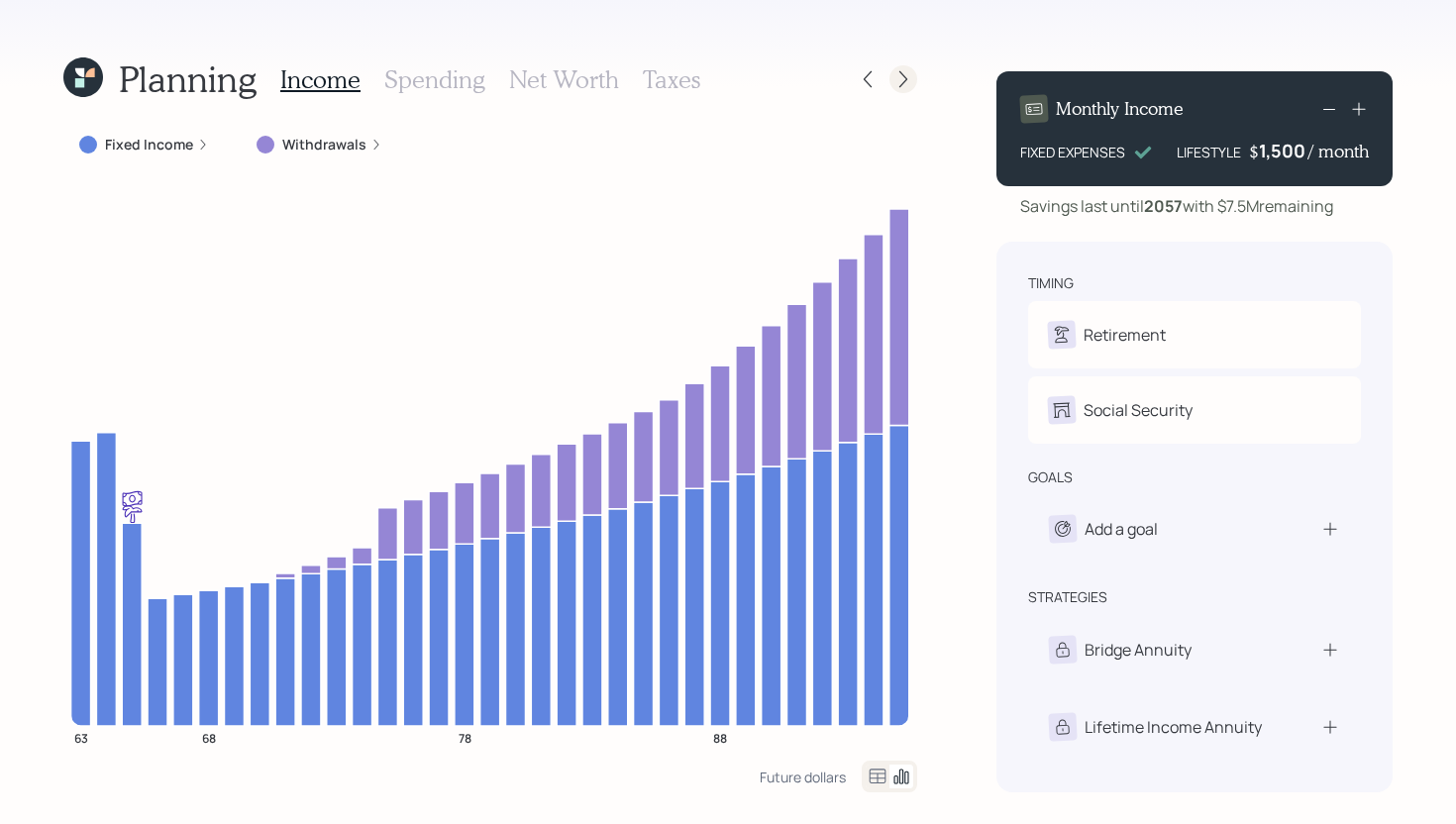 click 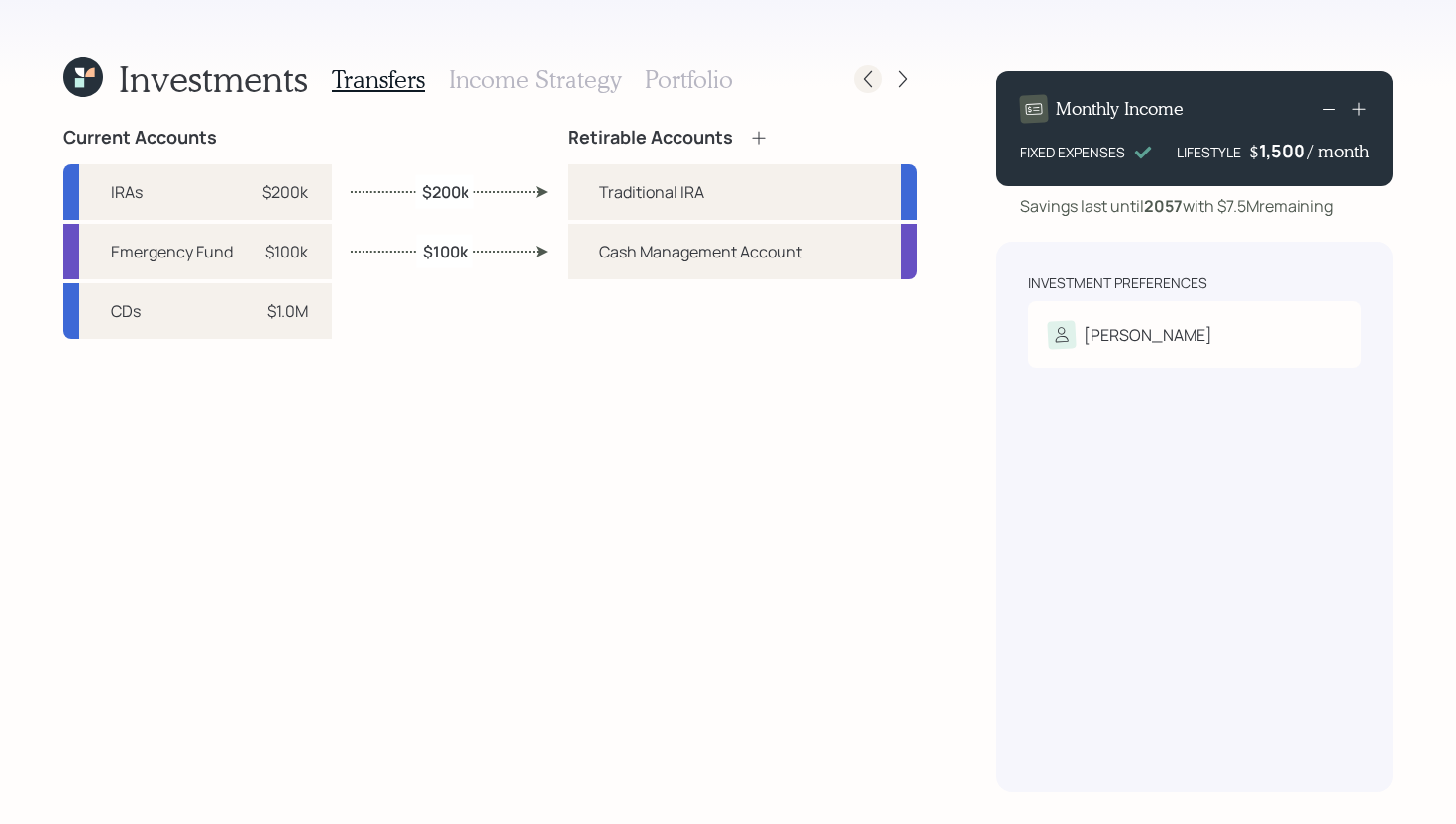 click 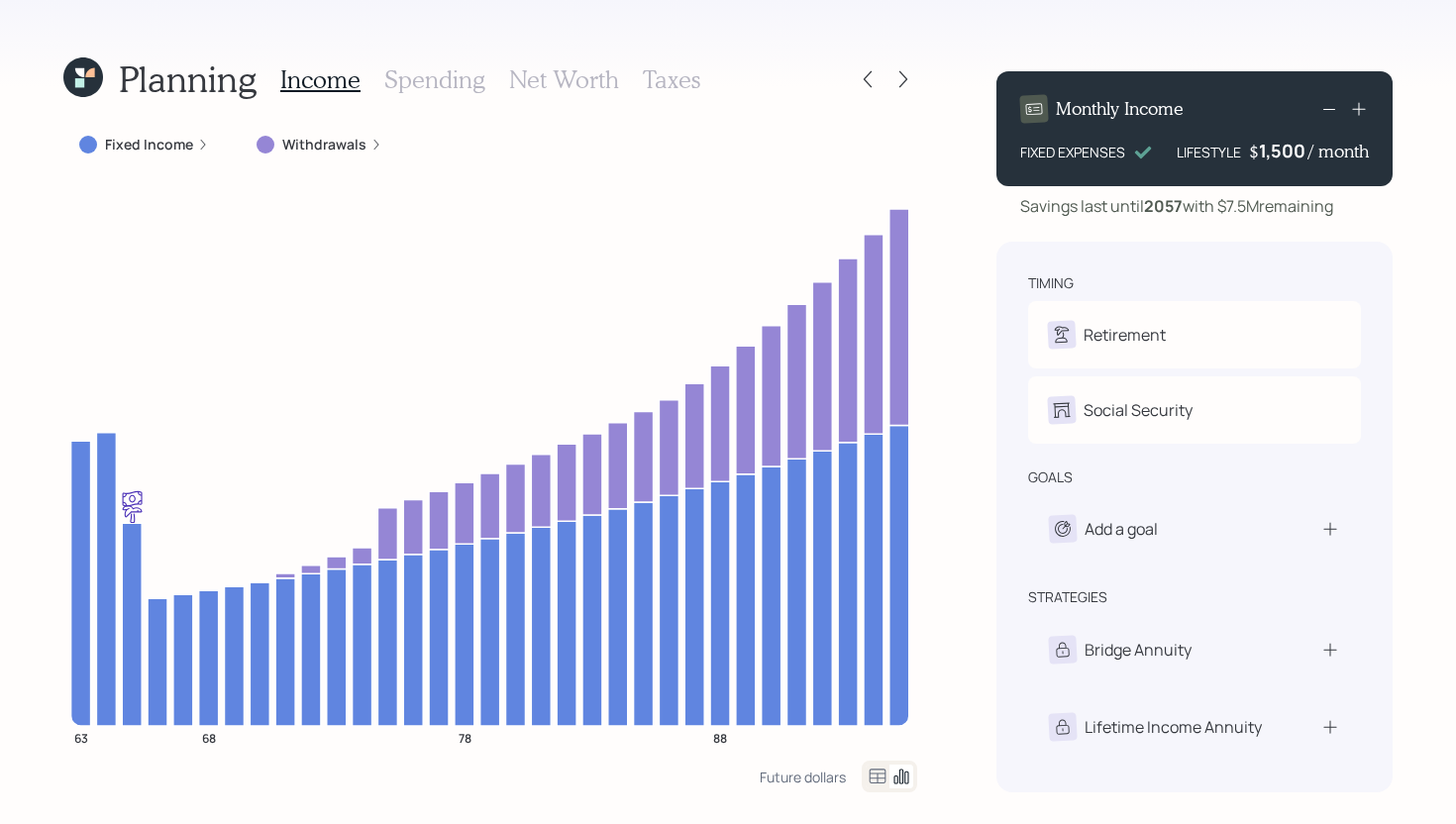 click on "Spending" at bounding box center [435, 79] 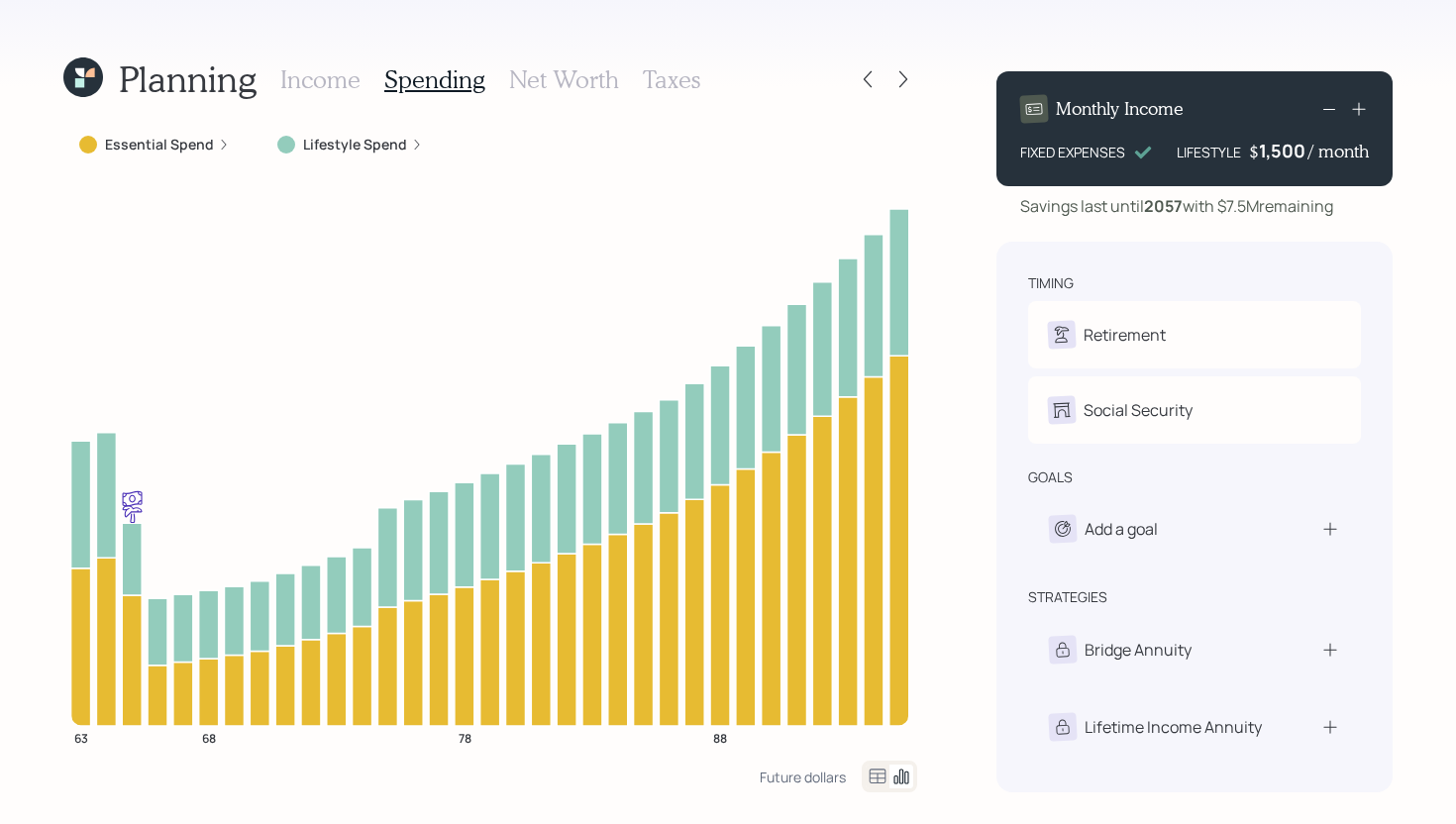 click on "Income" at bounding box center [320, 79] 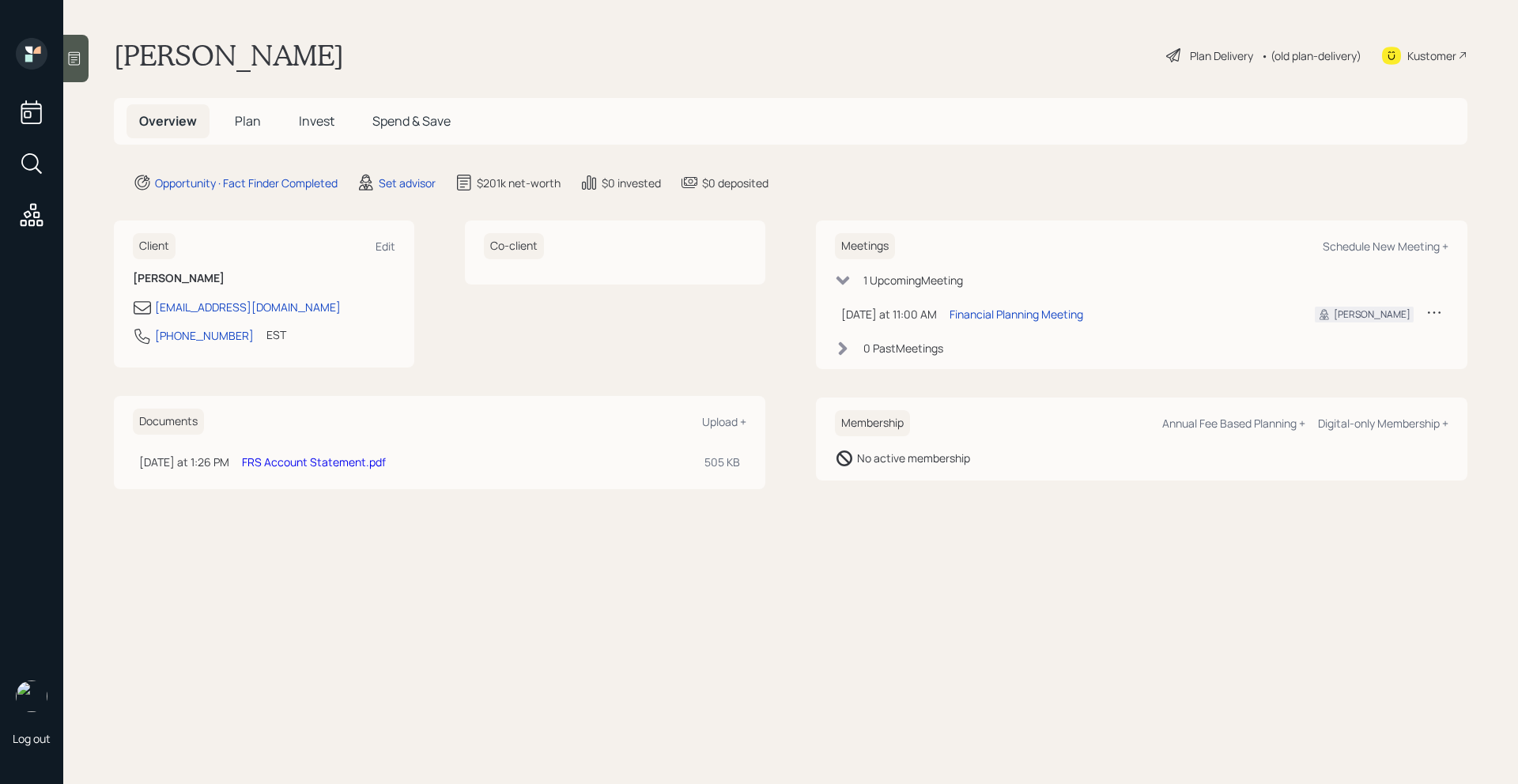 scroll, scrollTop: 0, scrollLeft: 0, axis: both 